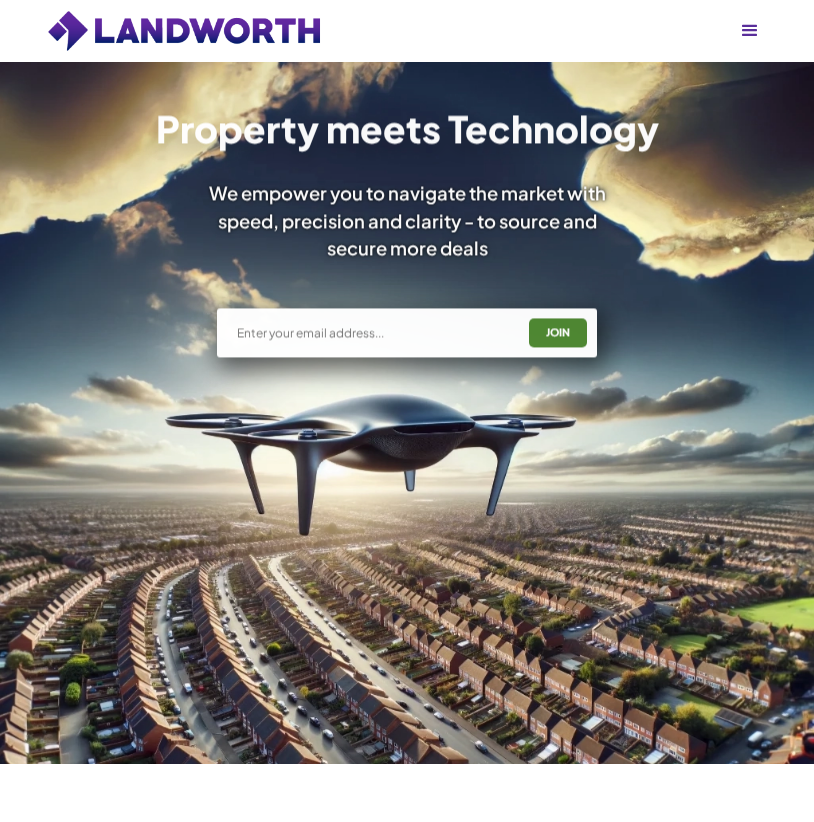 scroll, scrollTop: 0, scrollLeft: 0, axis: both 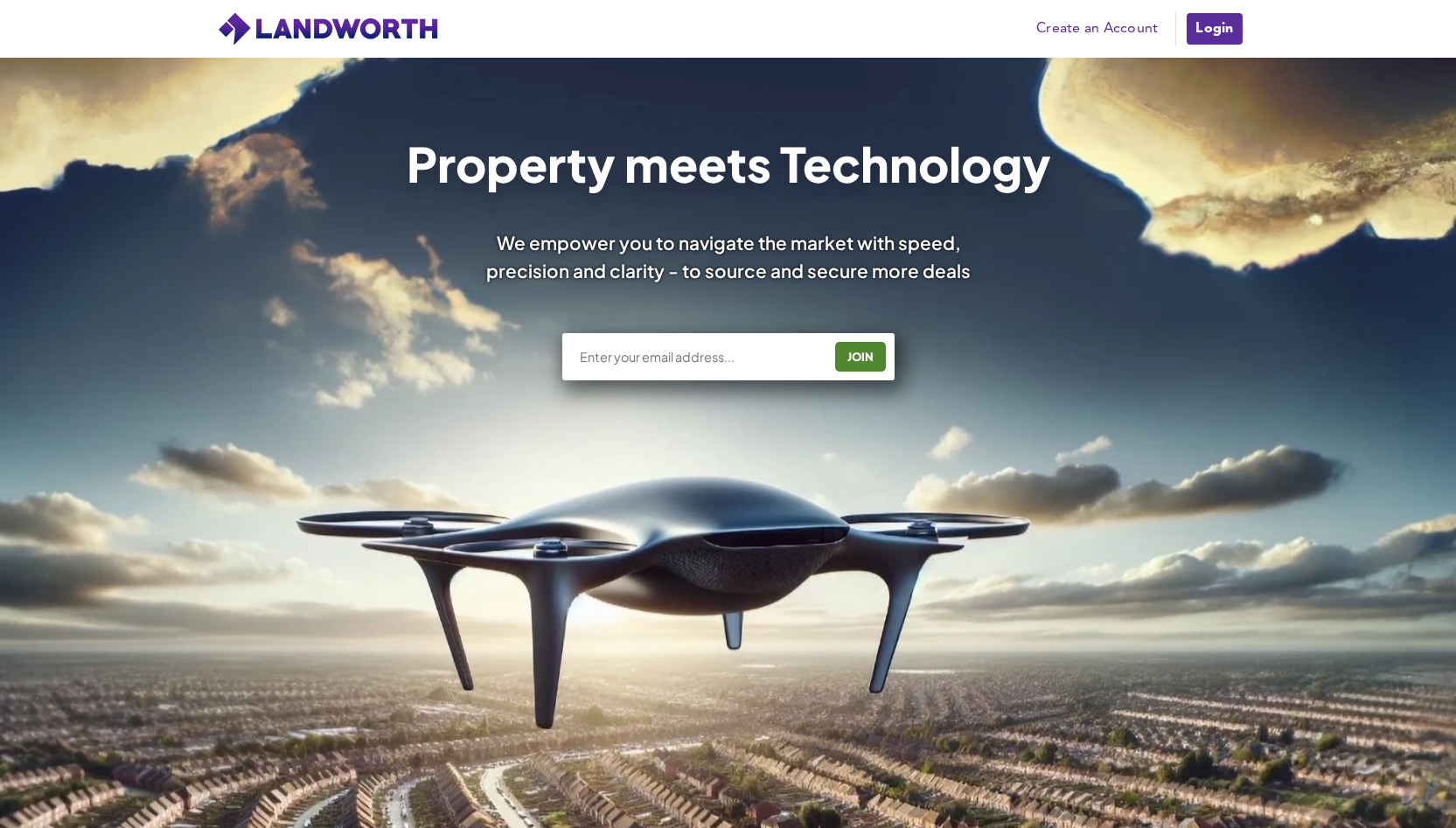 click on "Login" at bounding box center [1214, 29] 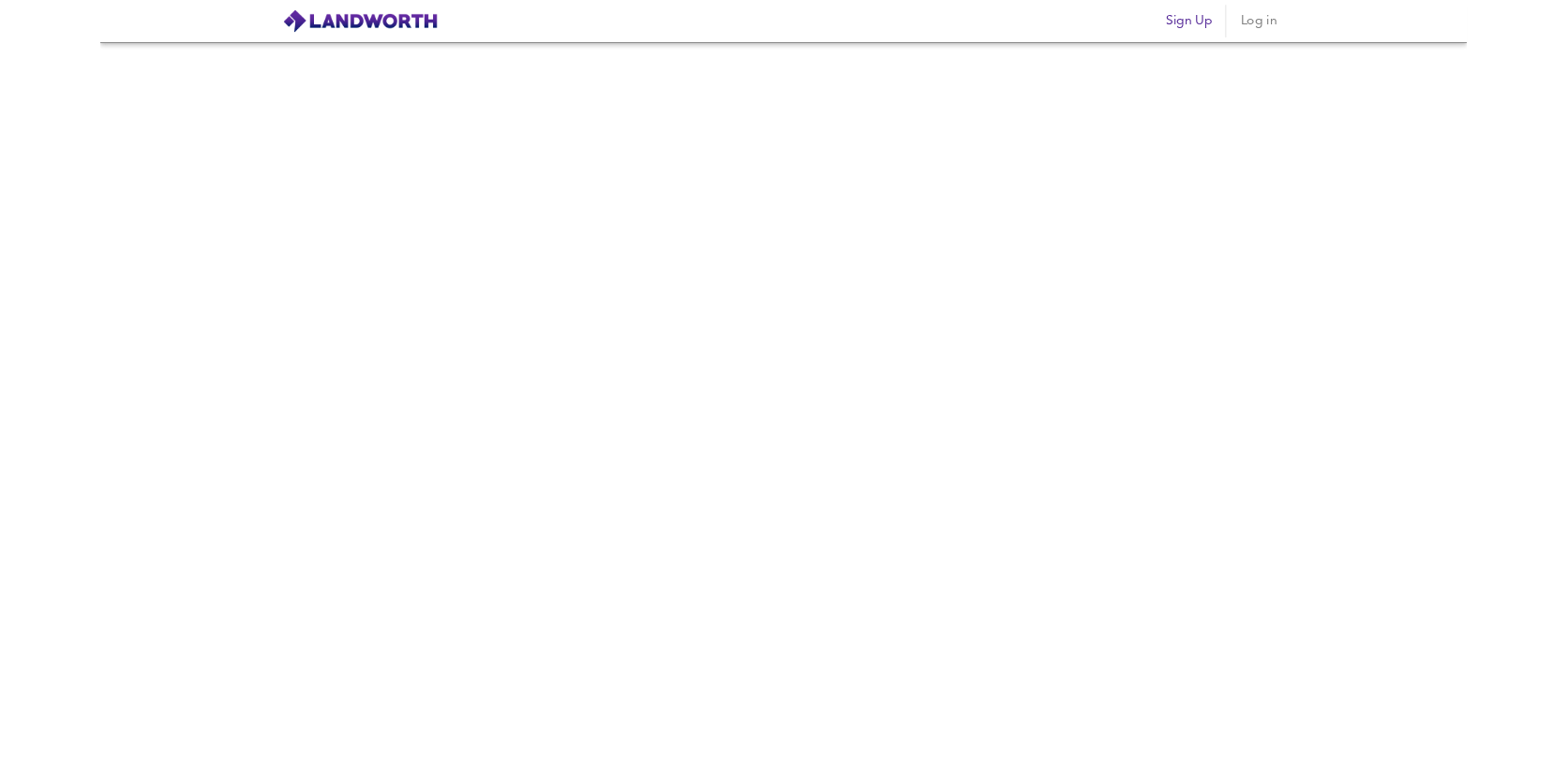 scroll, scrollTop: 0, scrollLeft: 0, axis: both 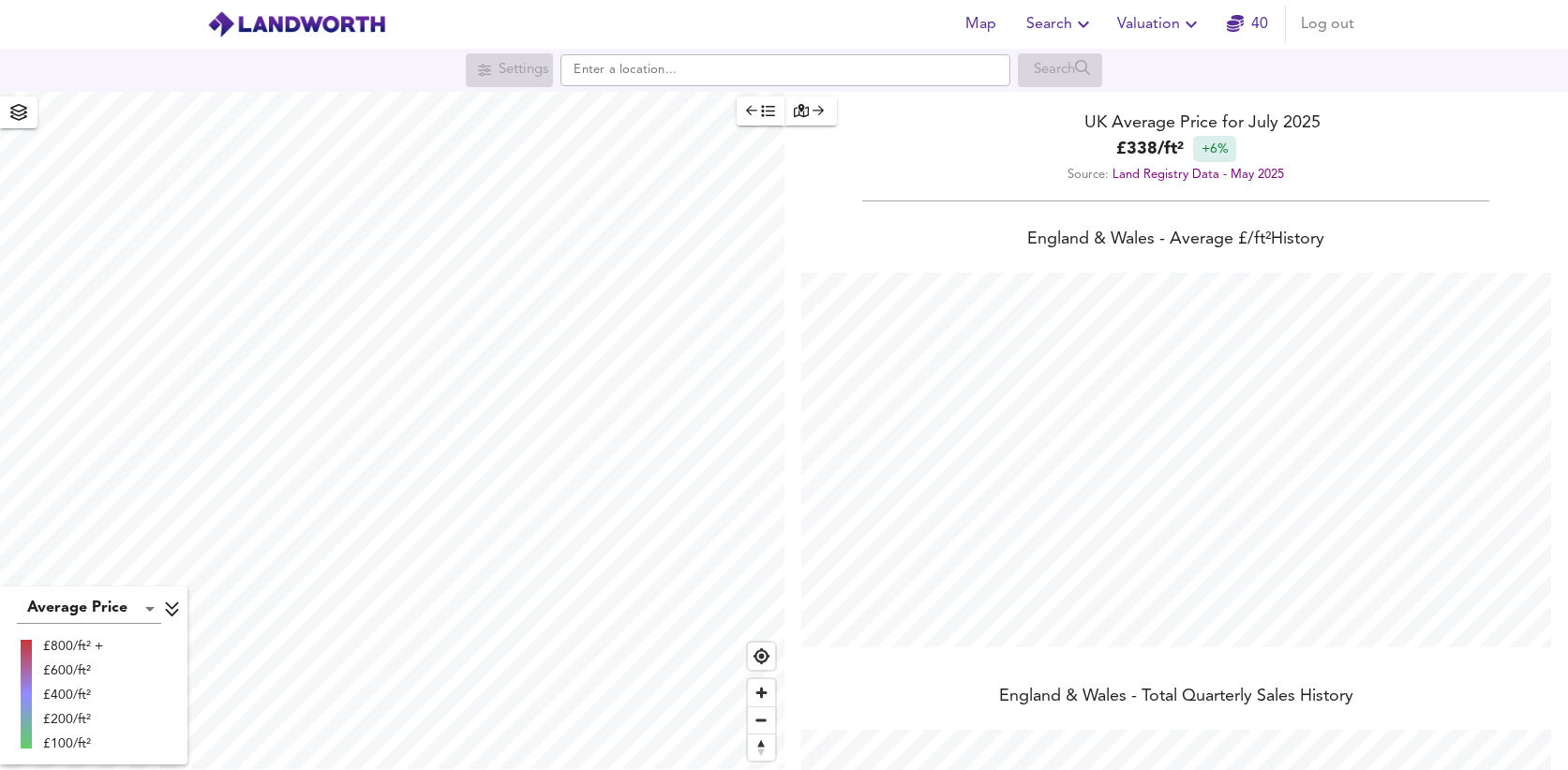 click 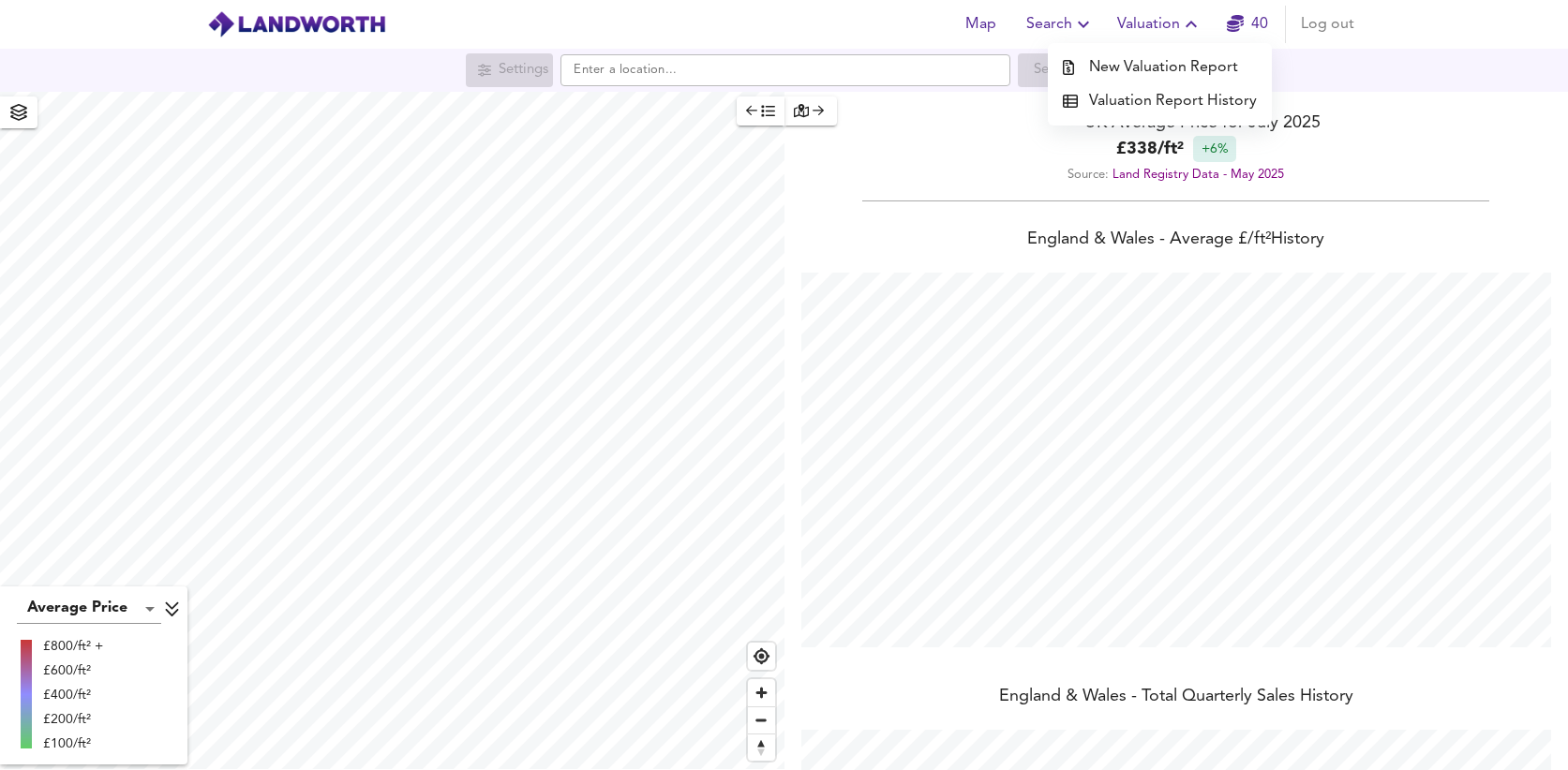 click on "New Valuation Report" at bounding box center [1159, 67] 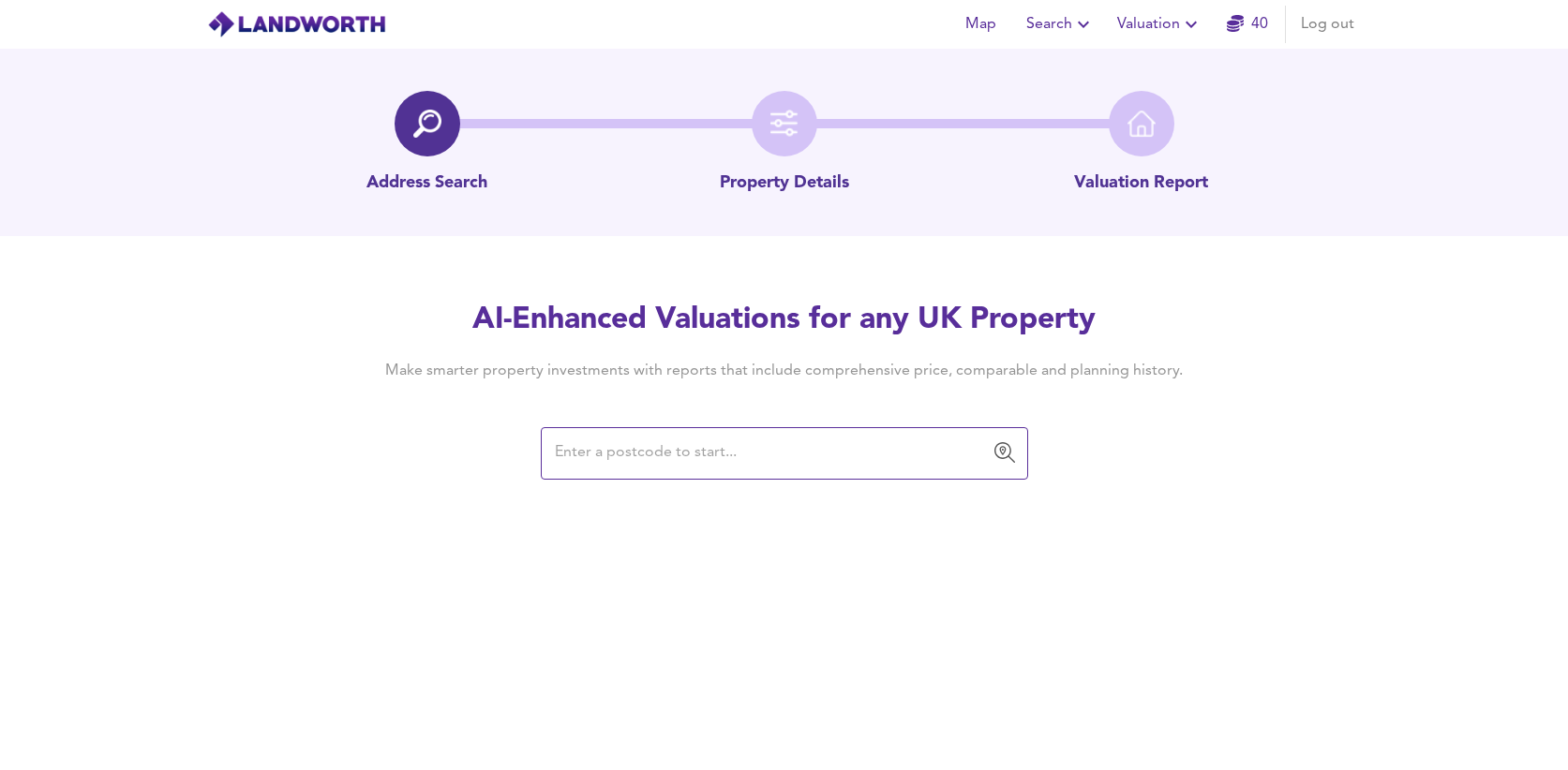 paste on "[POSTAL CODE]" 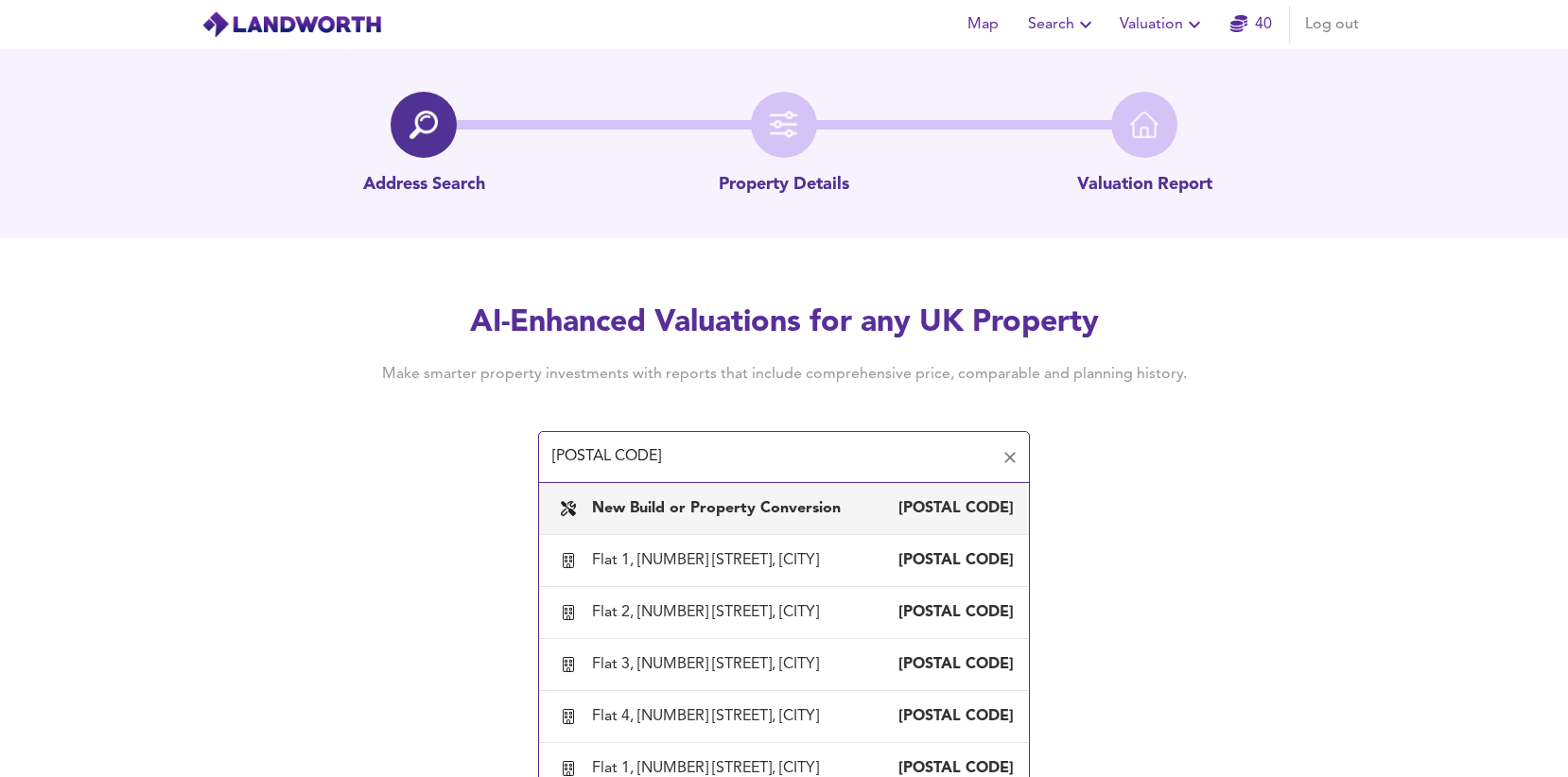 click on "New Build or Property Conversion" at bounding box center (716, 509) 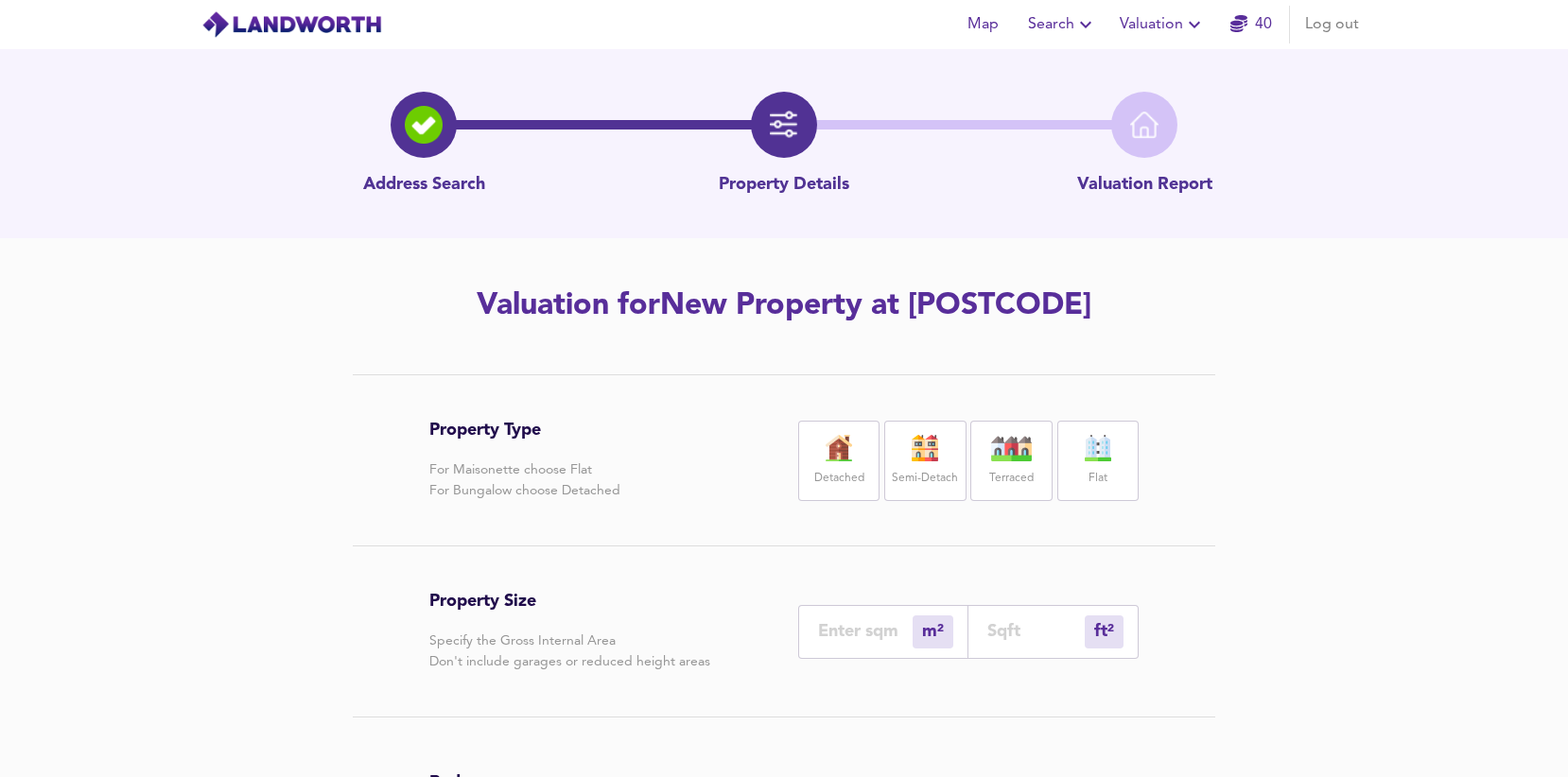 scroll, scrollTop: 69, scrollLeft: 0, axis: vertical 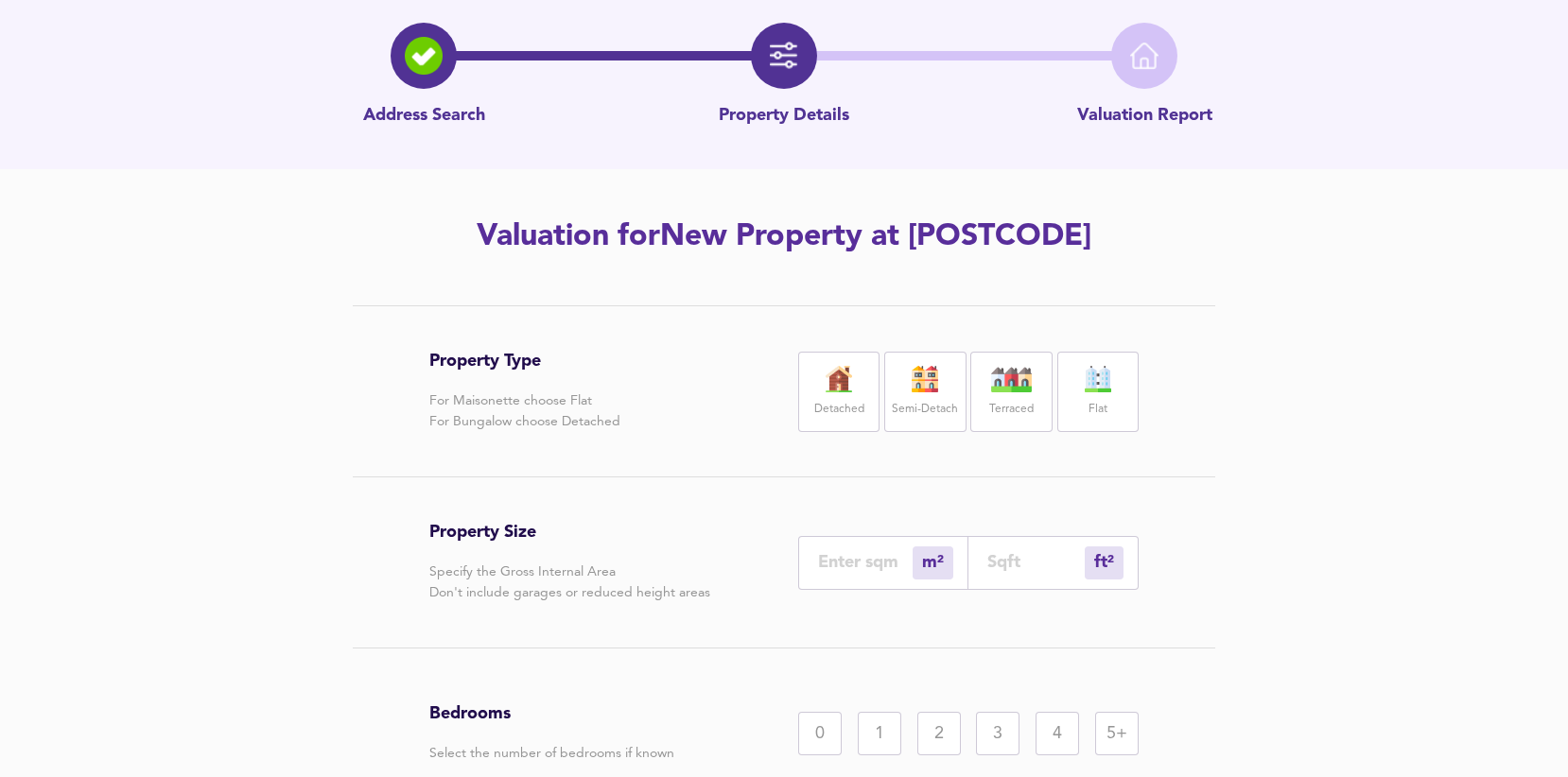 click at bounding box center [1098, 379] 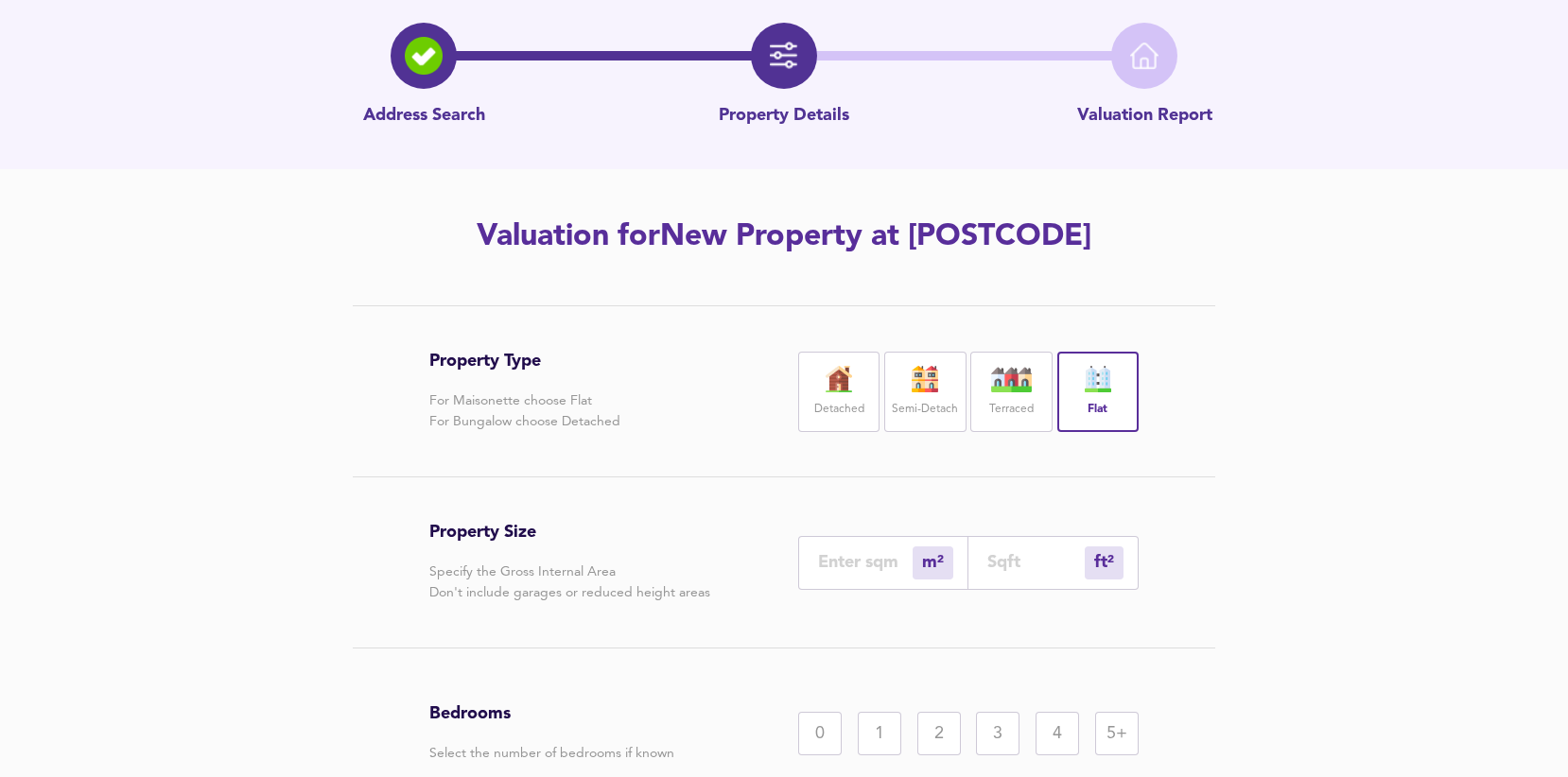 click on "m² sqm" at bounding box center (883, 562) 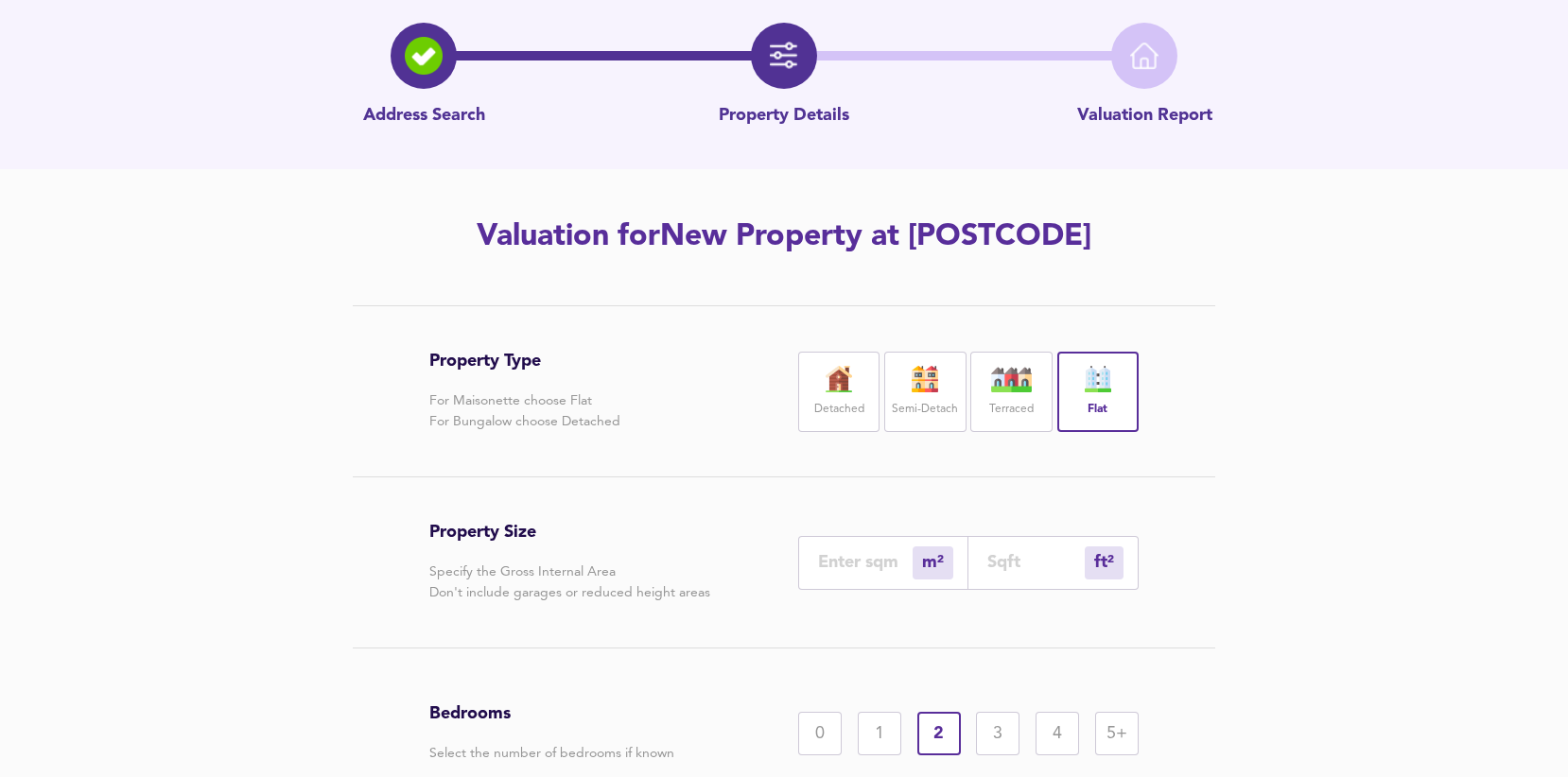 click on "m² sqm" at bounding box center [883, 562] 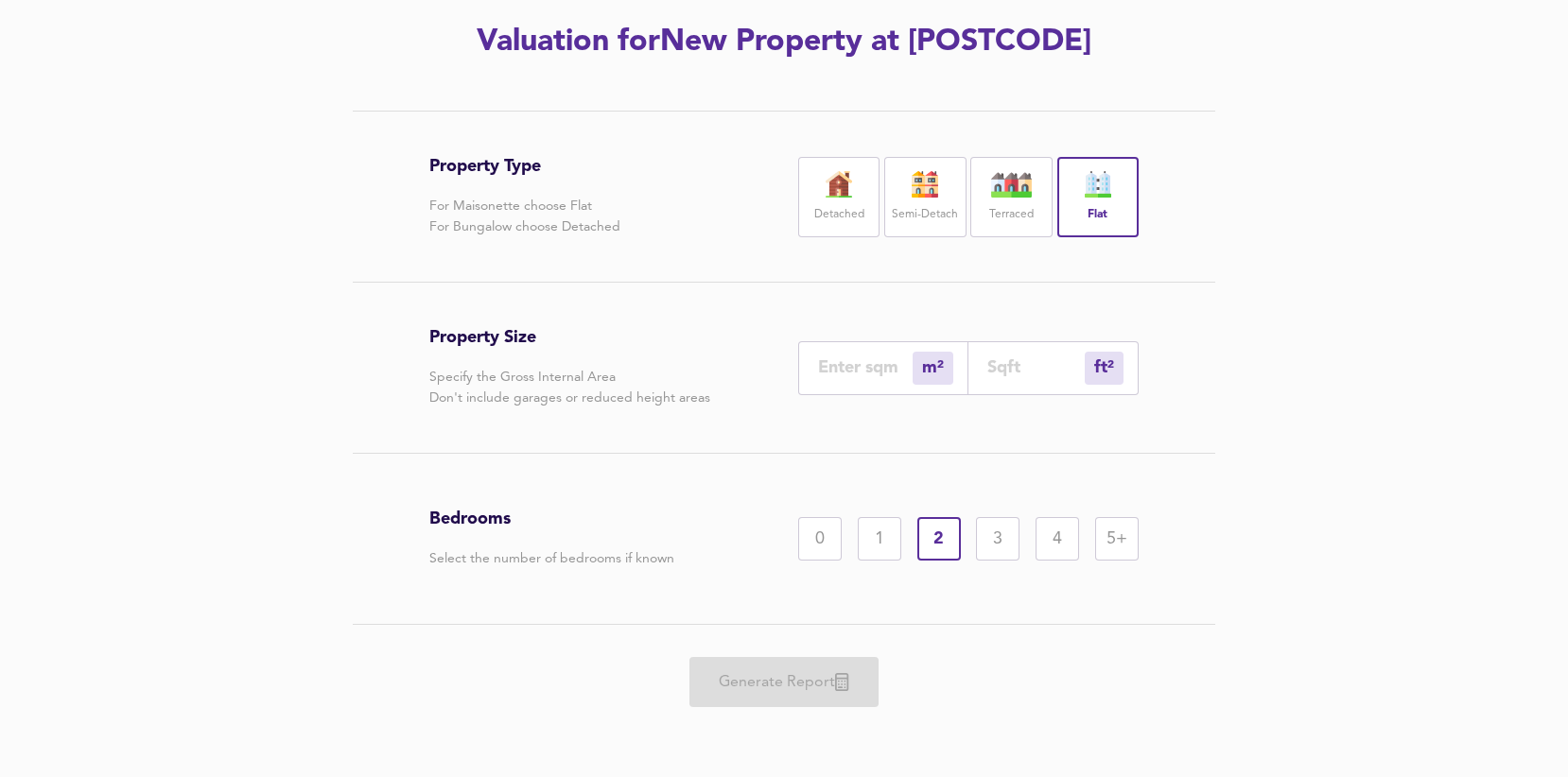 type on "4" 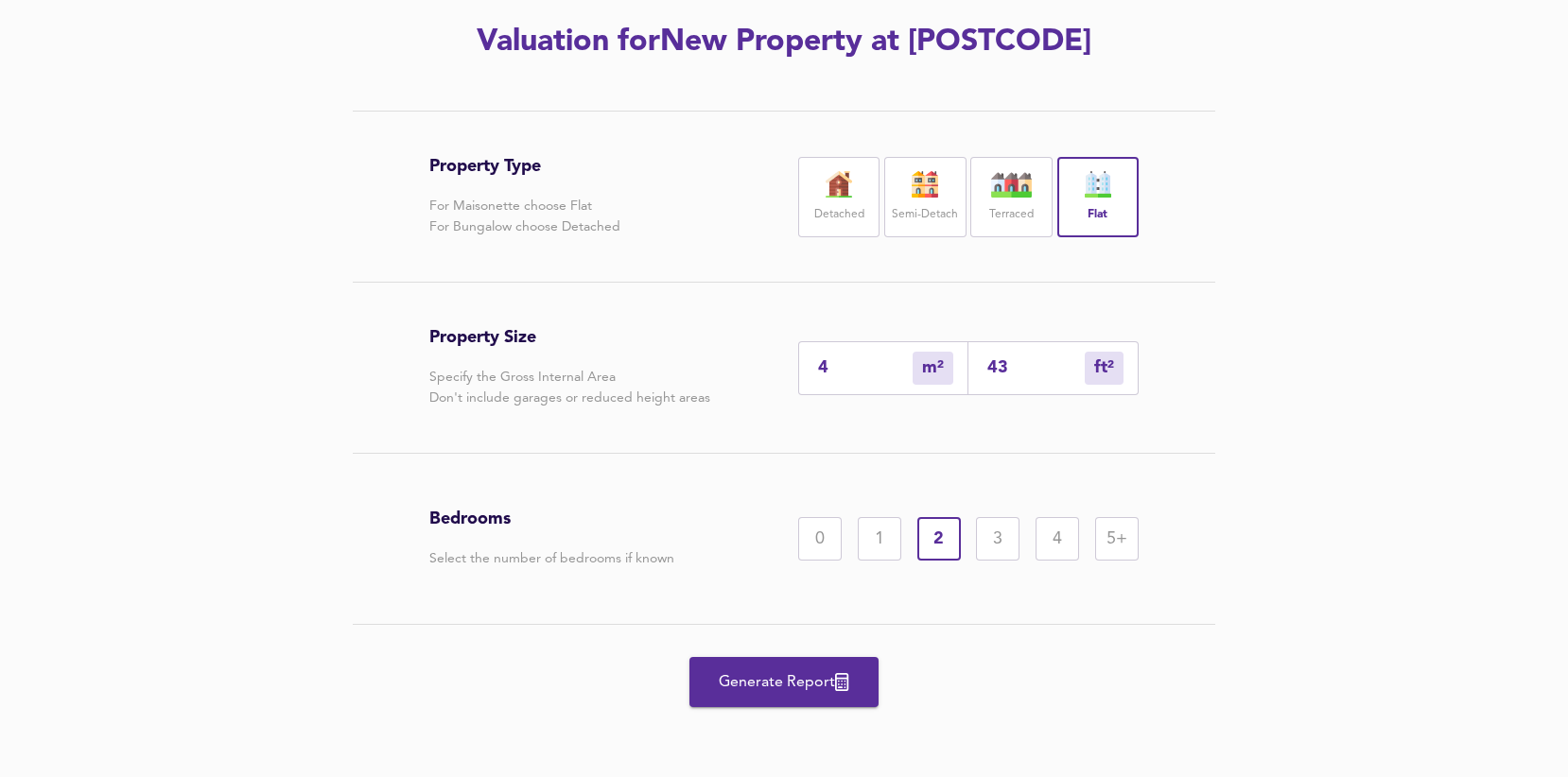 type on "43" 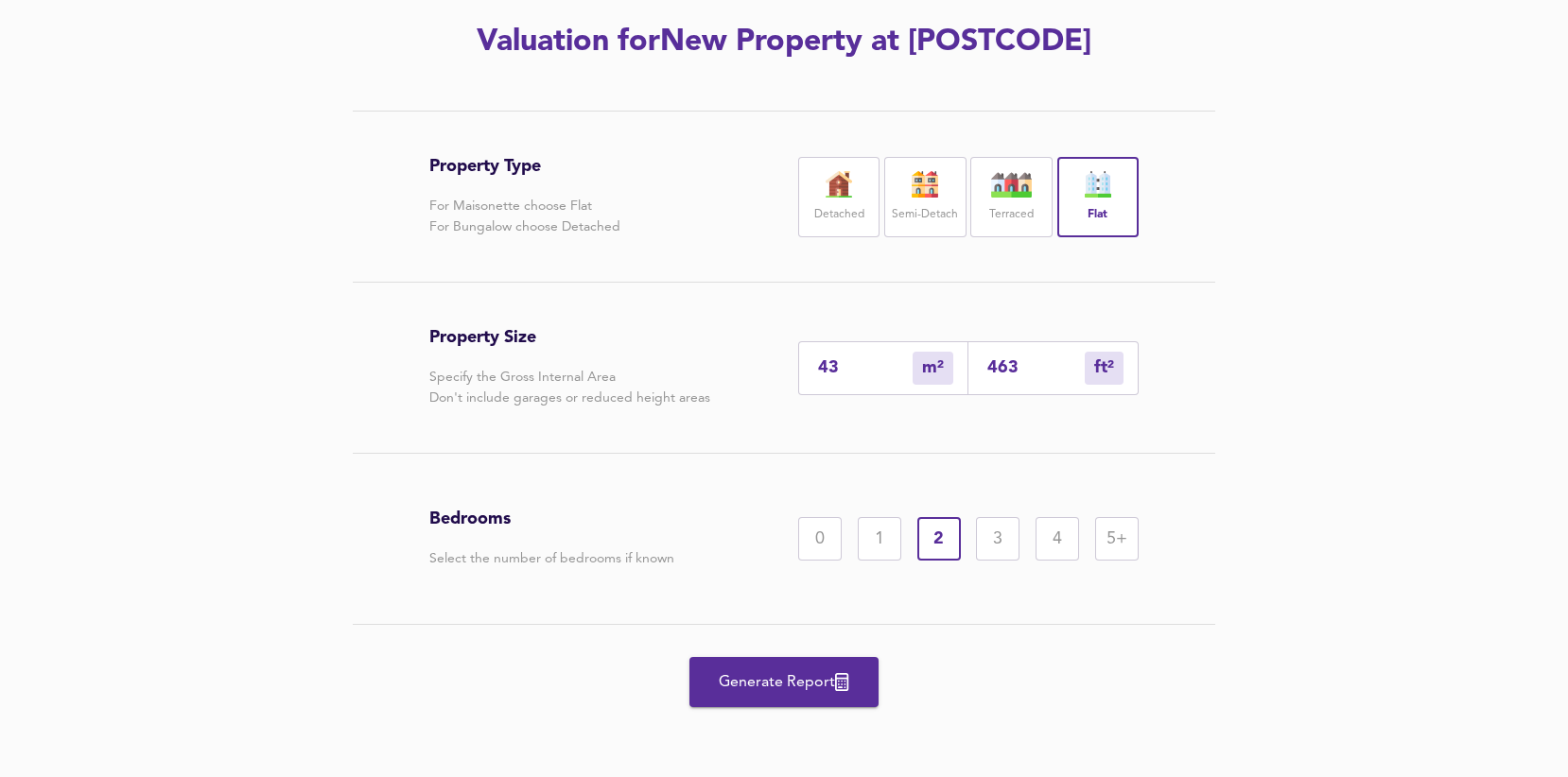 type on "43.9" 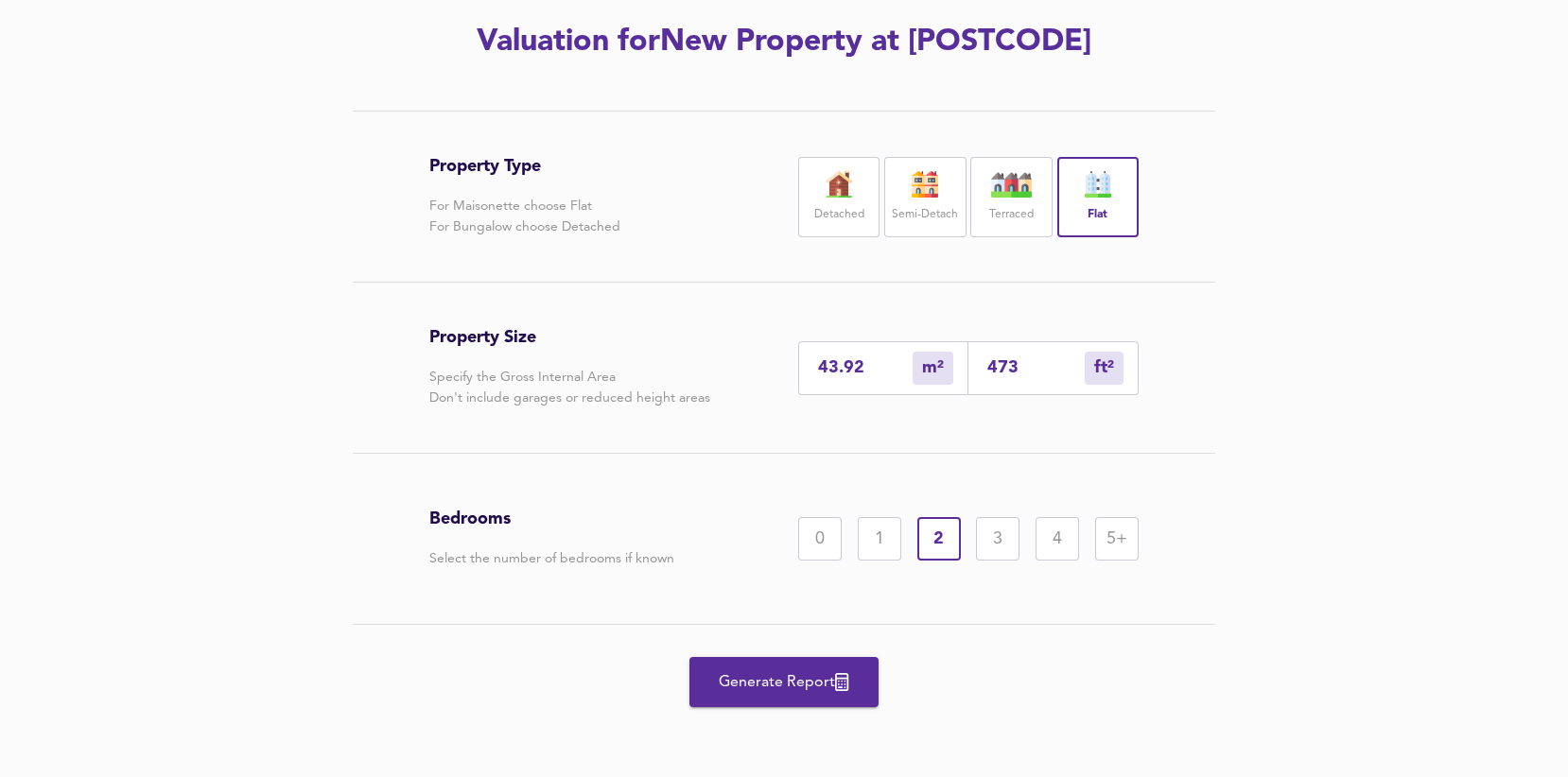 type on "43.92" 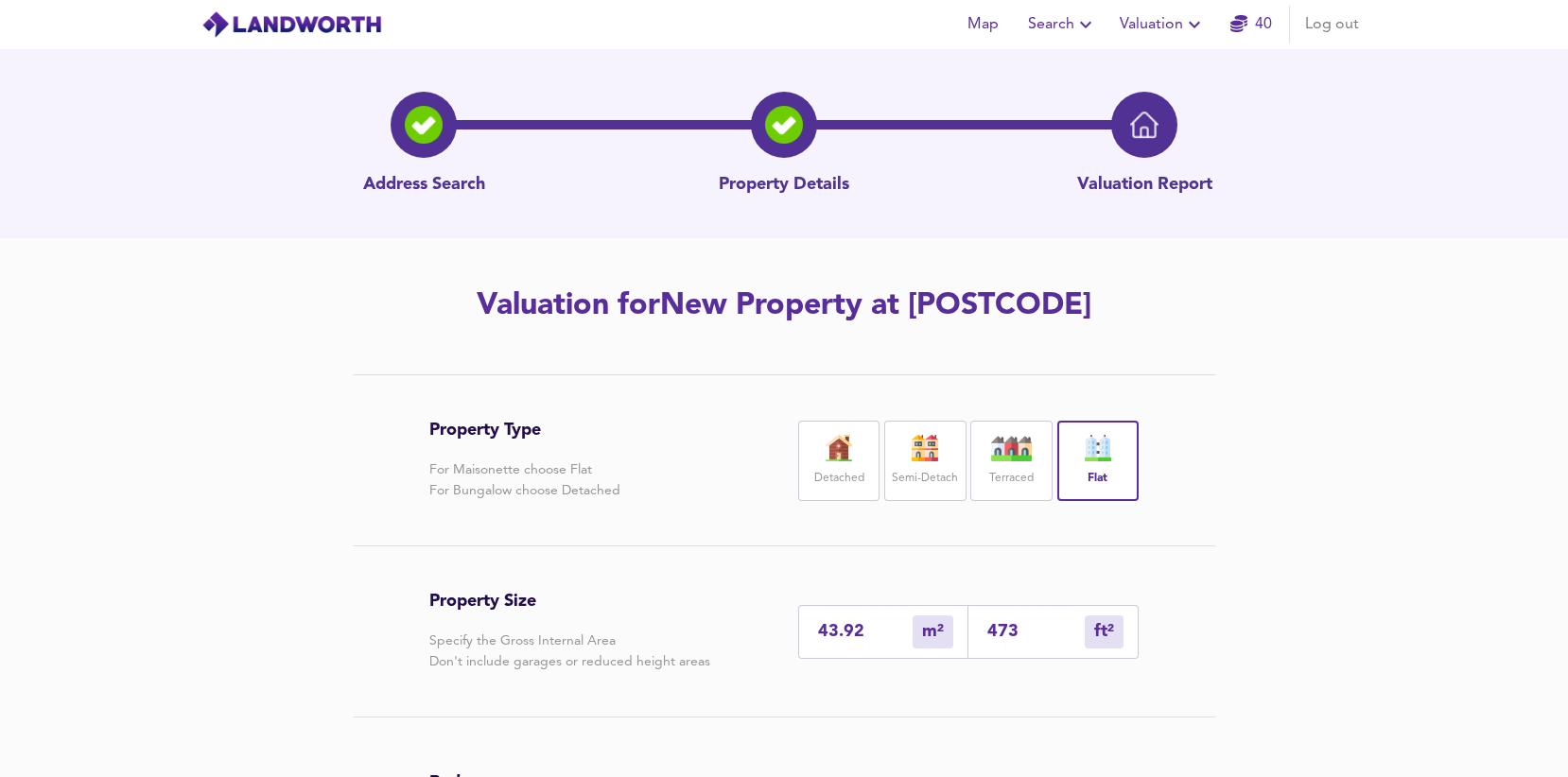 scroll, scrollTop: 264, scrollLeft: 0, axis: vertical 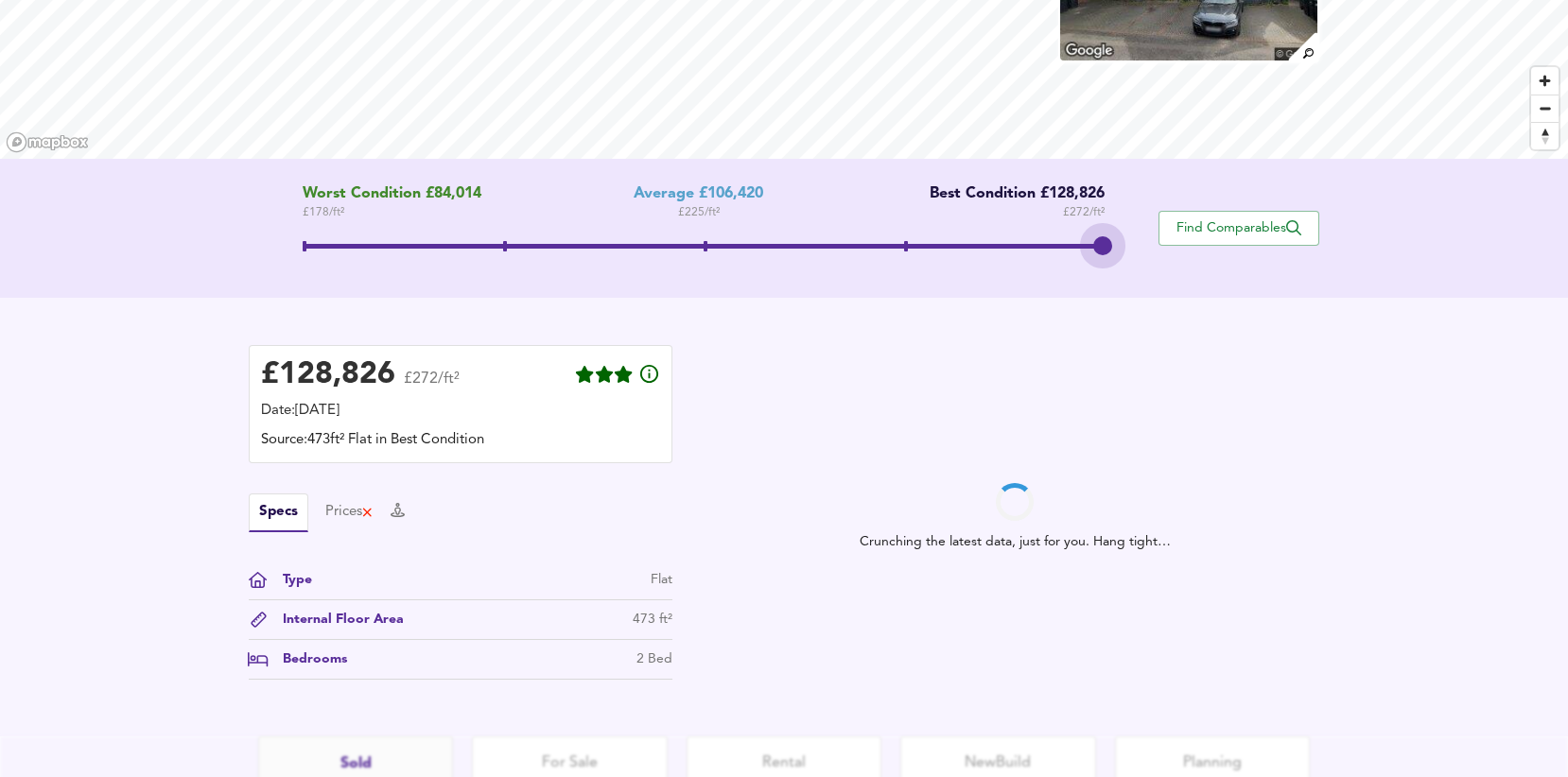 drag, startPoint x: 726, startPoint y: 250, endPoint x: 1150, endPoint y: 290, distance: 425.8826 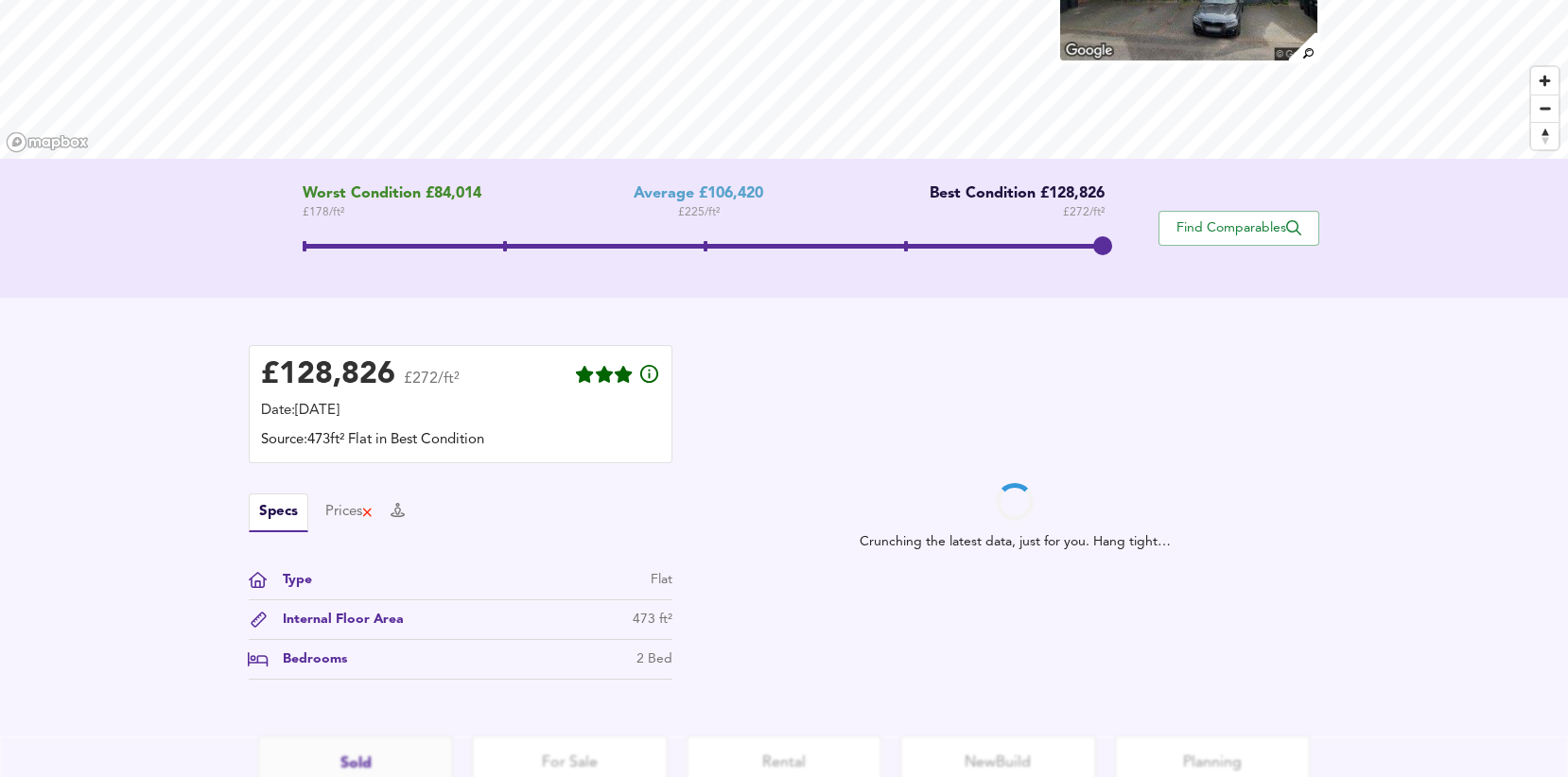 click on "Crunching the latest data, just for you. Hang tight…" at bounding box center (1015, 517) 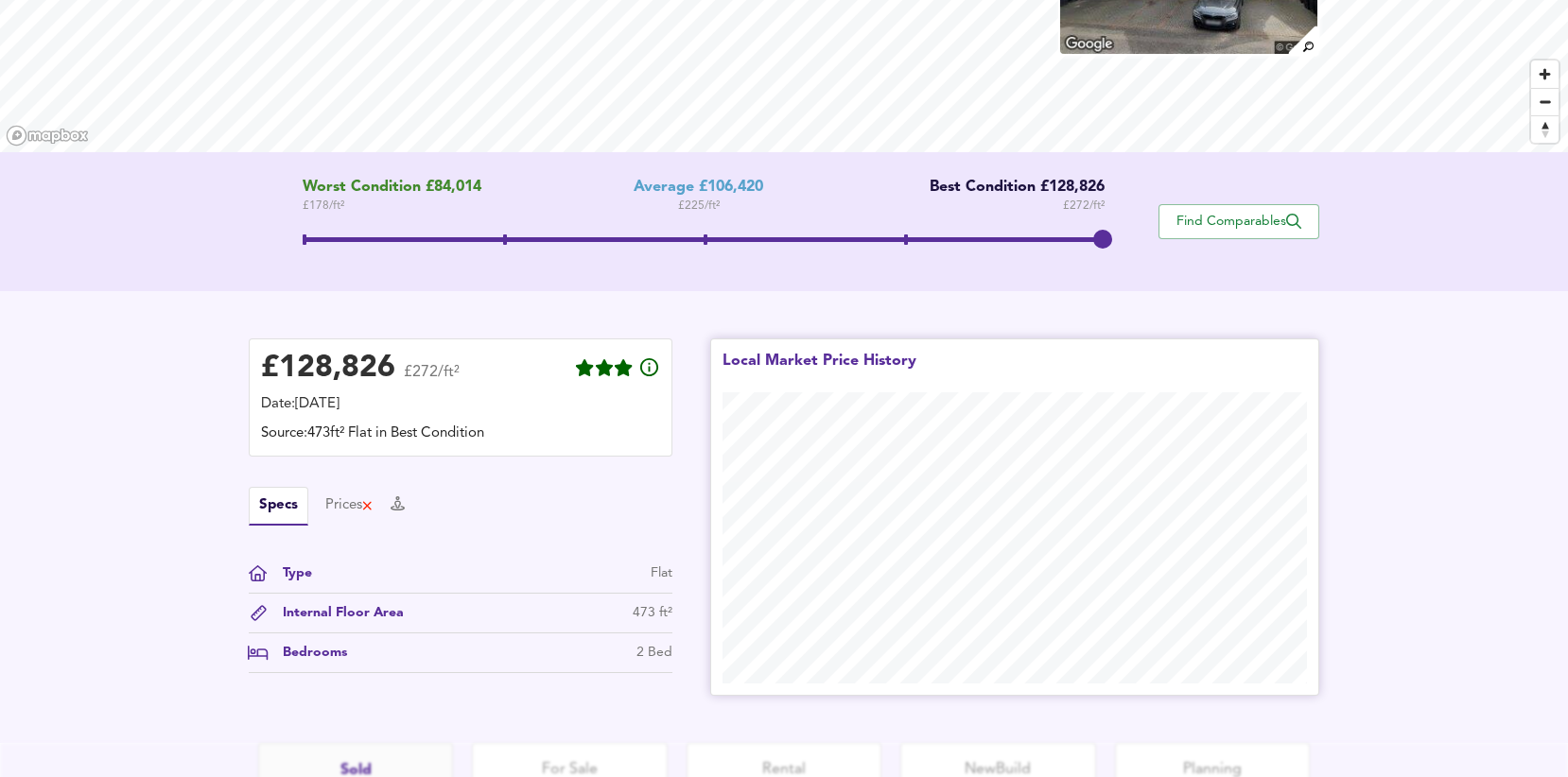 scroll, scrollTop: 408, scrollLeft: 0, axis: vertical 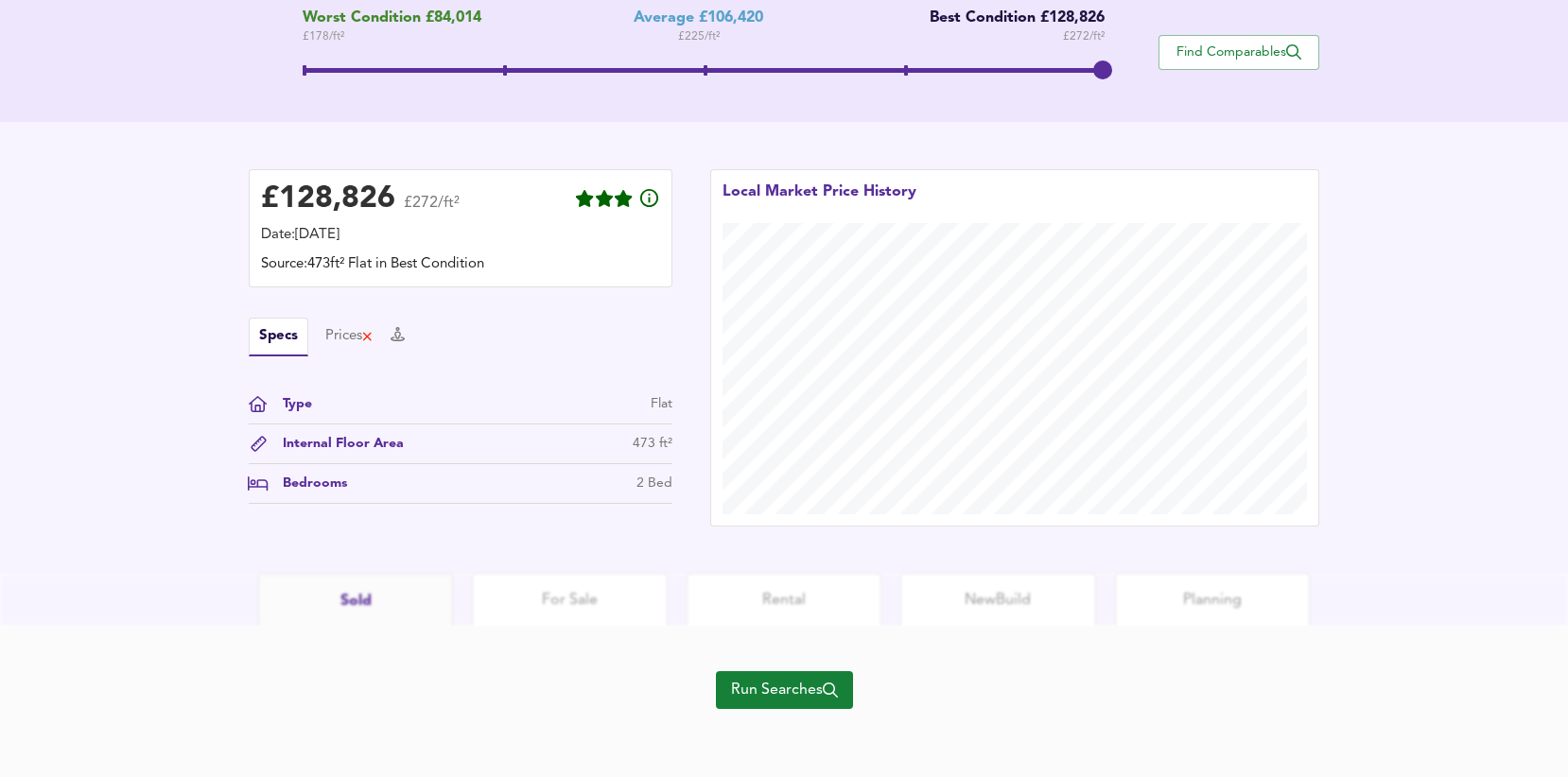 click on "Run Searches" at bounding box center (784, 690) 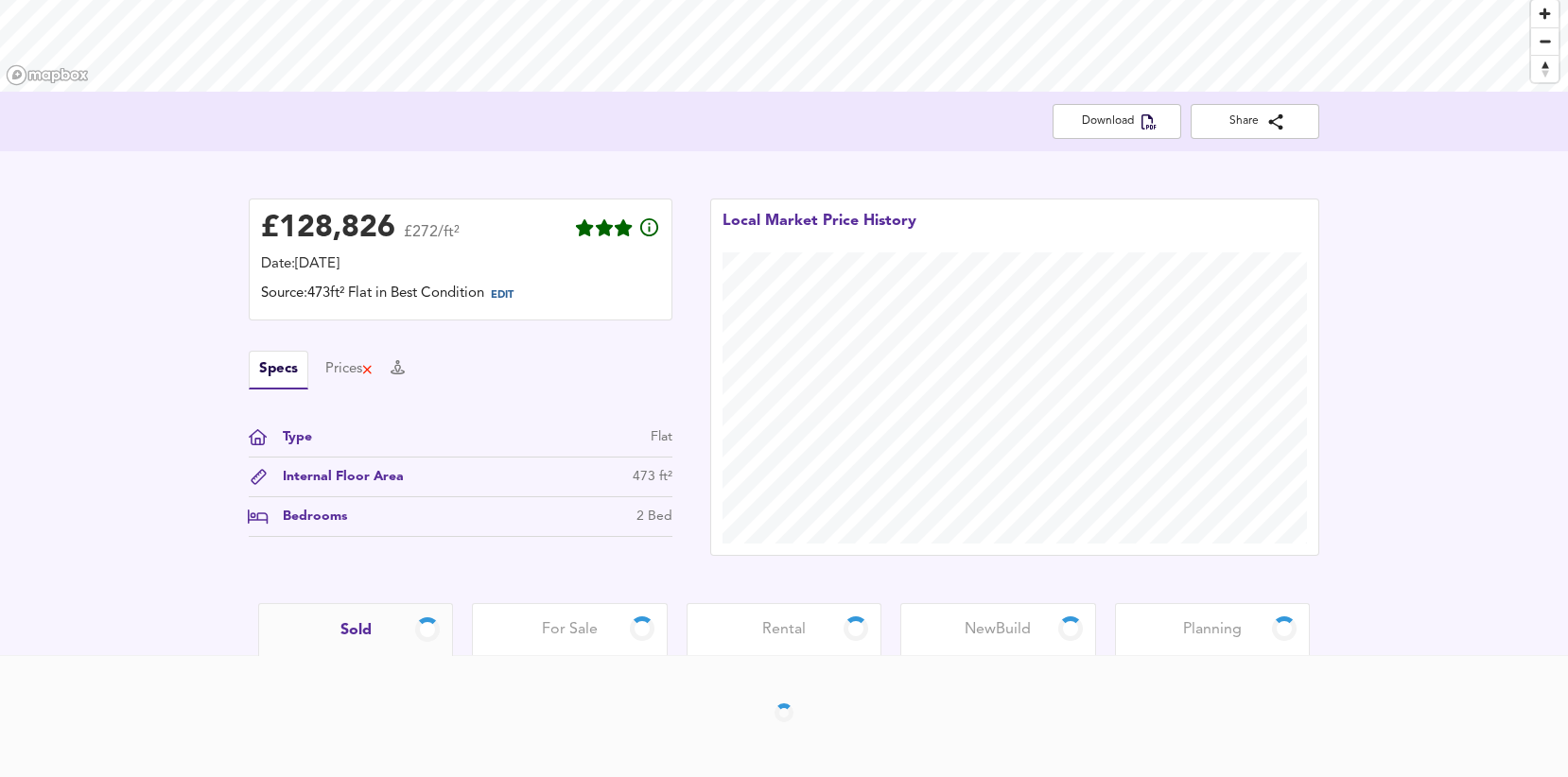 scroll, scrollTop: 0, scrollLeft: 0, axis: both 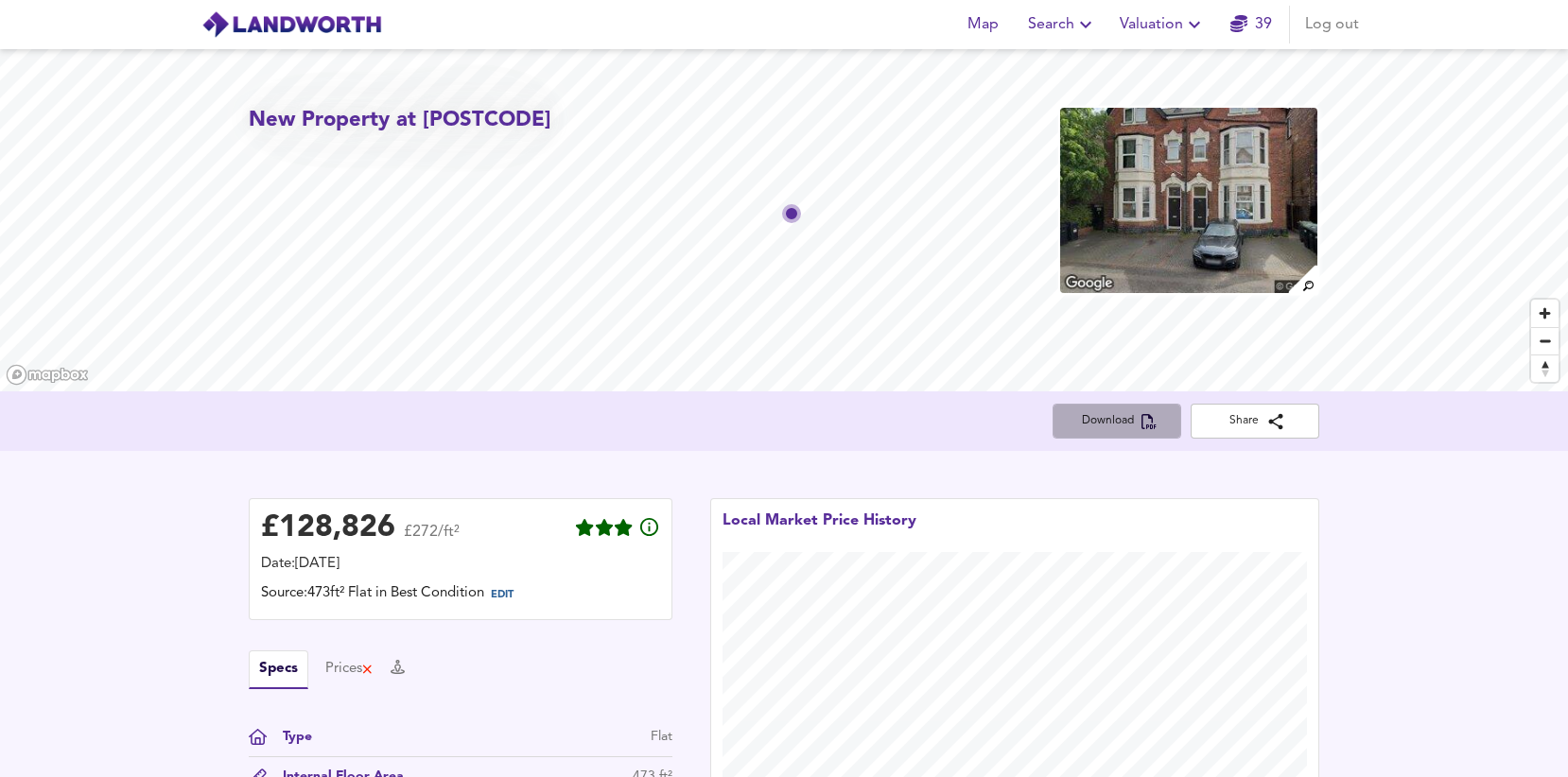 click on "Download" at bounding box center (1117, 421) 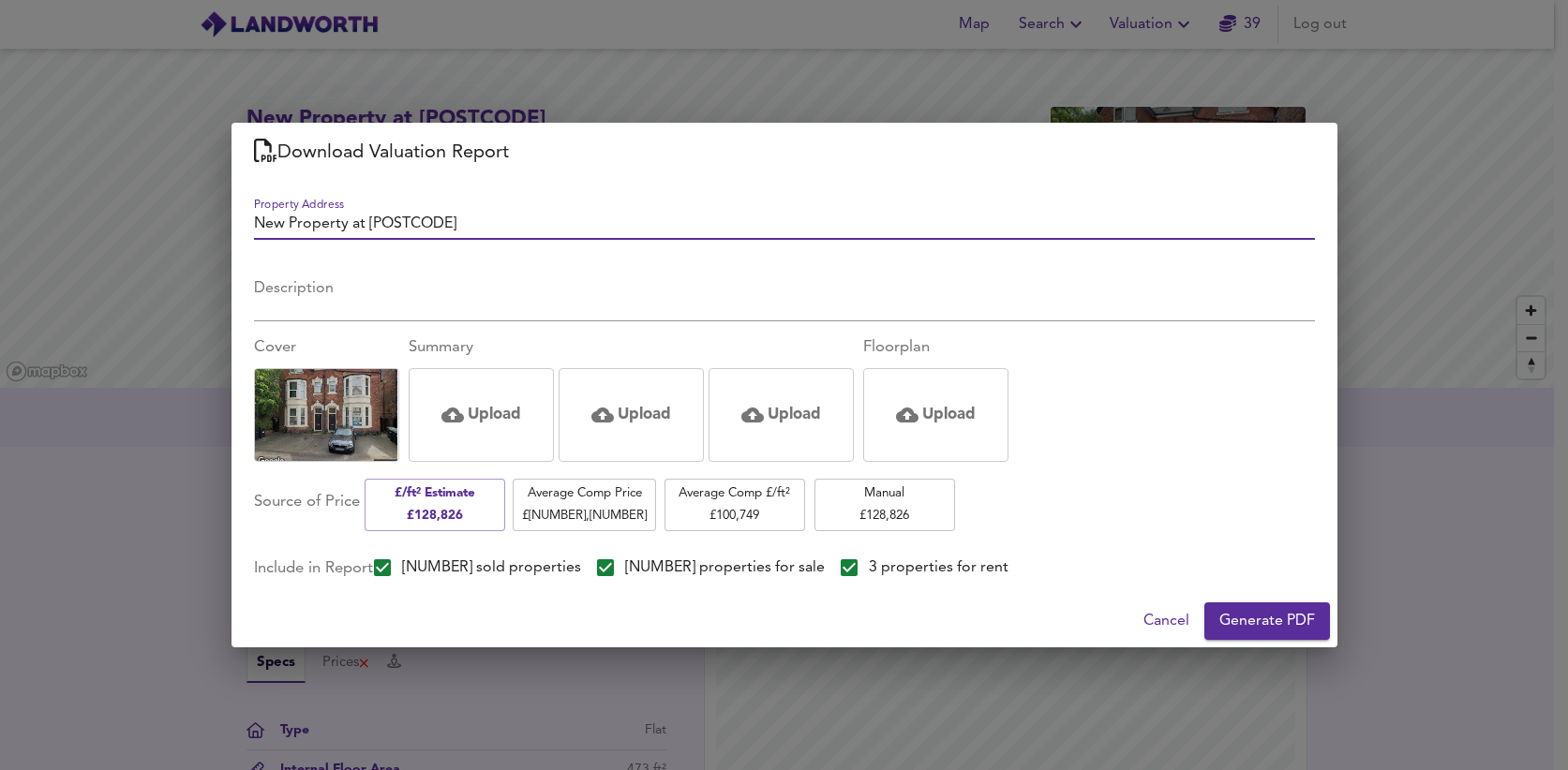 click on "New Property at [POSTCODE]" at bounding box center [784, 226] 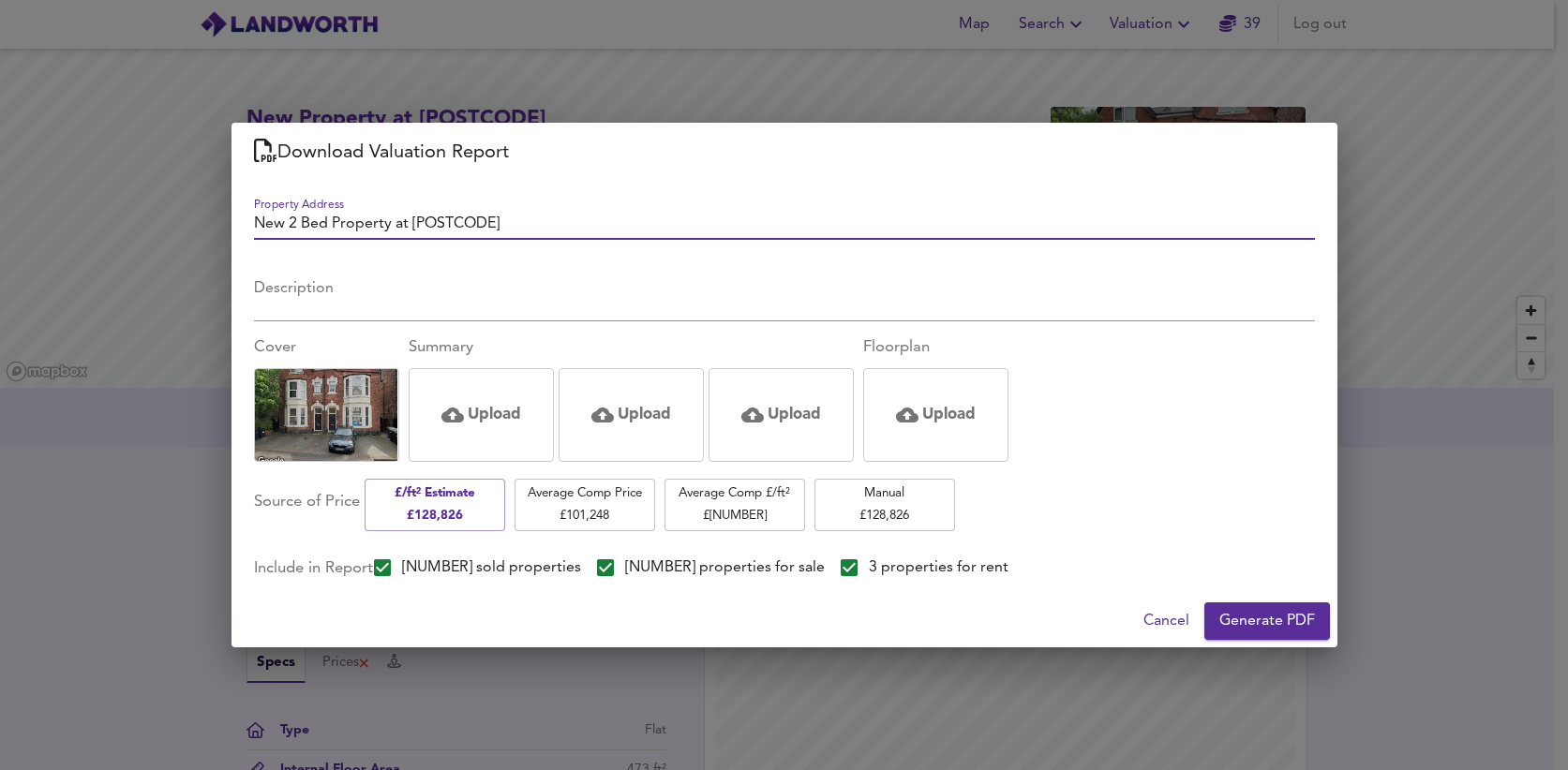 click on "New 2 Bed Property at [POSTCODE]" at bounding box center [784, 226] 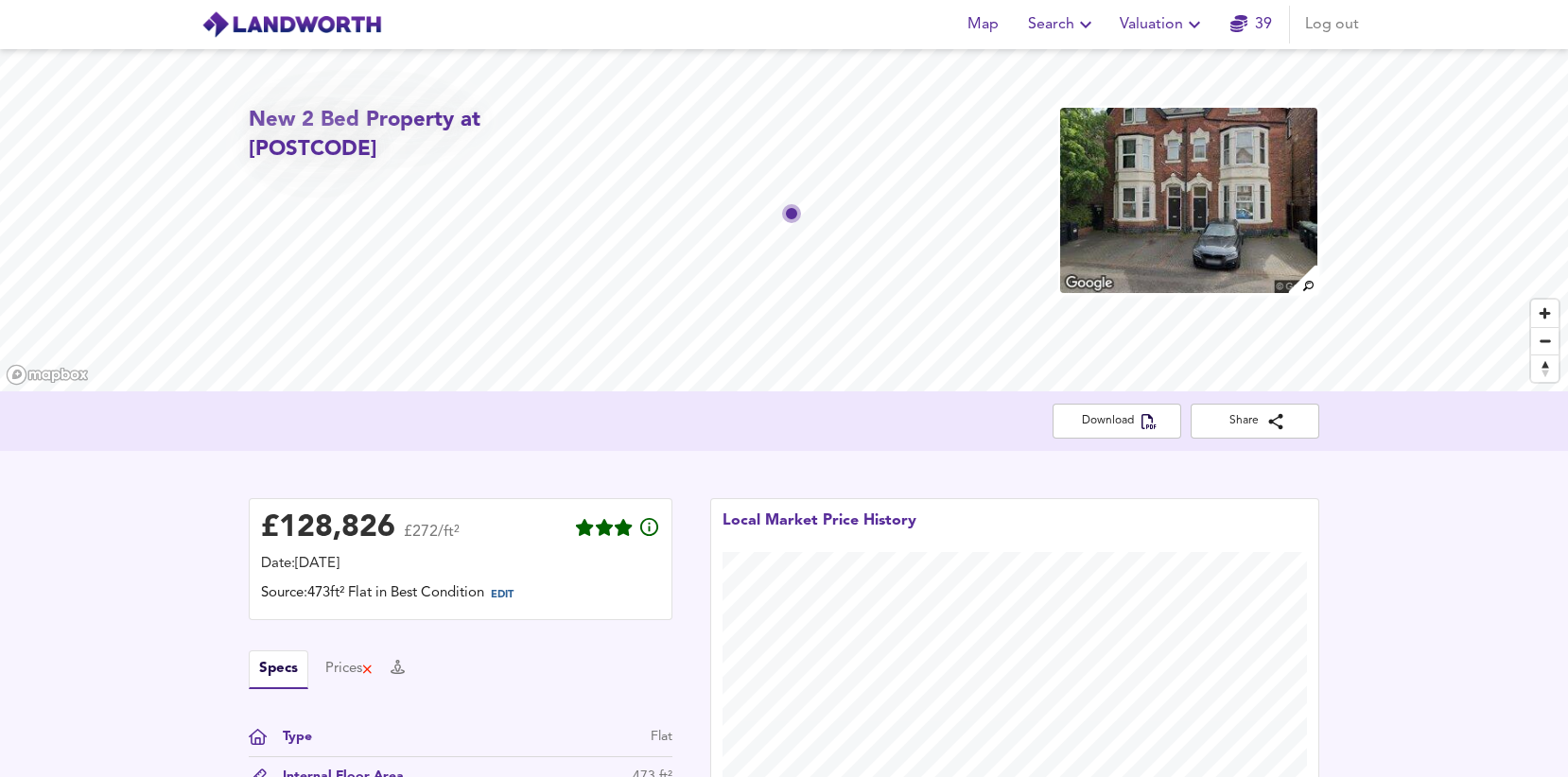 click 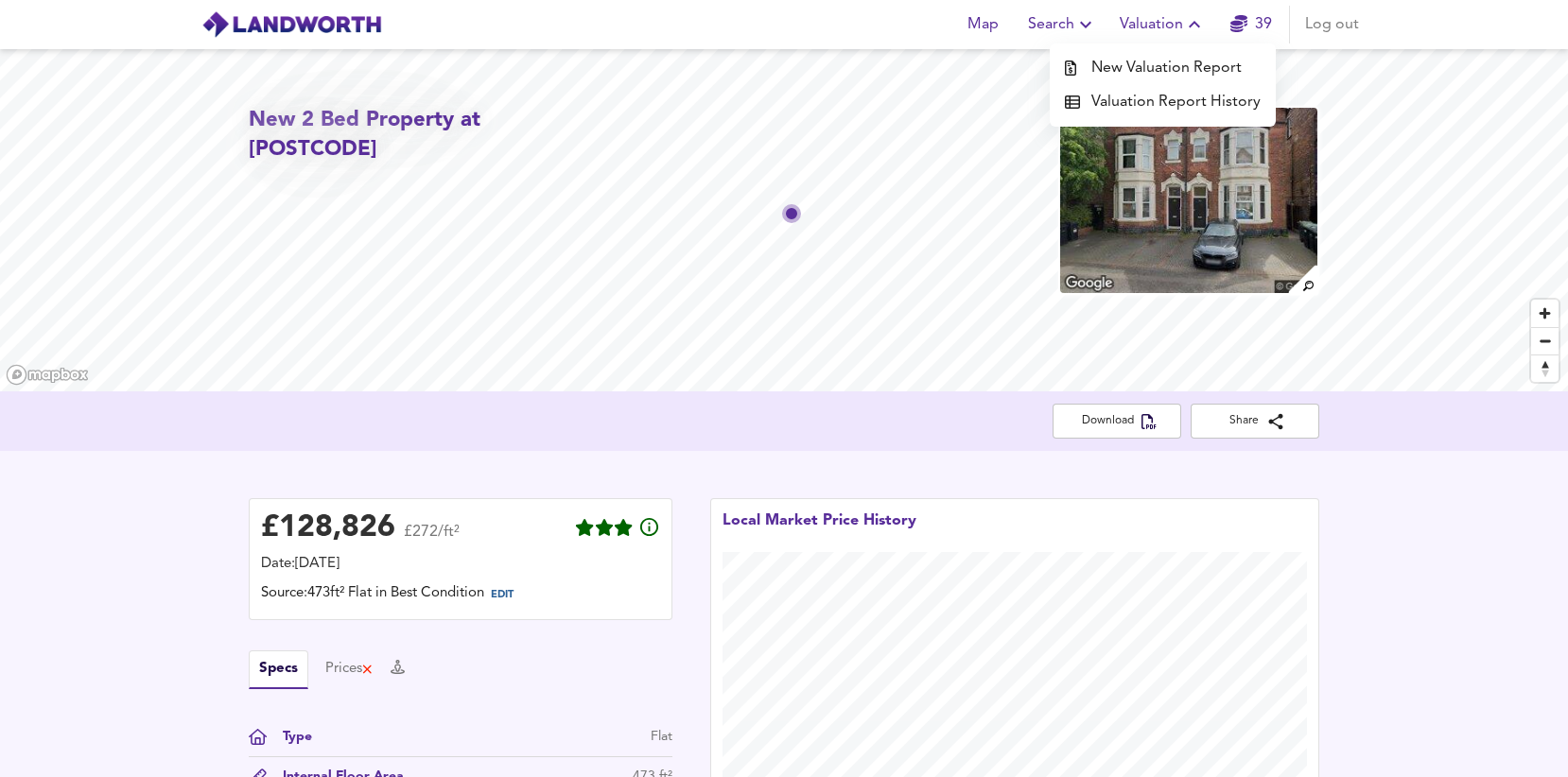 click on "New Valuation Report" at bounding box center (1162, 68) 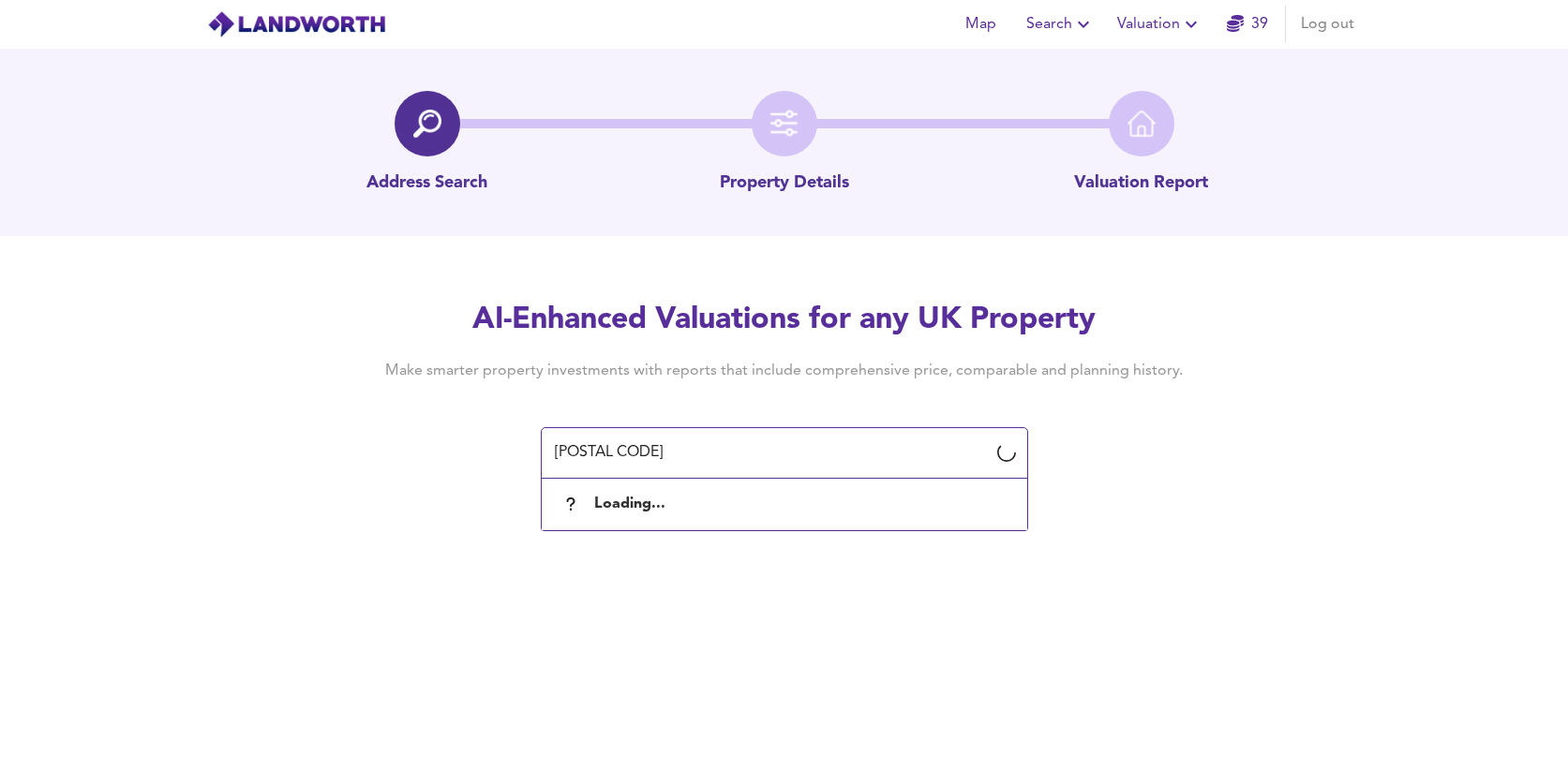 type on "[POSTAL CODE]" 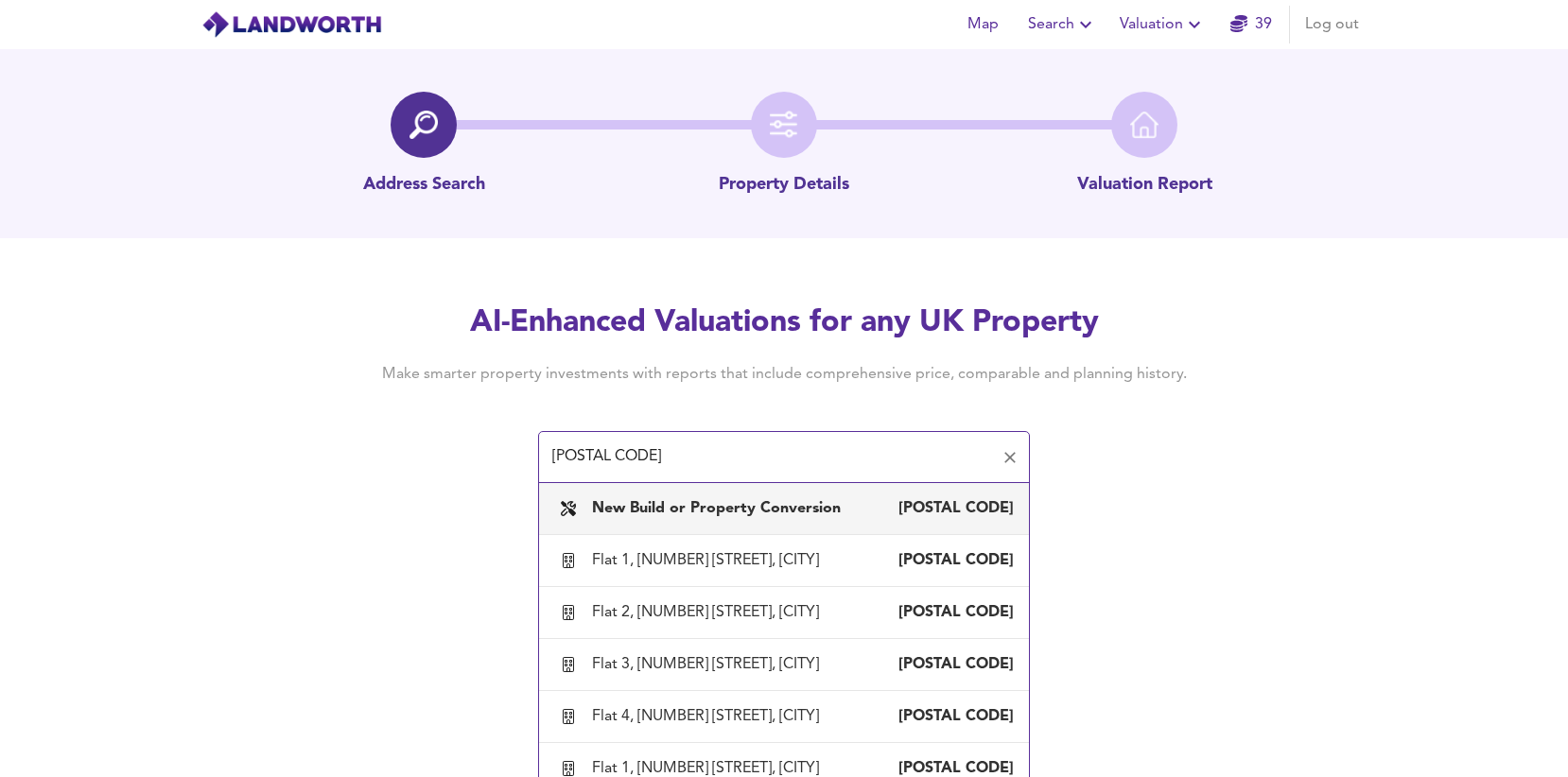 click on "New Build or Property Conversion    [POSTCODE]" at bounding box center (784, 509) 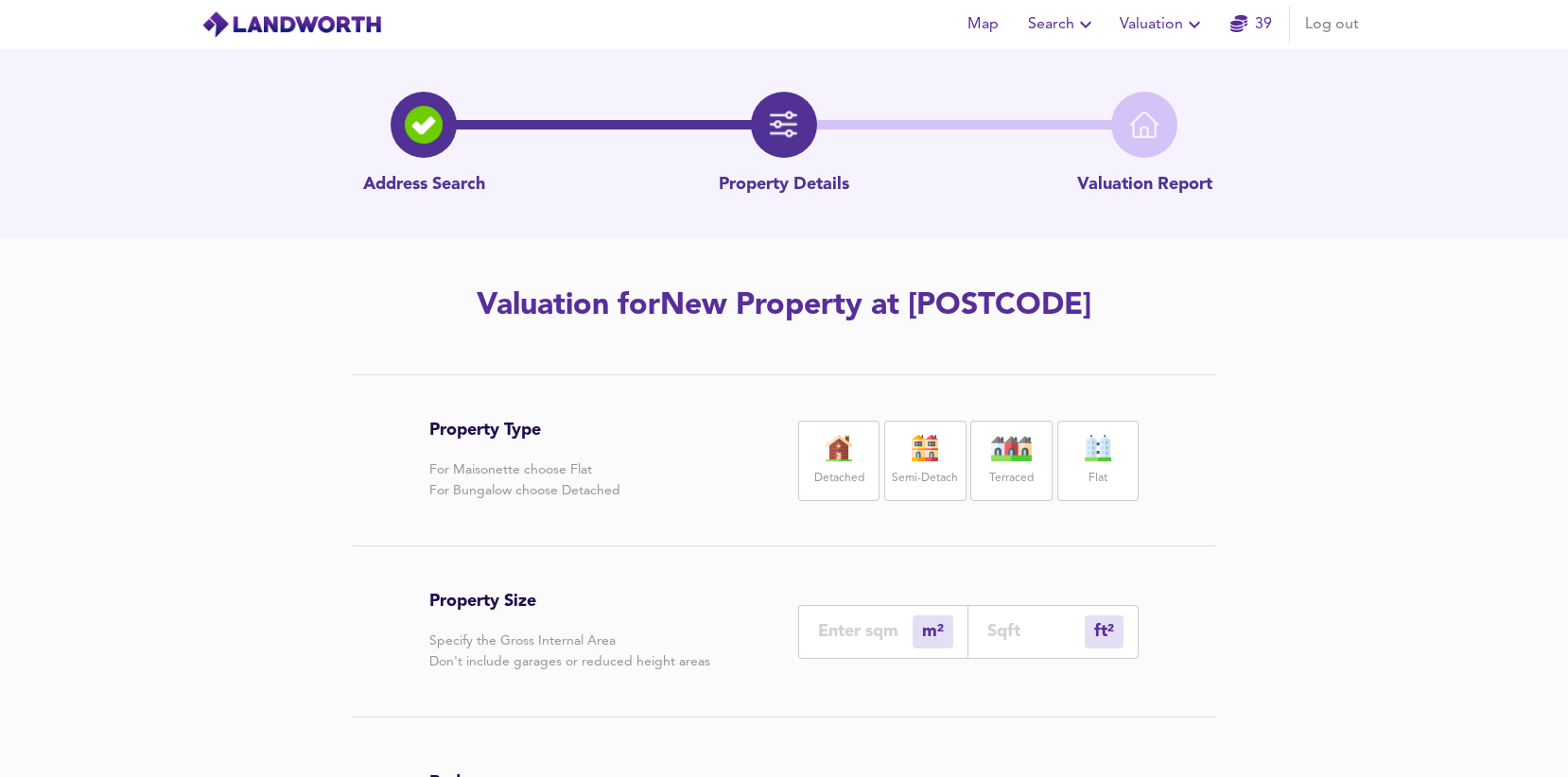 click on "Flat" at bounding box center (1098, 460) 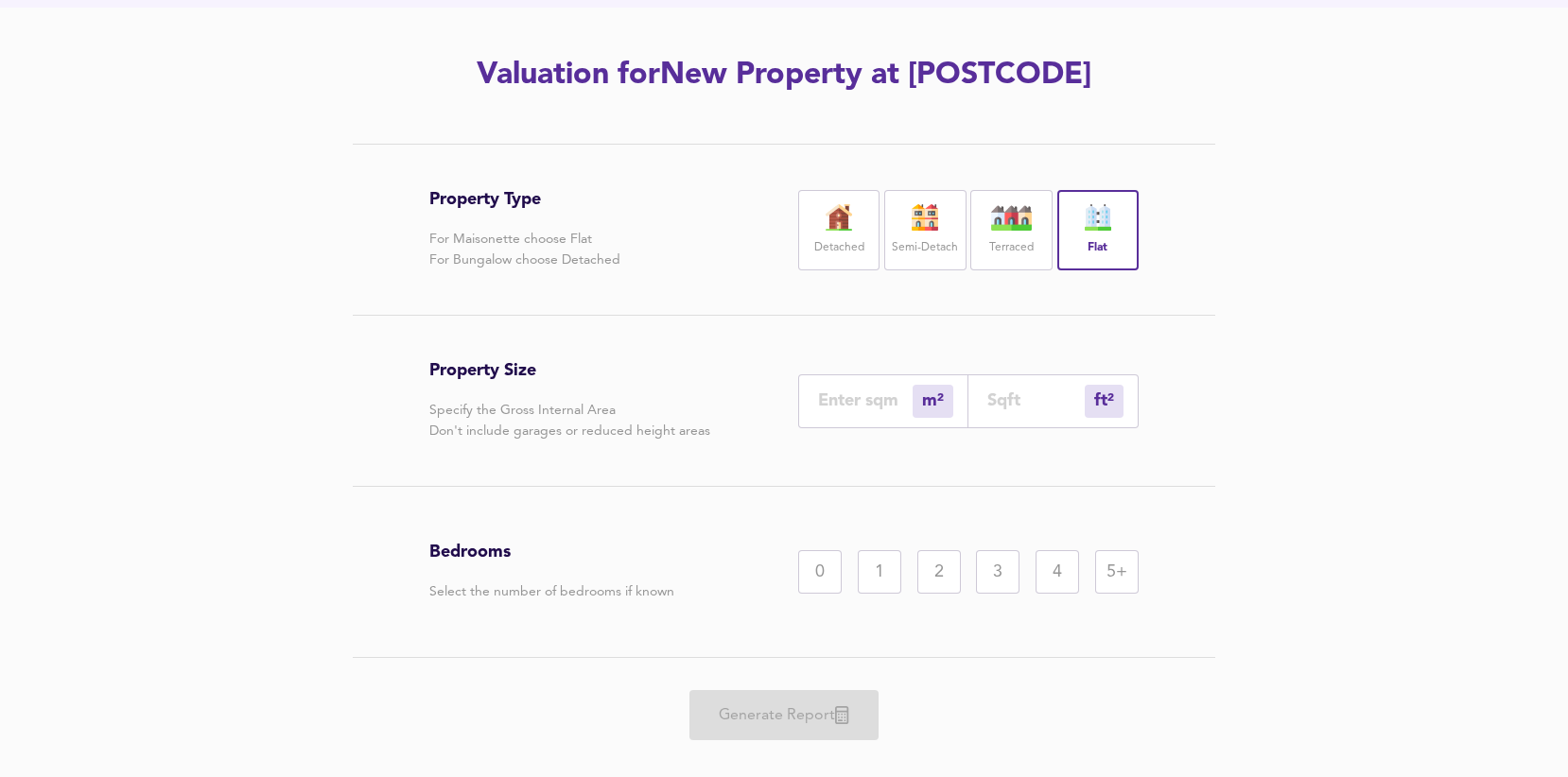 scroll, scrollTop: 264, scrollLeft: 0, axis: vertical 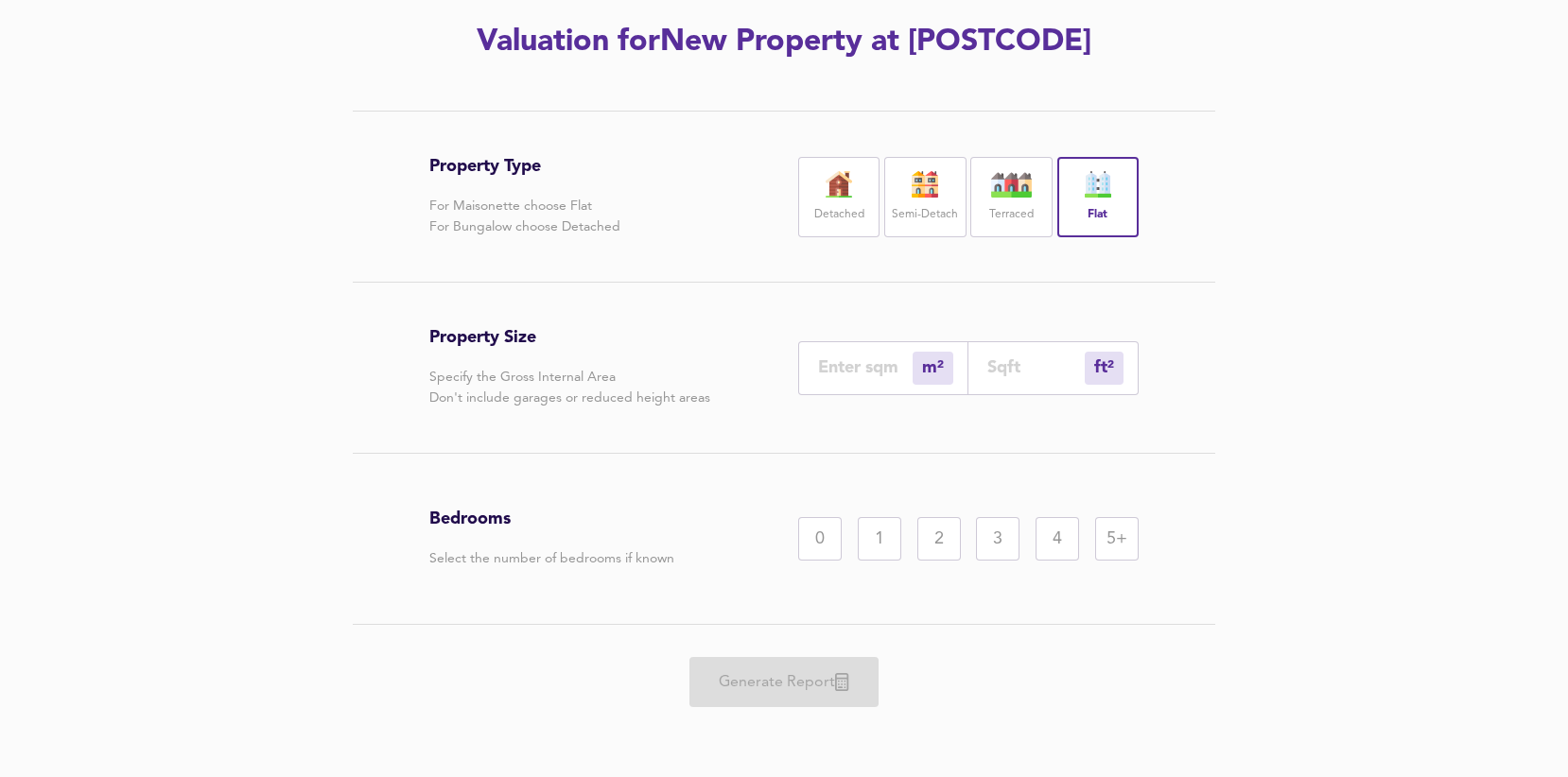 click at bounding box center (865, 367) 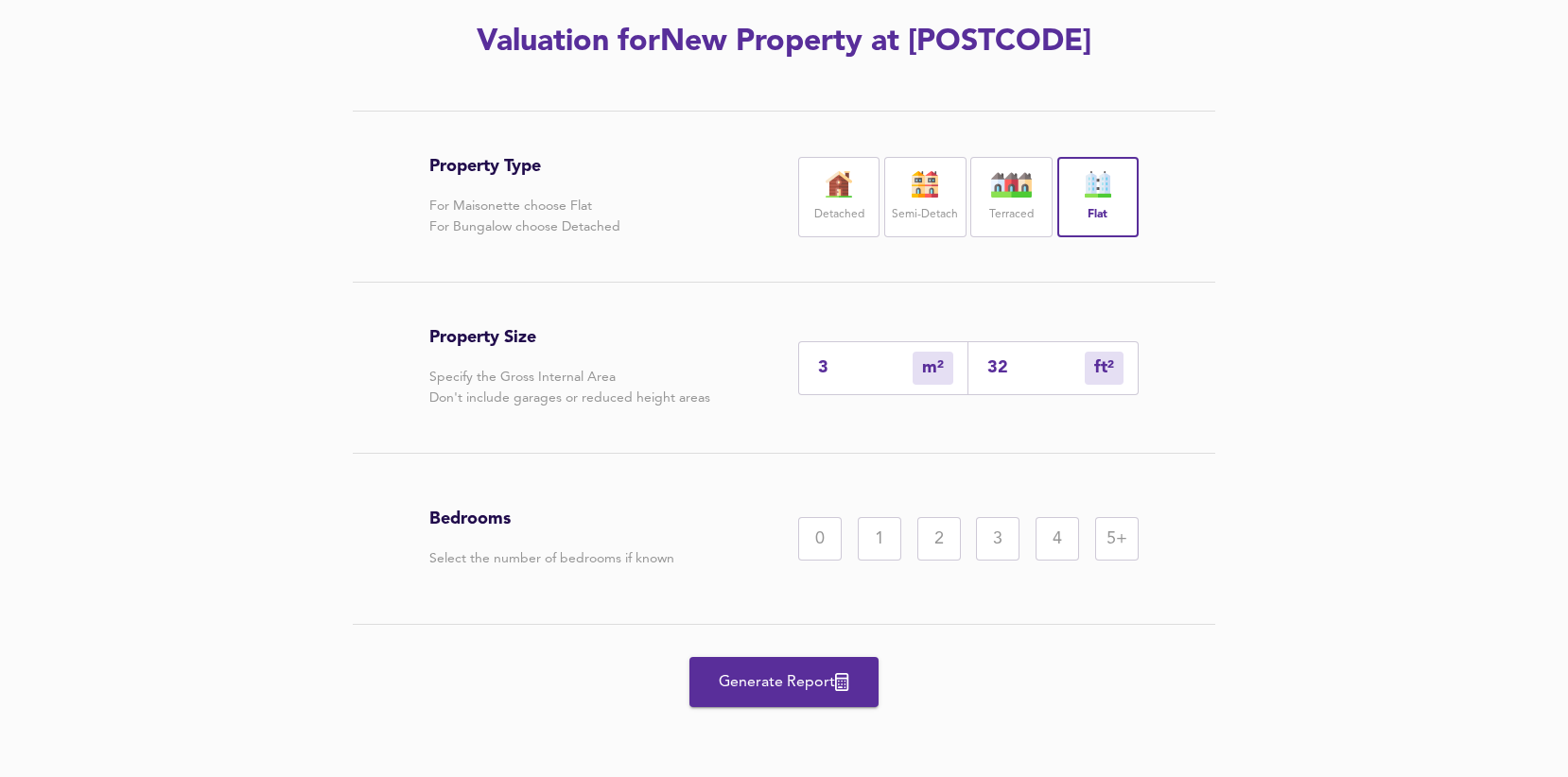 type on "36" 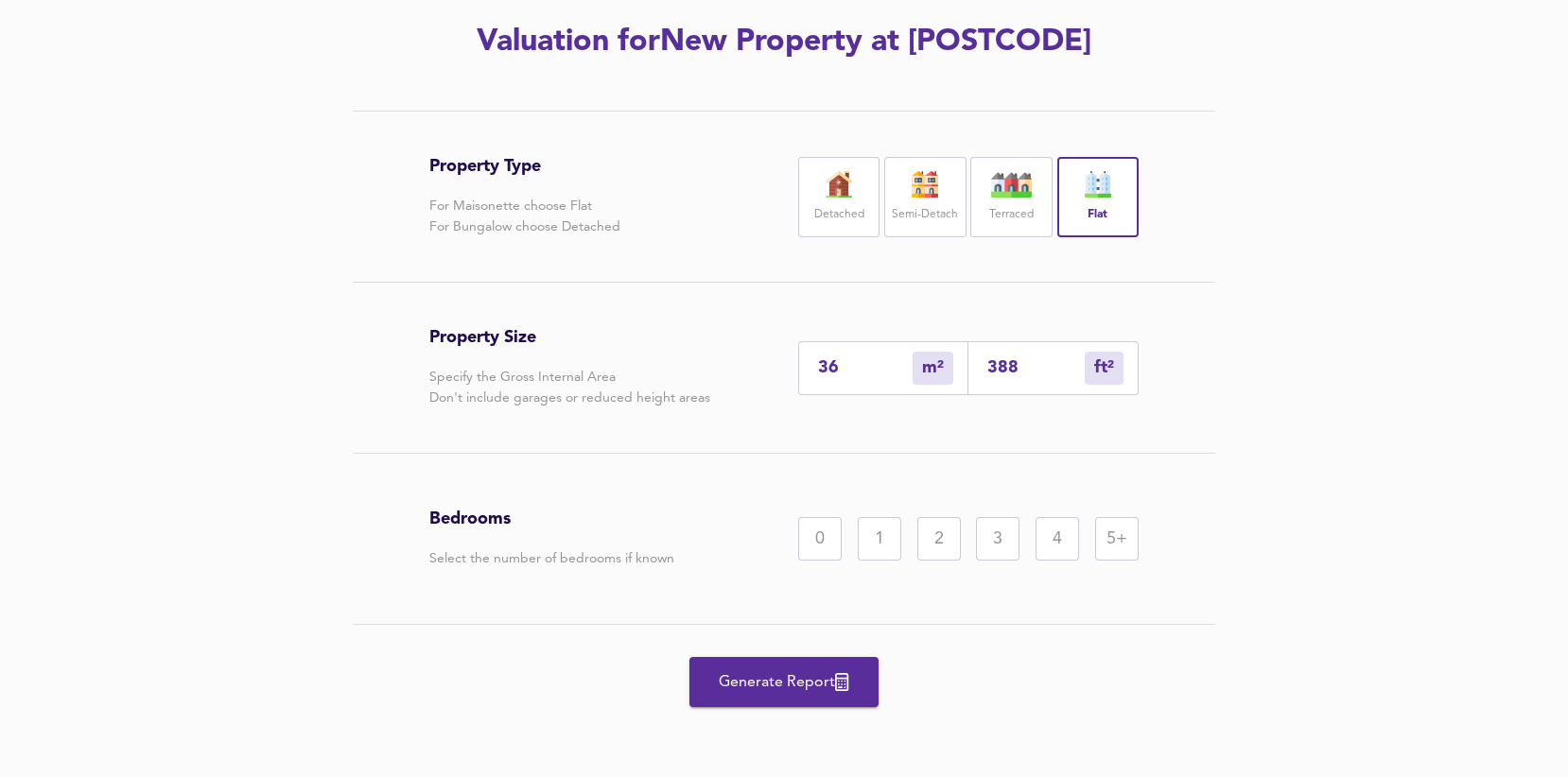 type on "[NUMBER]" 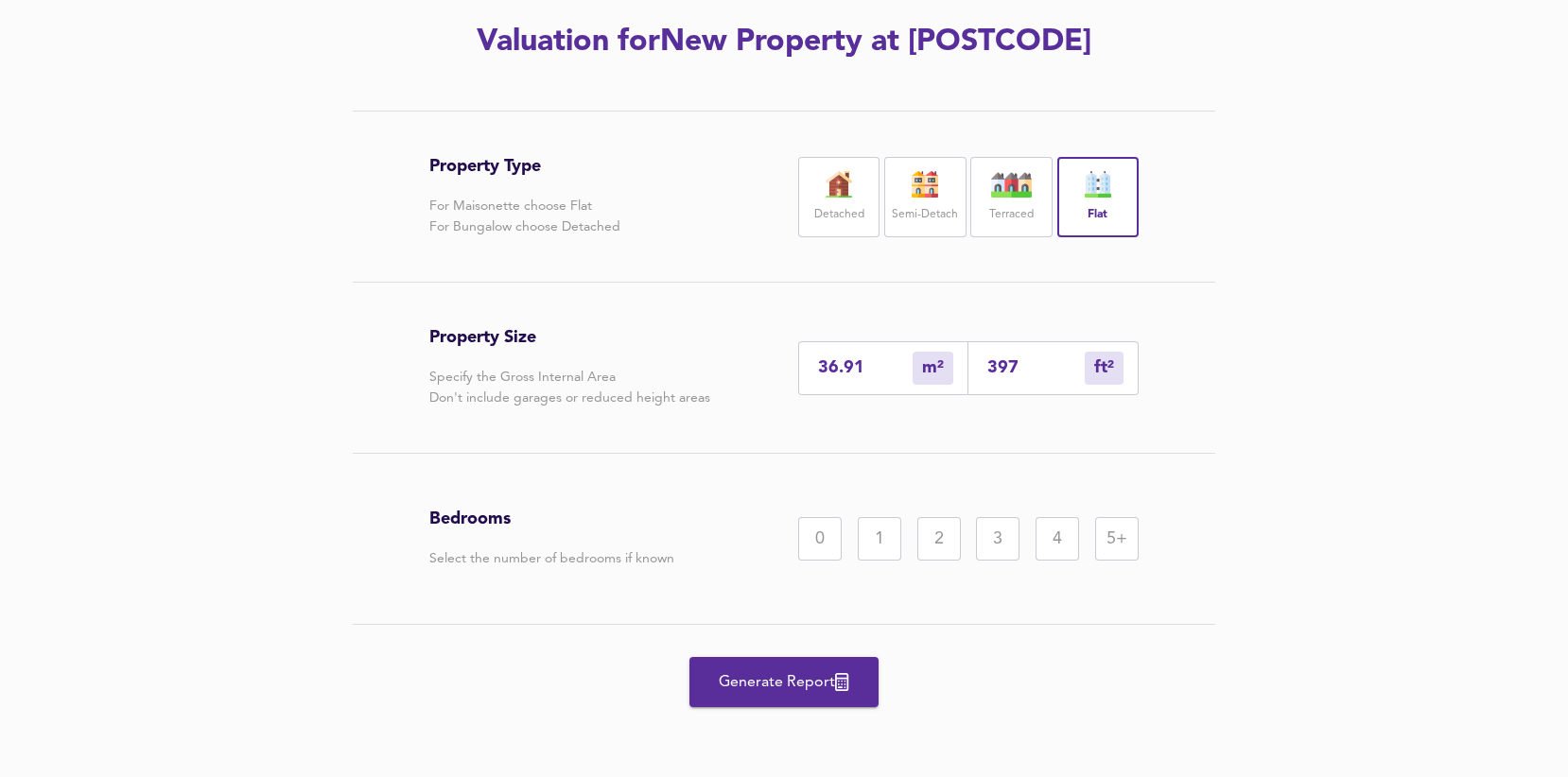 type on "36.91" 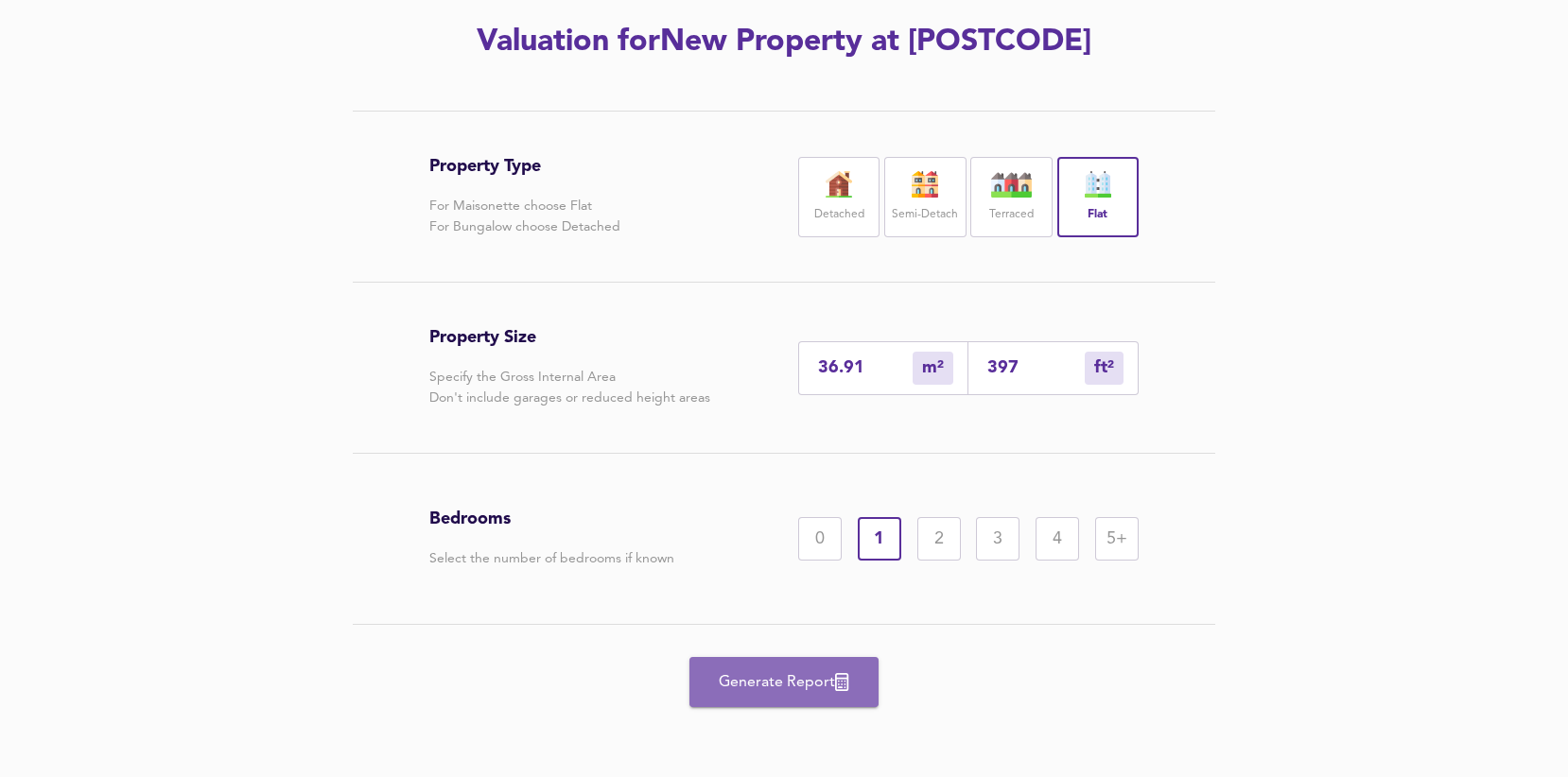click on "Generate Report" at bounding box center [784, 682] 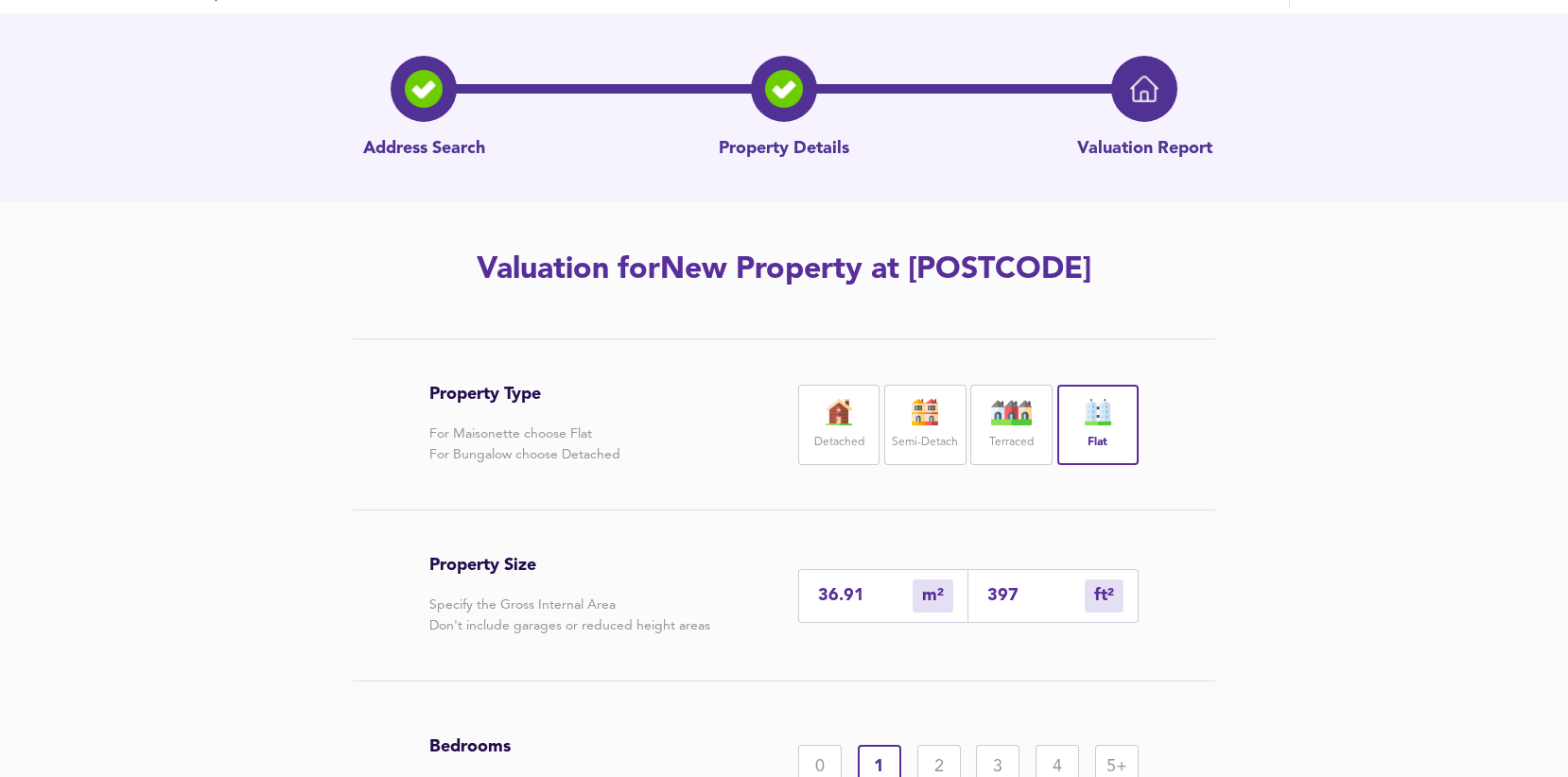 scroll, scrollTop: 0, scrollLeft: 0, axis: both 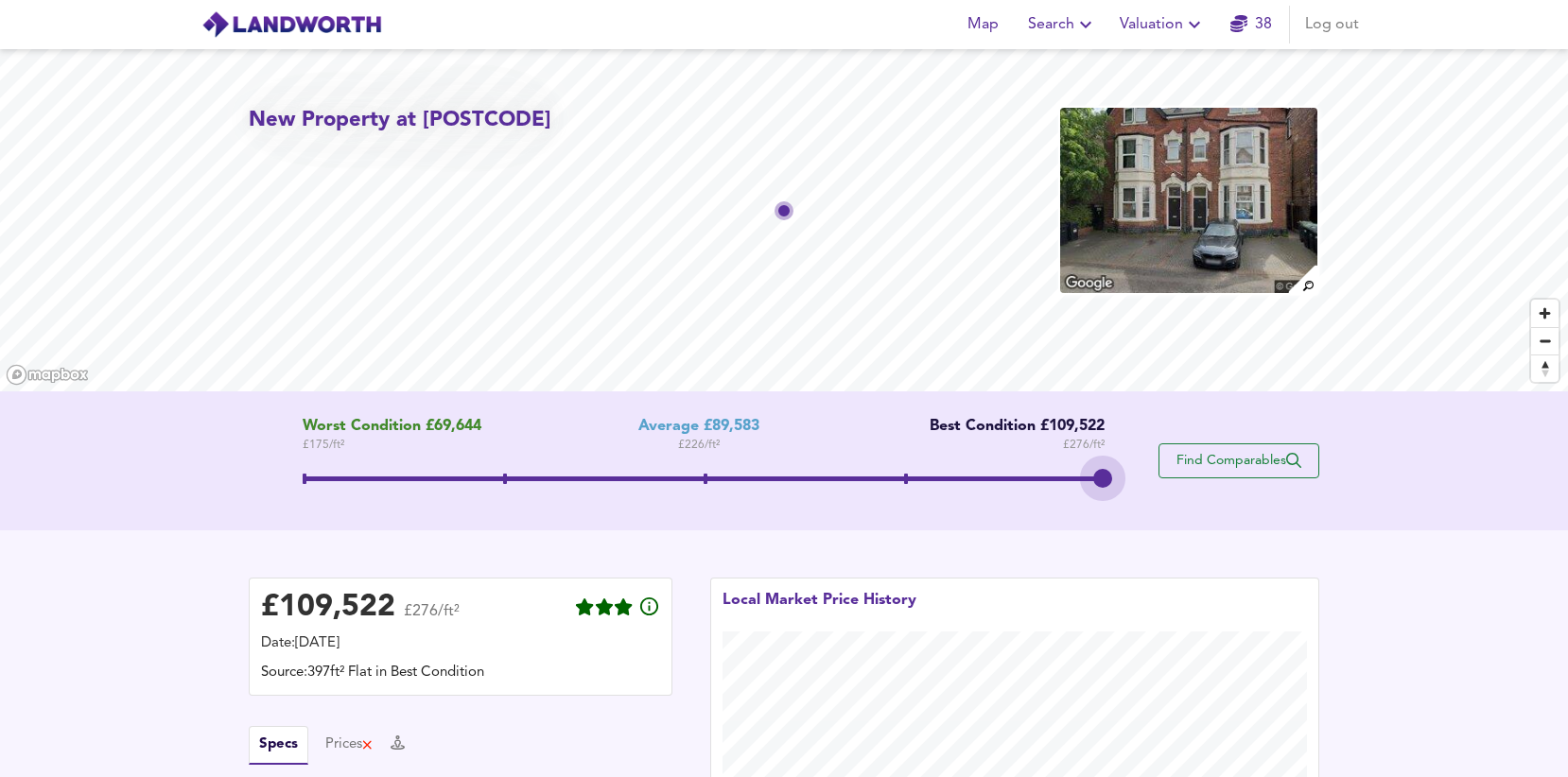 drag, startPoint x: 697, startPoint y: 460, endPoint x: 1228, endPoint y: 470, distance: 531.0942 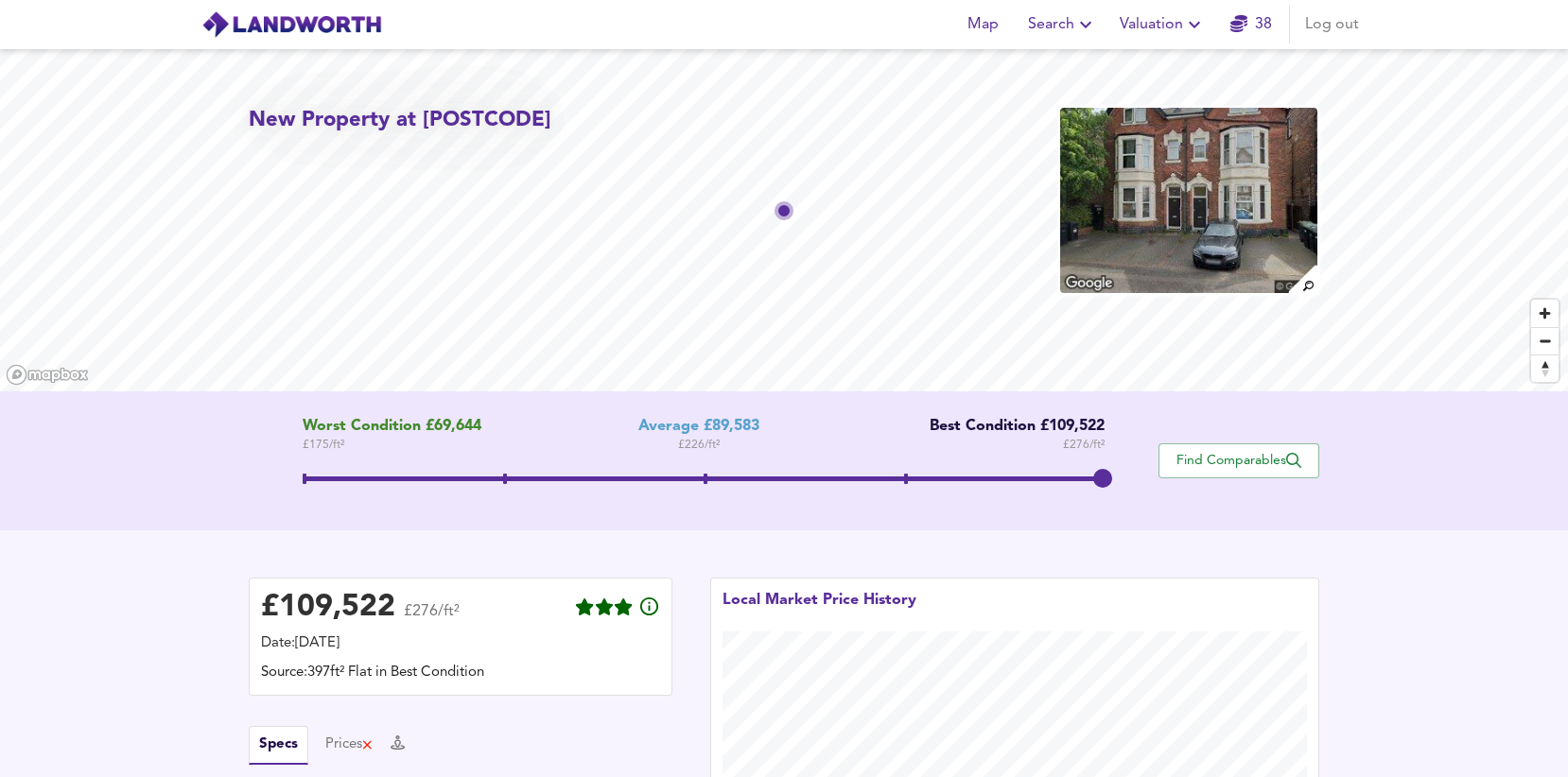 scroll, scrollTop: 408, scrollLeft: 0, axis: vertical 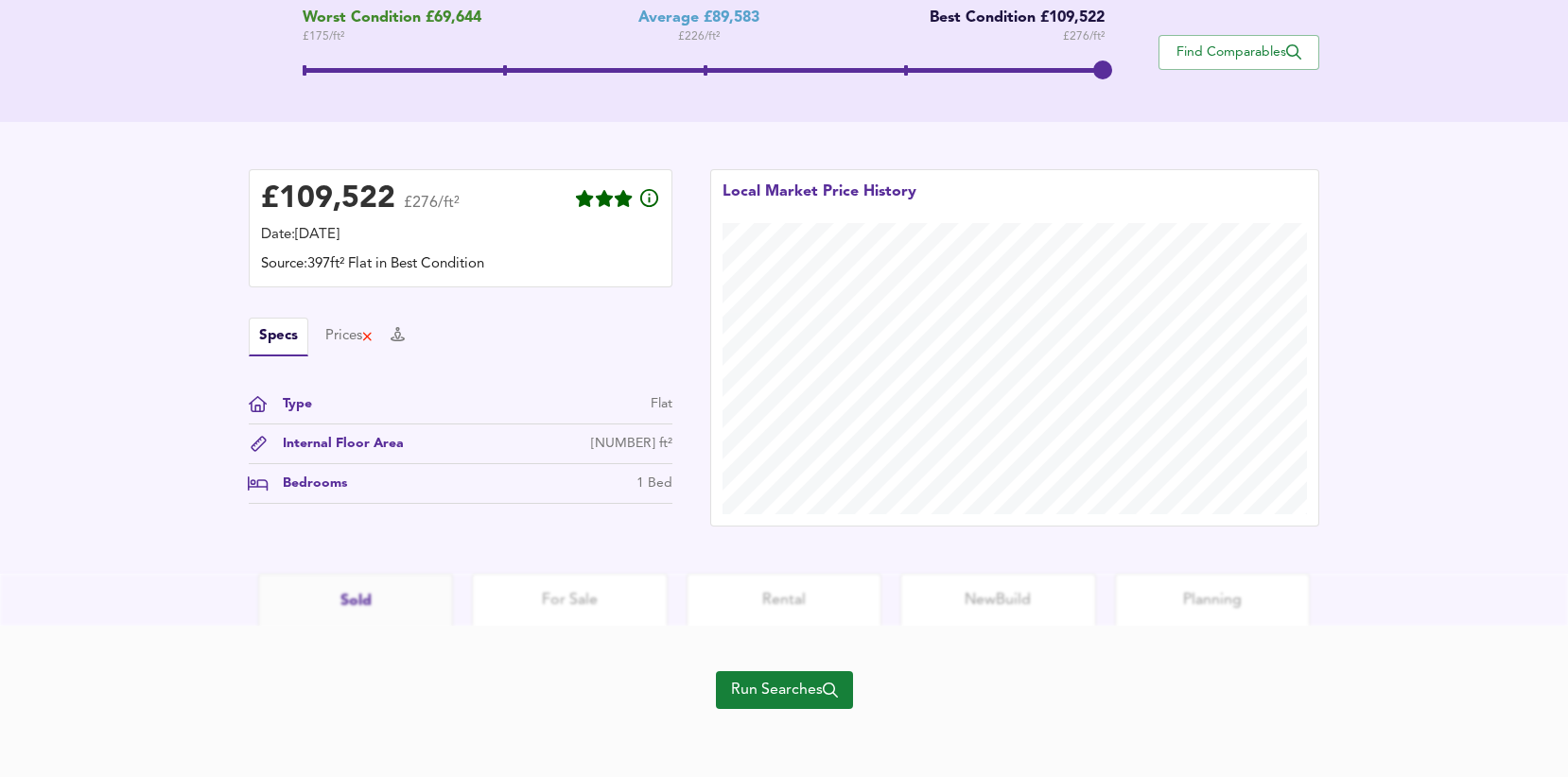click on "Run Searches" at bounding box center [784, 690] 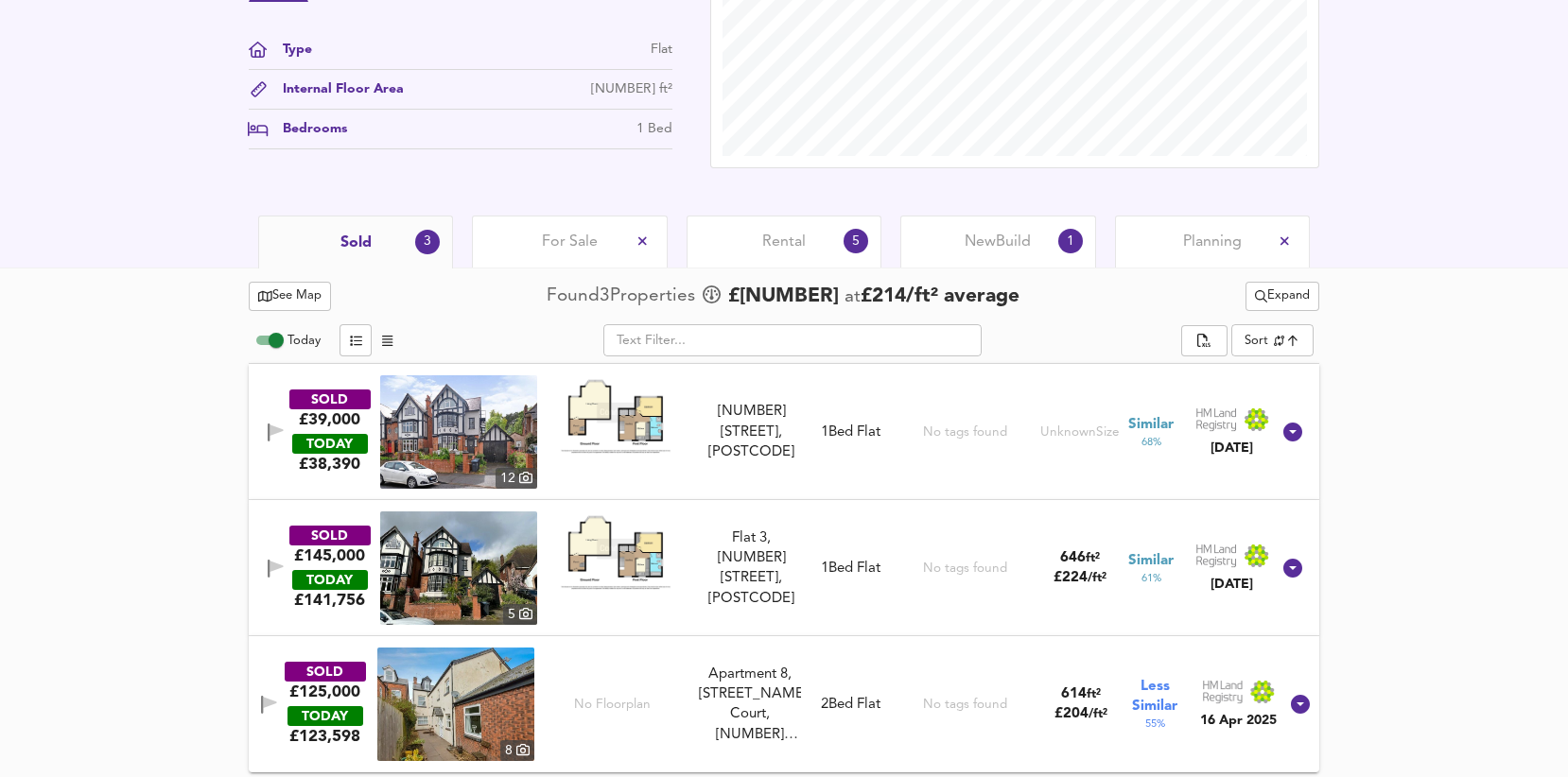scroll, scrollTop: 0, scrollLeft: 0, axis: both 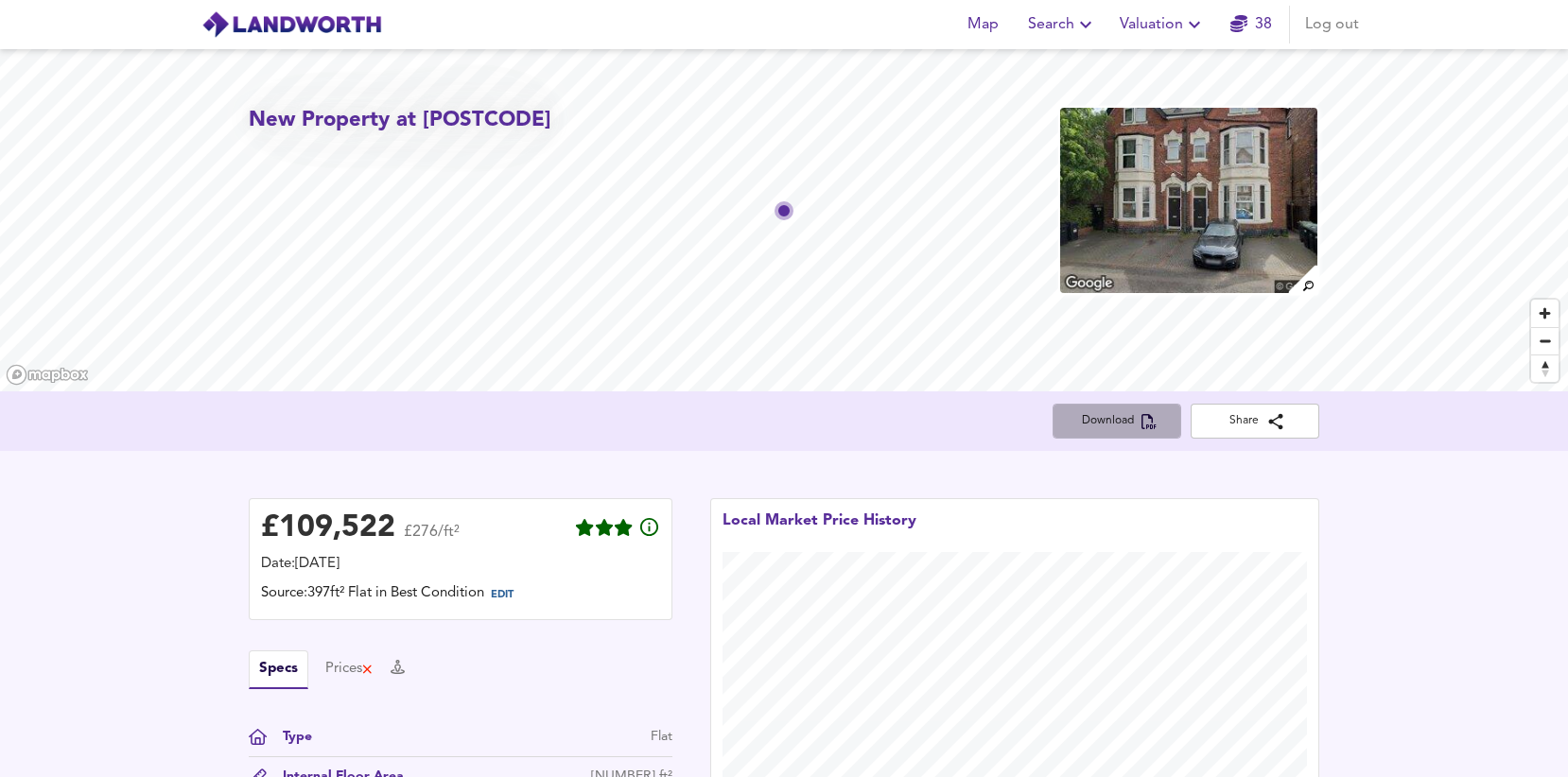 click on "Download" at bounding box center (1117, 421) 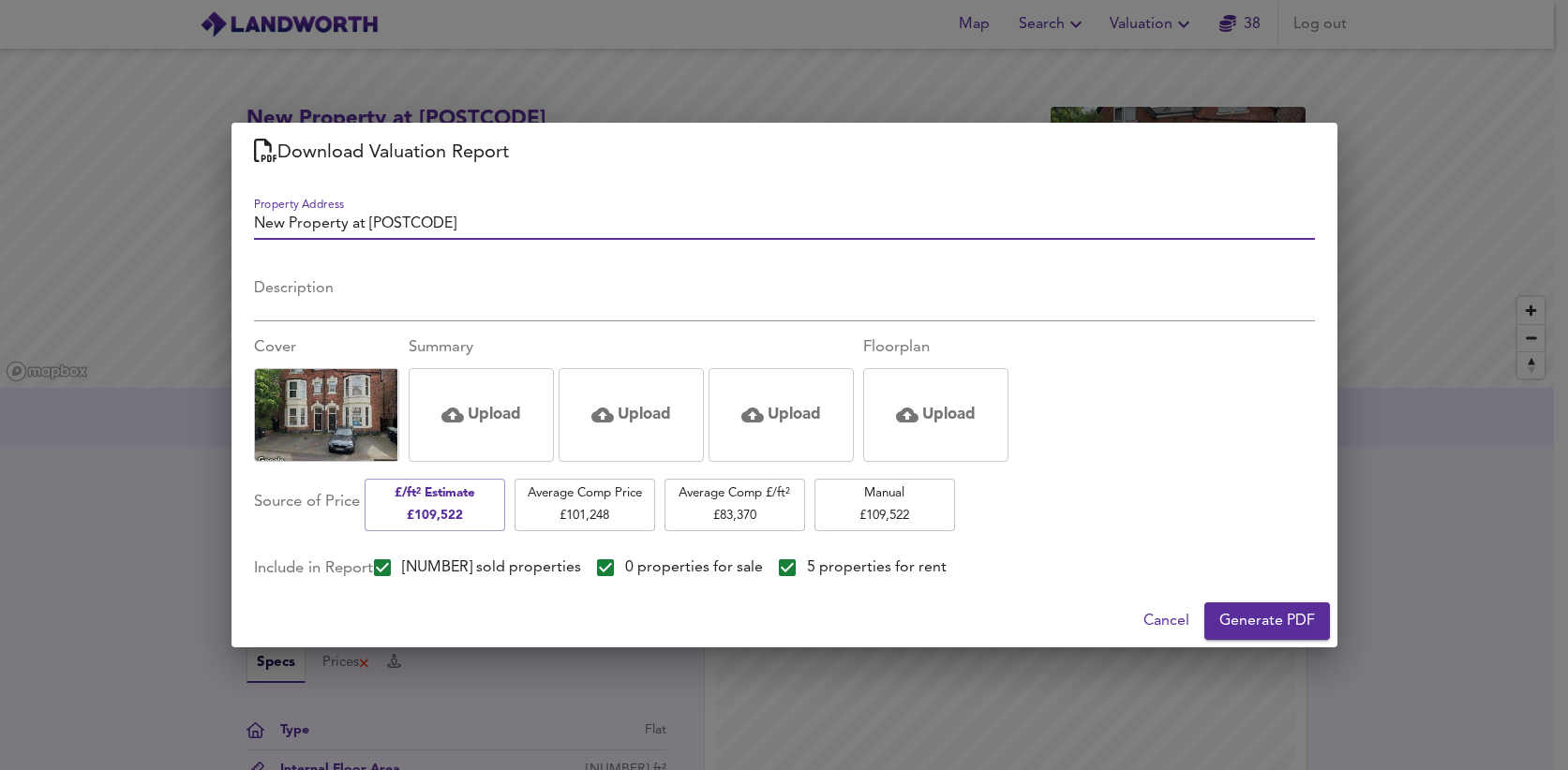 click on "New Property at [POSTCODE]" at bounding box center [784, 226] 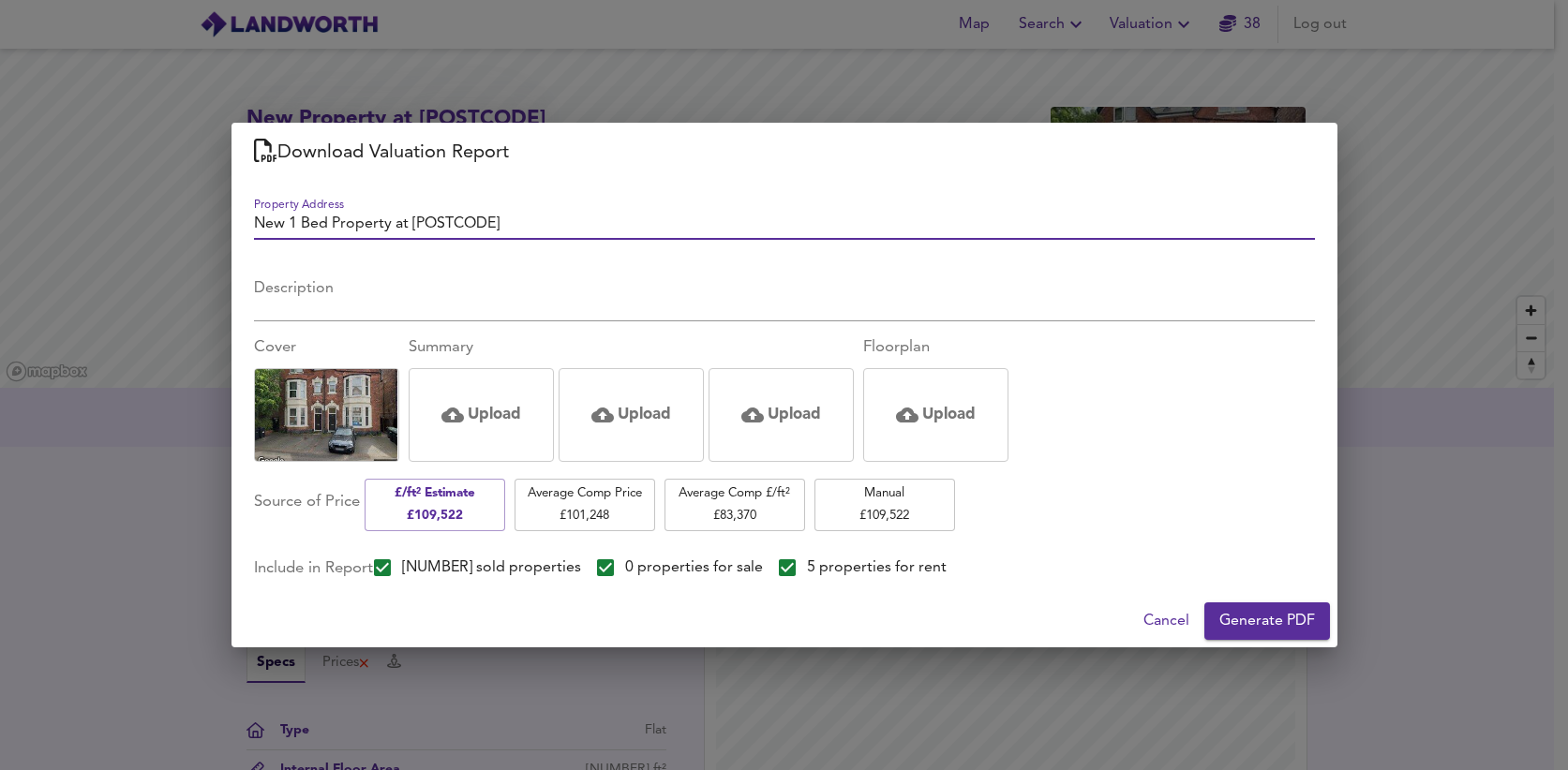 type on "New 1 Bed Property at [POSTCODE]" 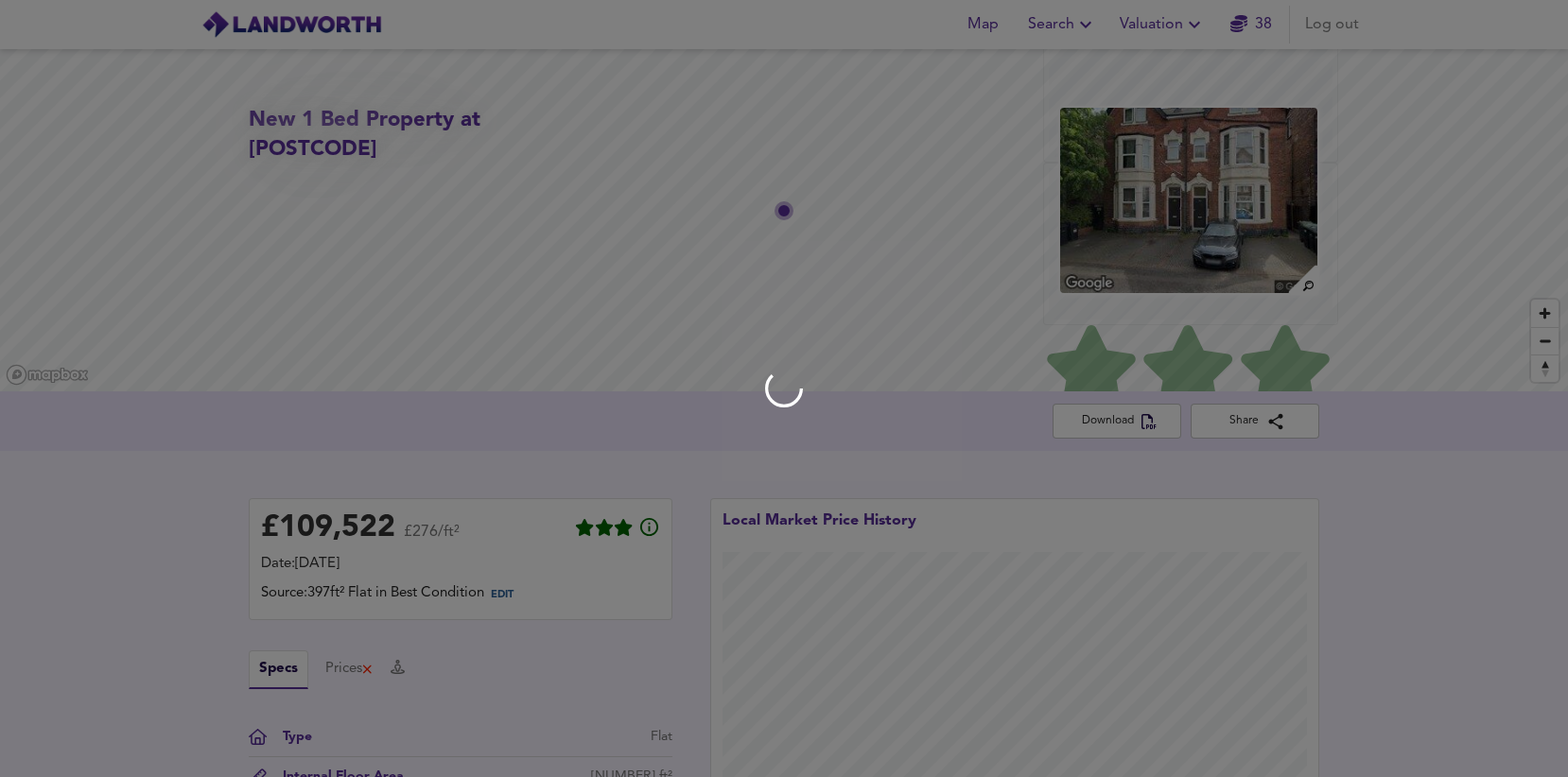type 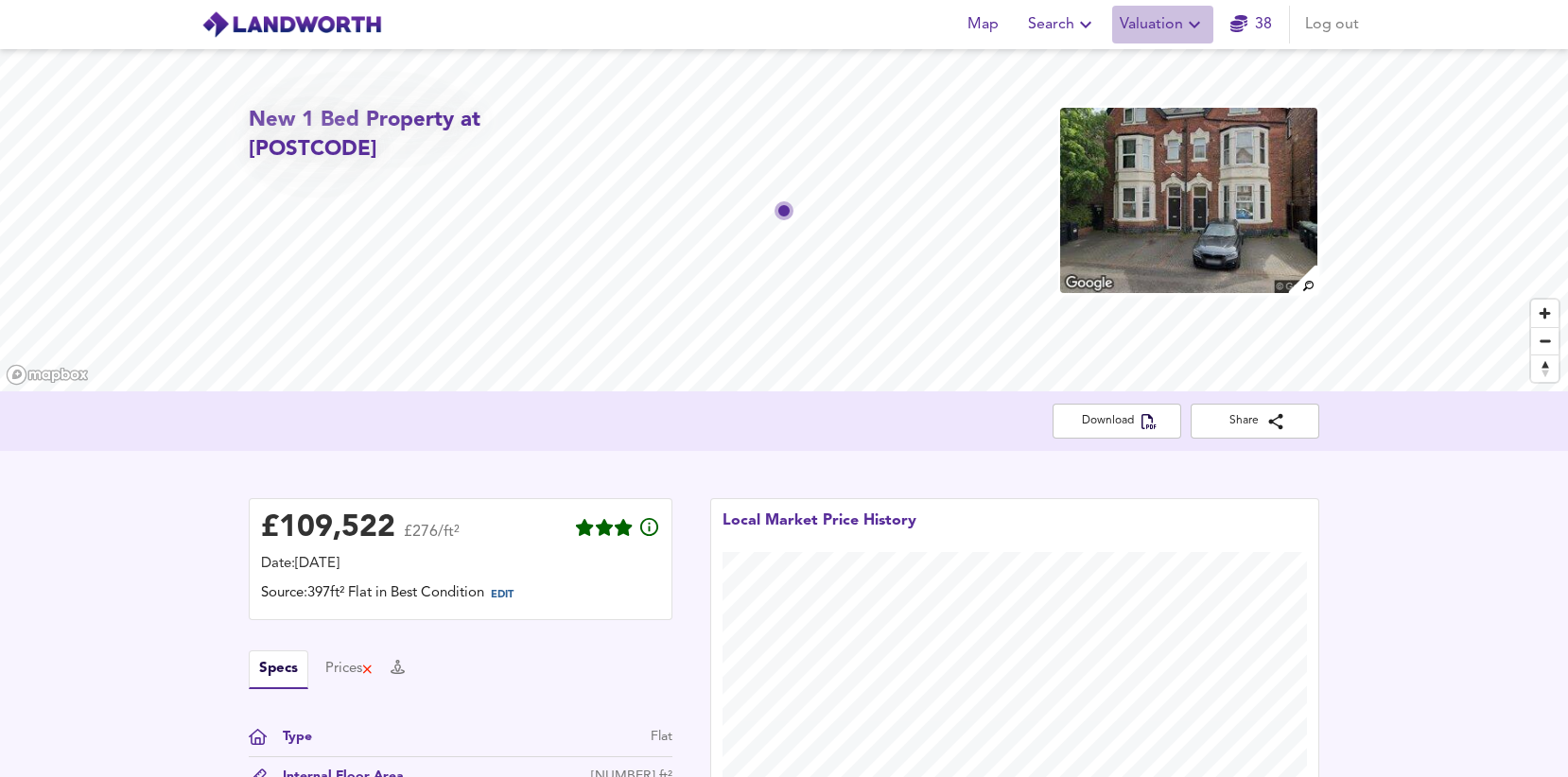 click 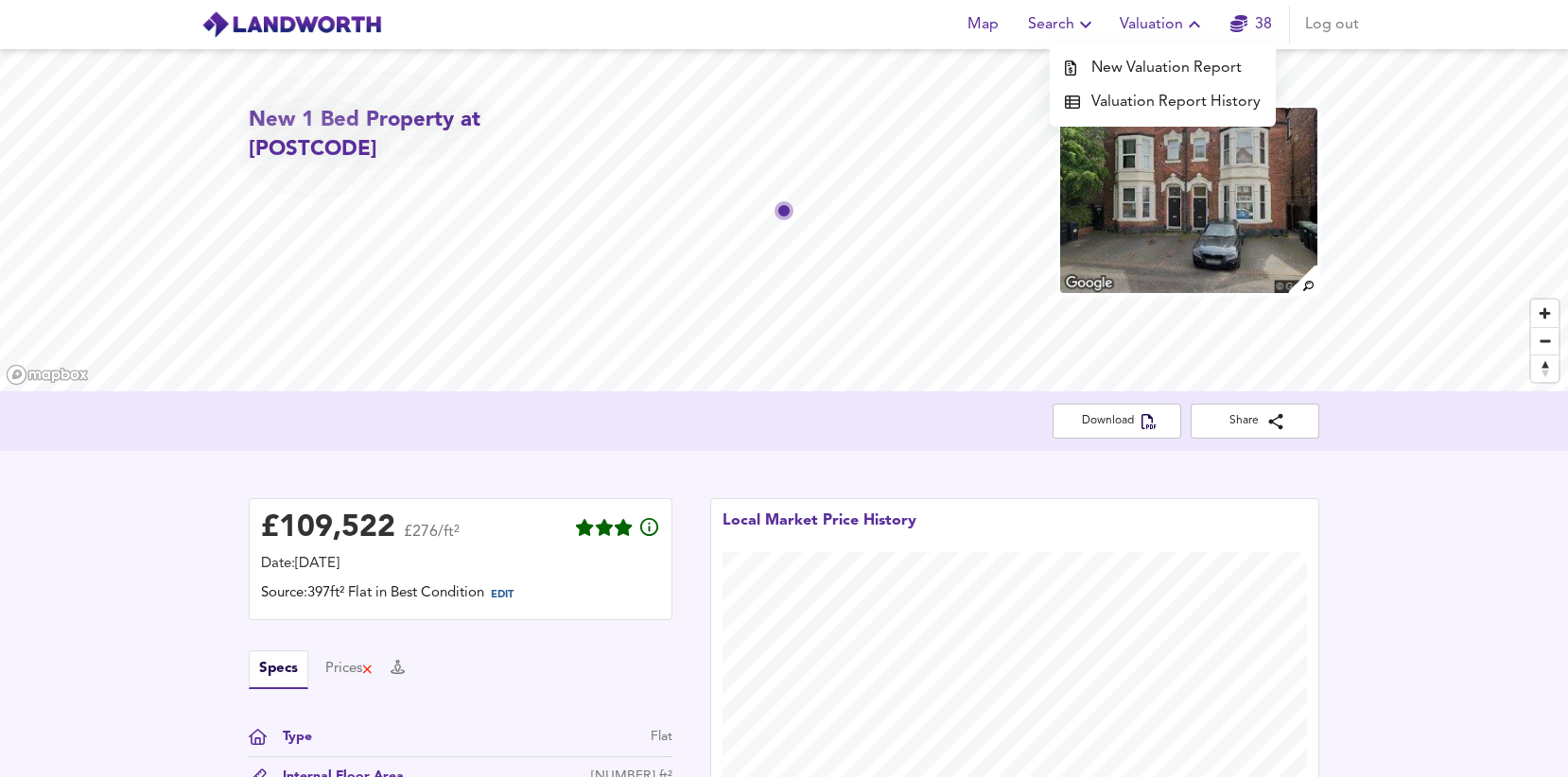 click on "New Valuation Report" at bounding box center (1162, 68) 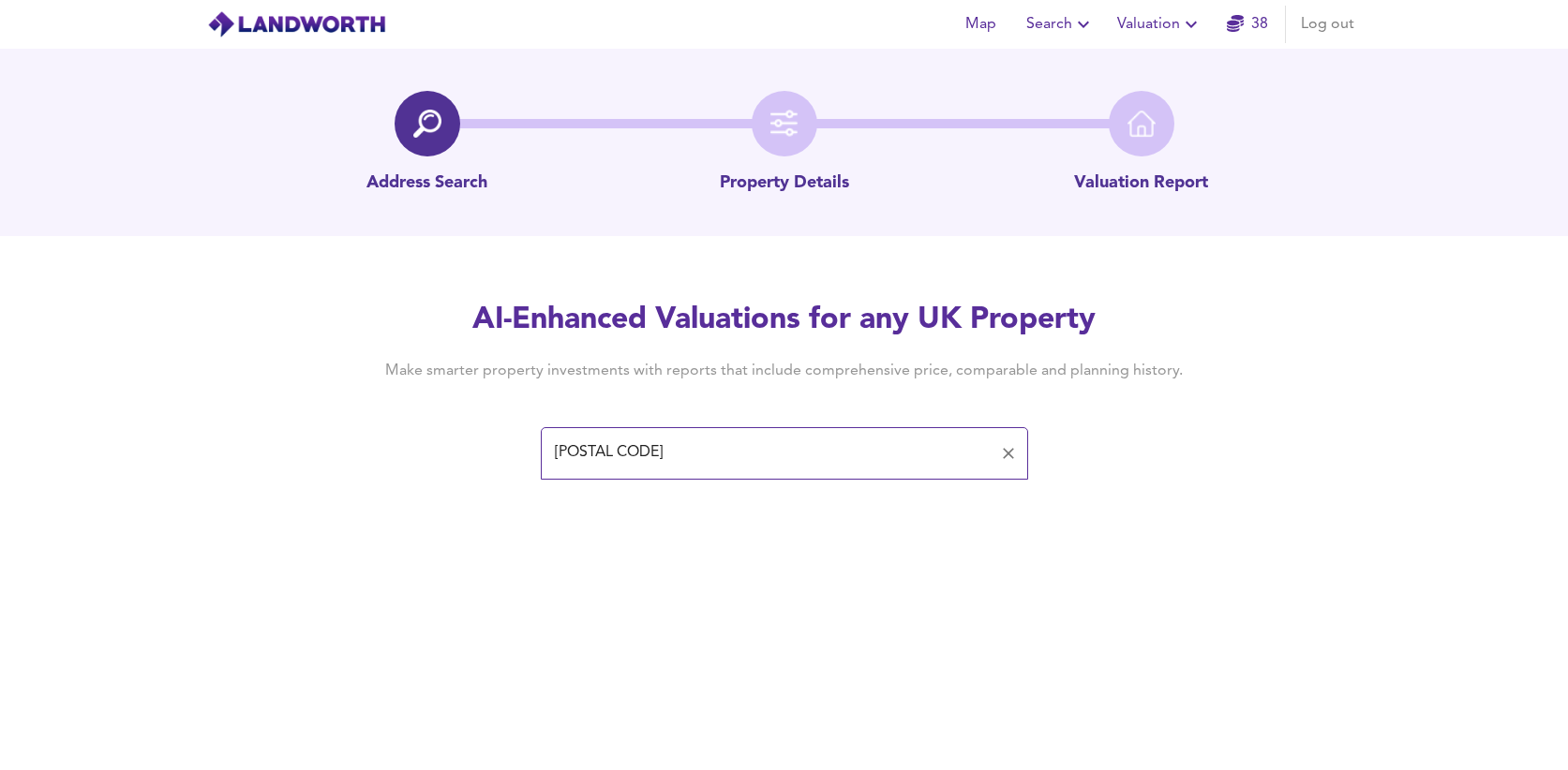 type on "[POSTAL CODE]" 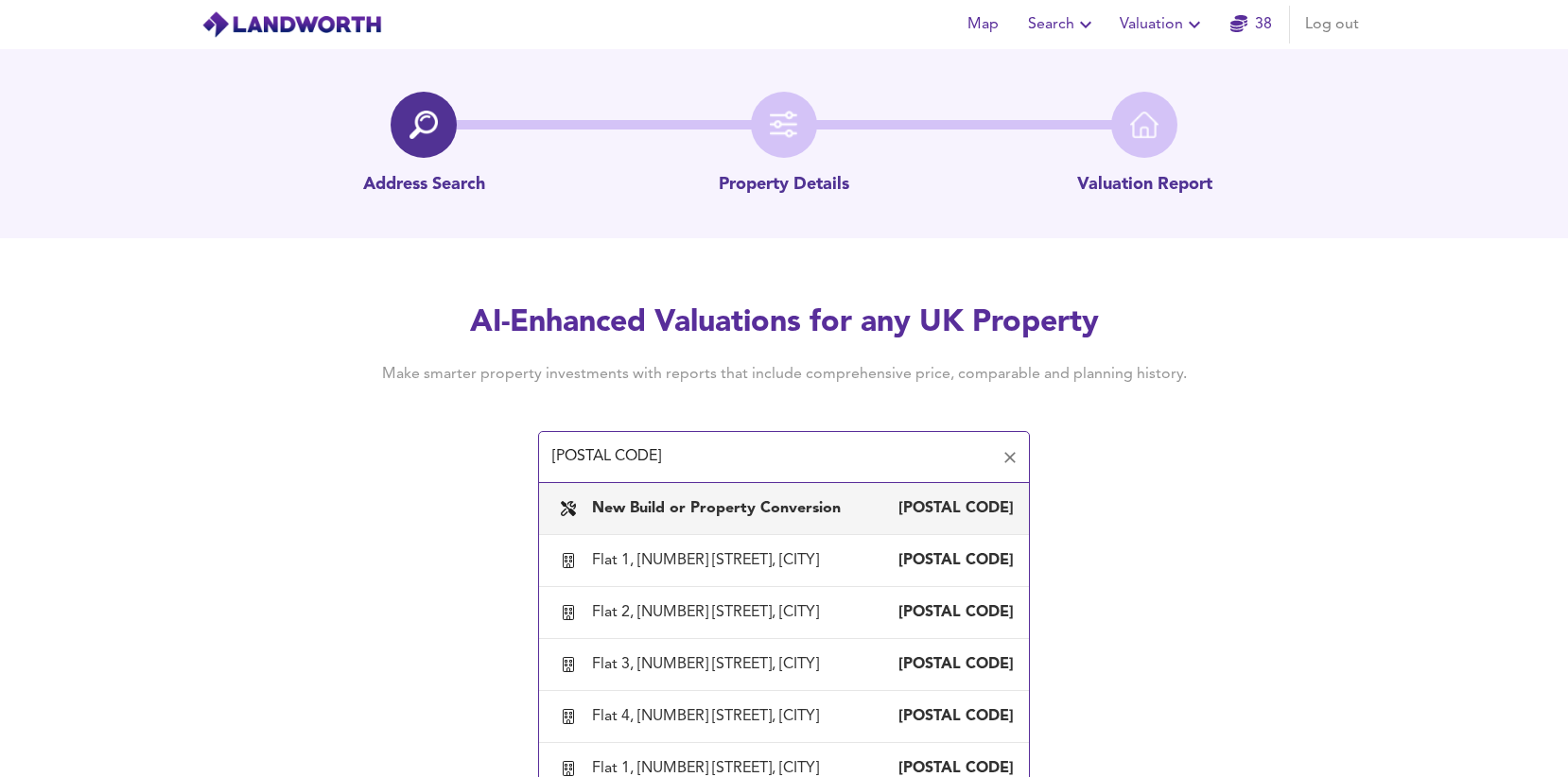 click on "New Build or Property Conversion    [POSTCODE]" at bounding box center [784, 509] 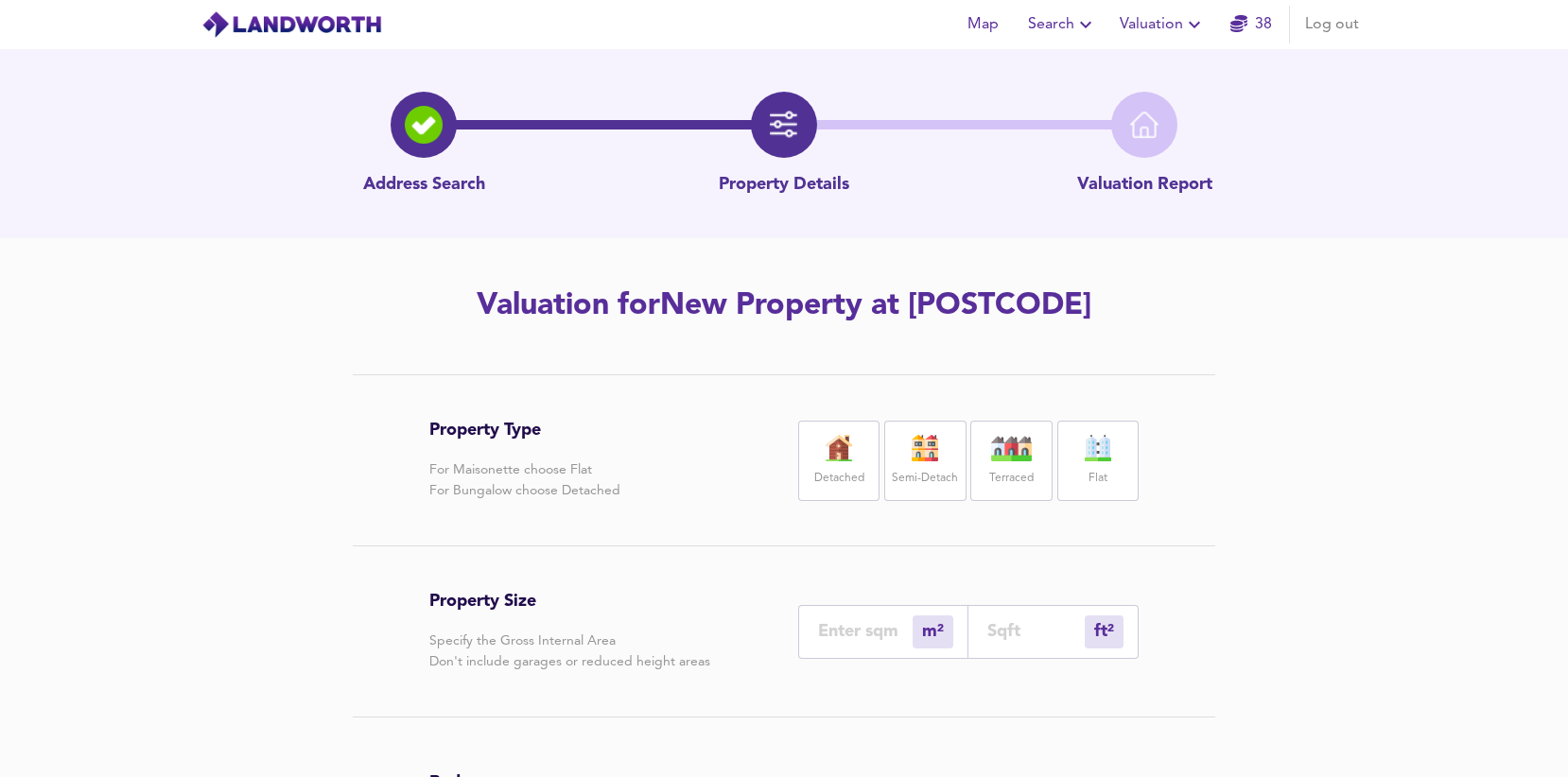 drag, startPoint x: 1115, startPoint y: 479, endPoint x: 1109, endPoint y: 471, distance: 10 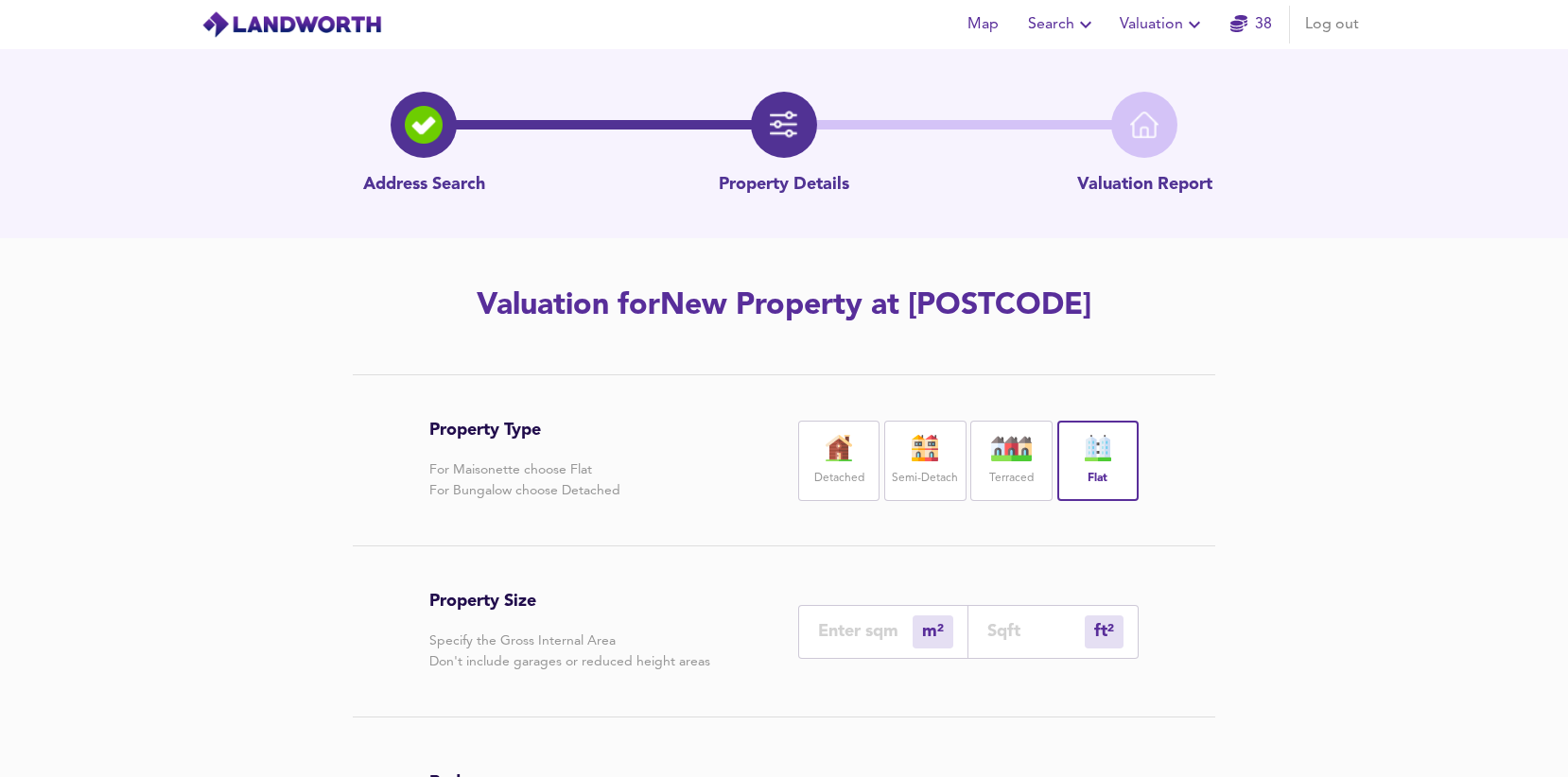 click at bounding box center (865, 630) 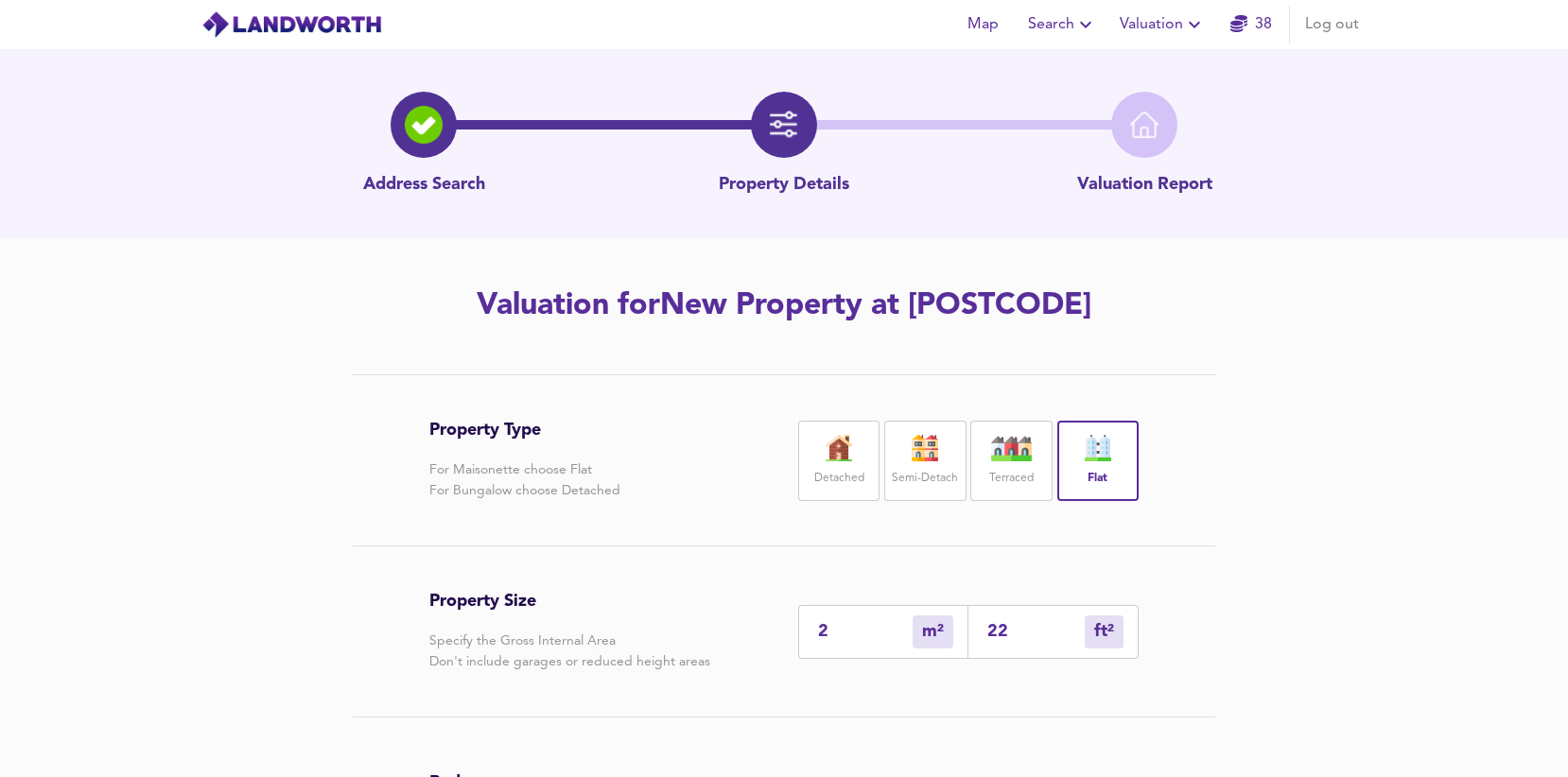 type on "22" 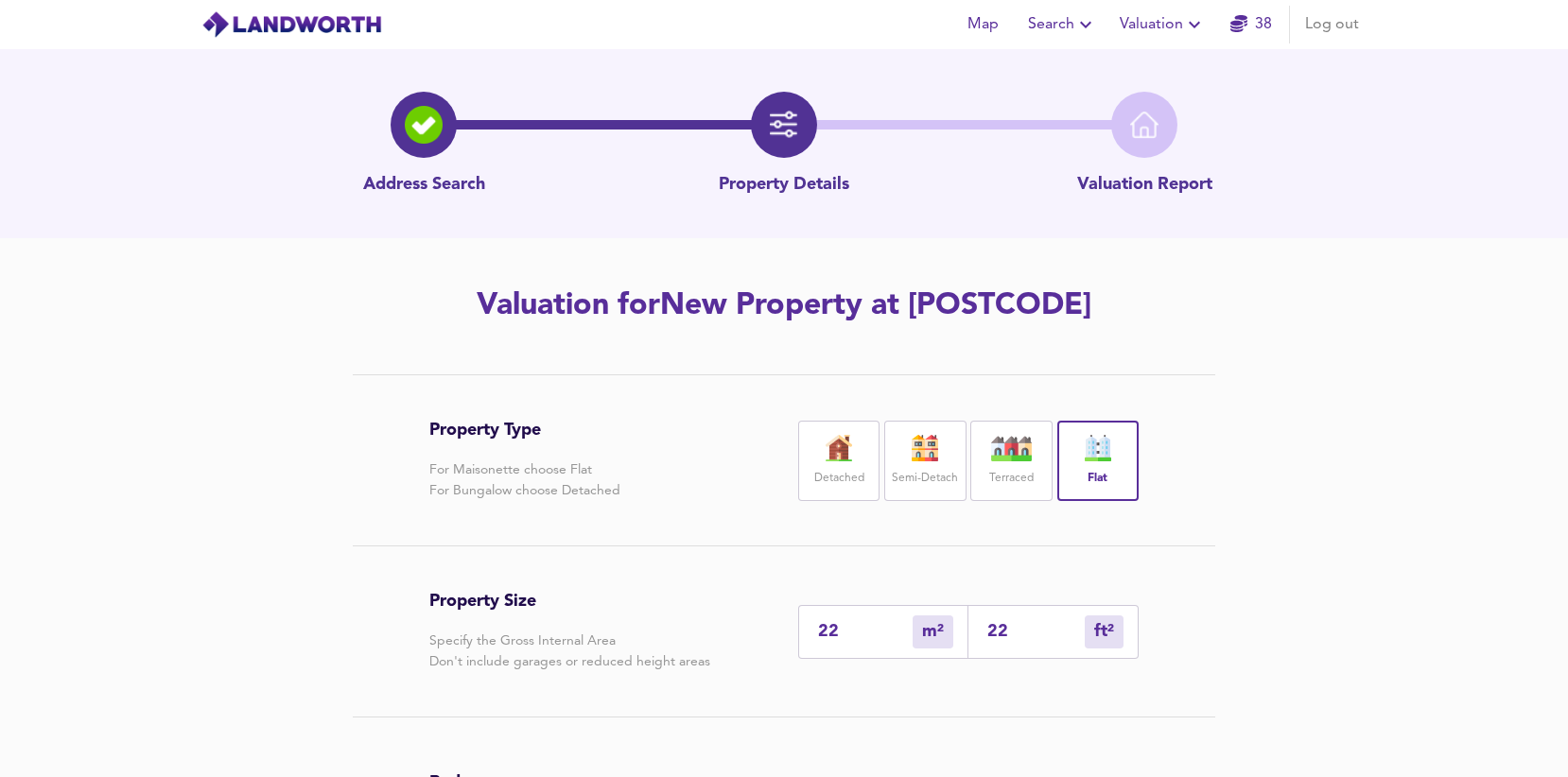 type on "237" 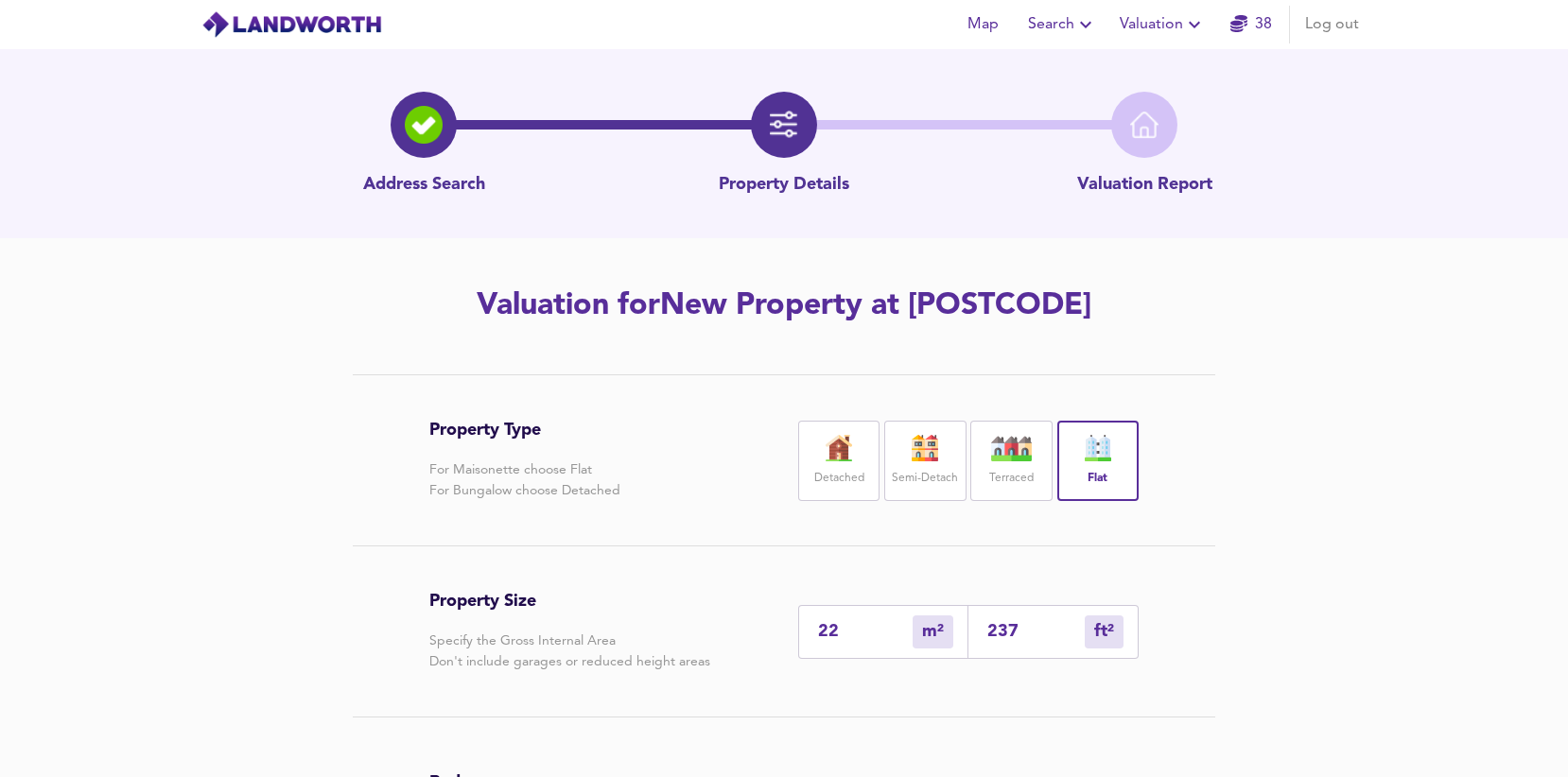 type on "[NUMBER]" 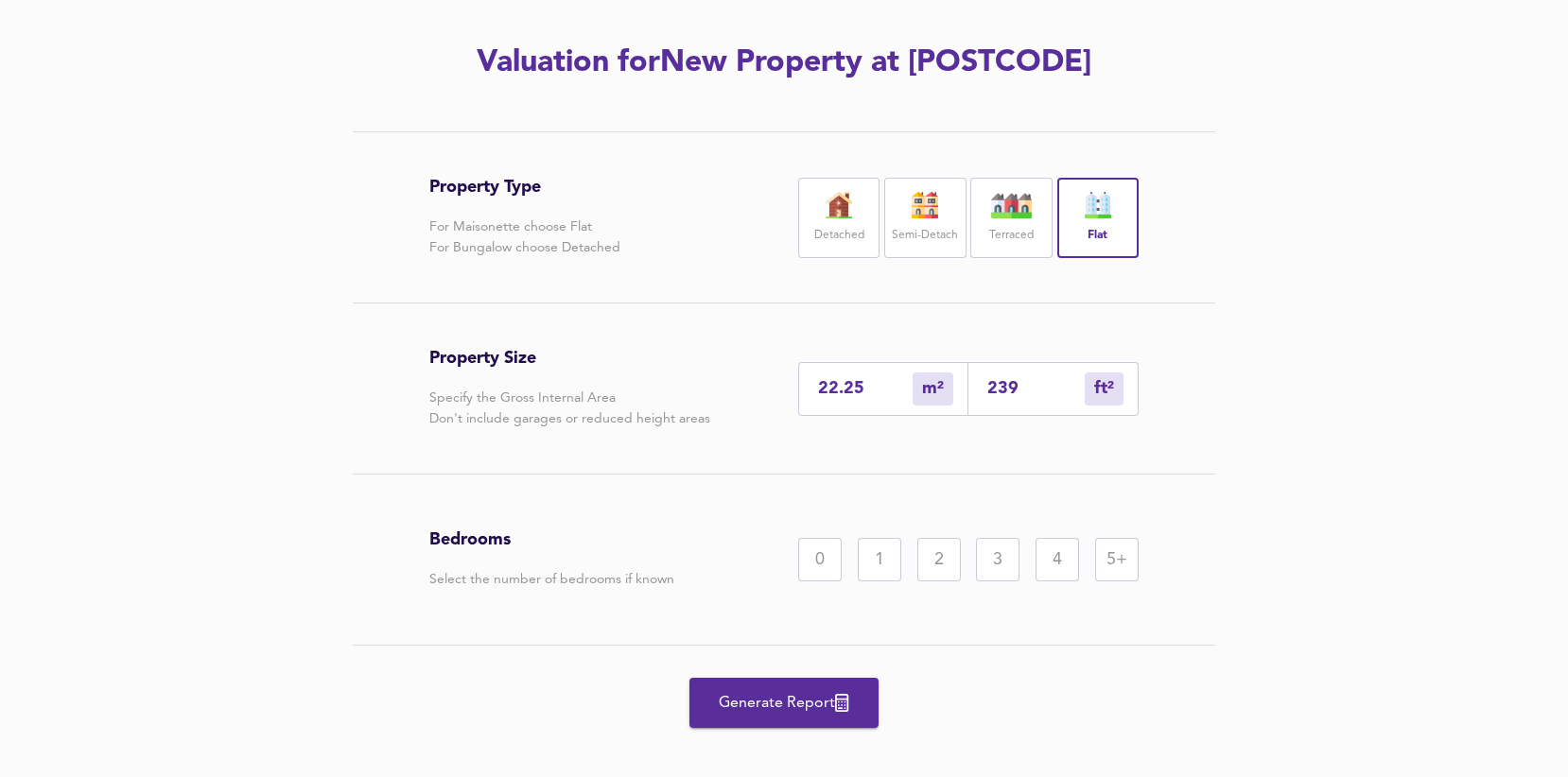scroll, scrollTop: 264, scrollLeft: 0, axis: vertical 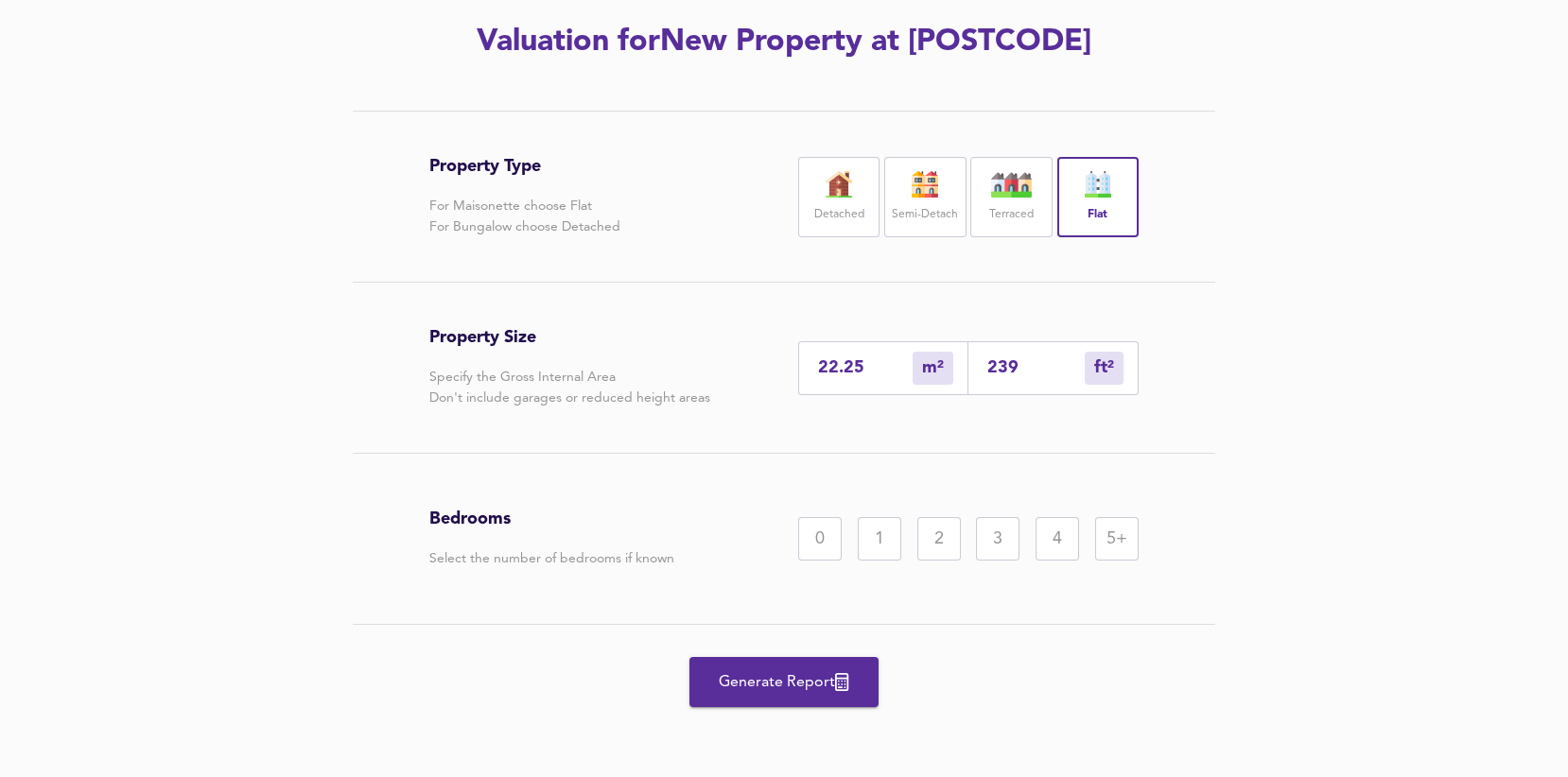 type on "22.25" 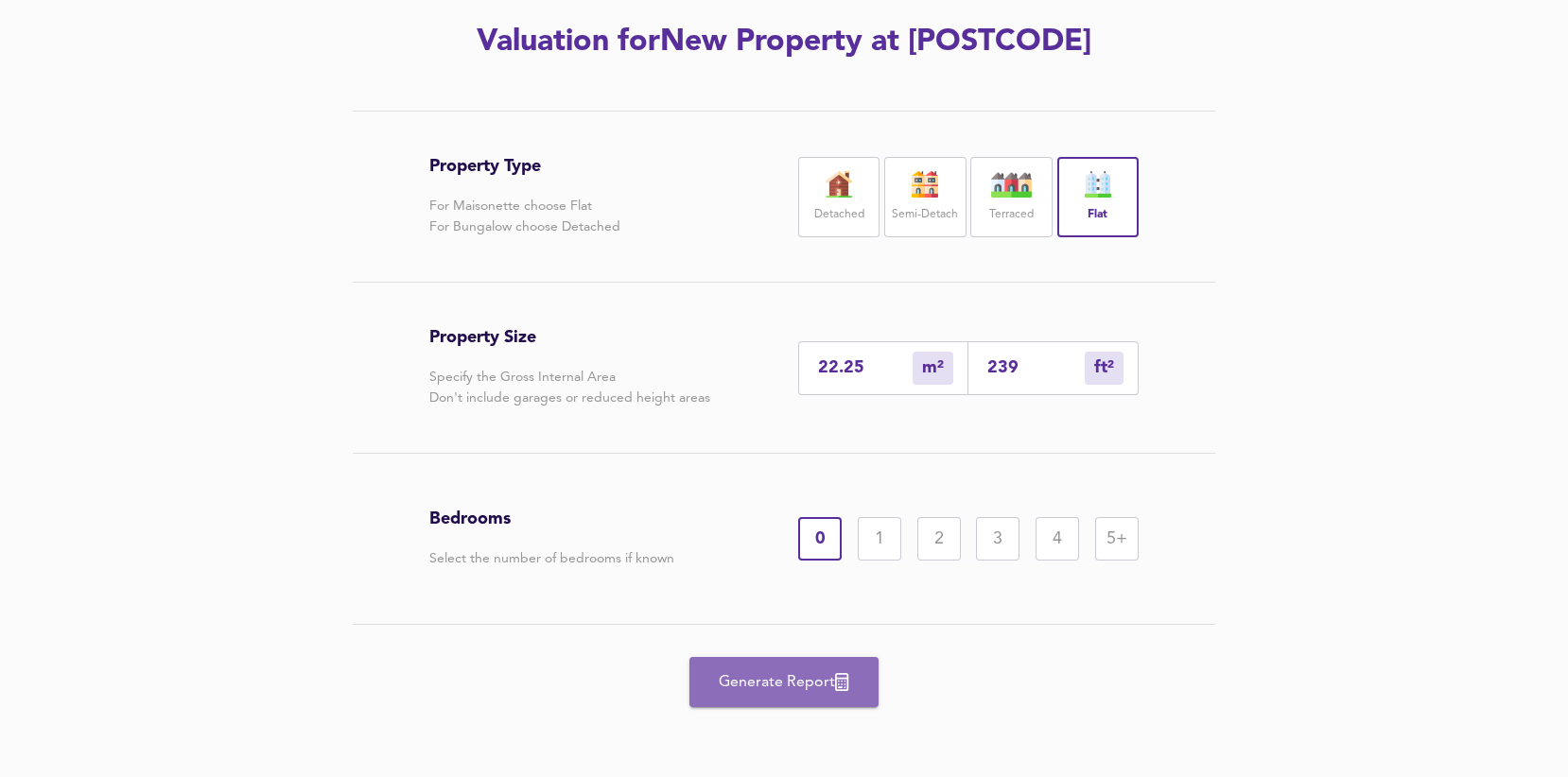 click on "Generate Report" at bounding box center [784, 682] 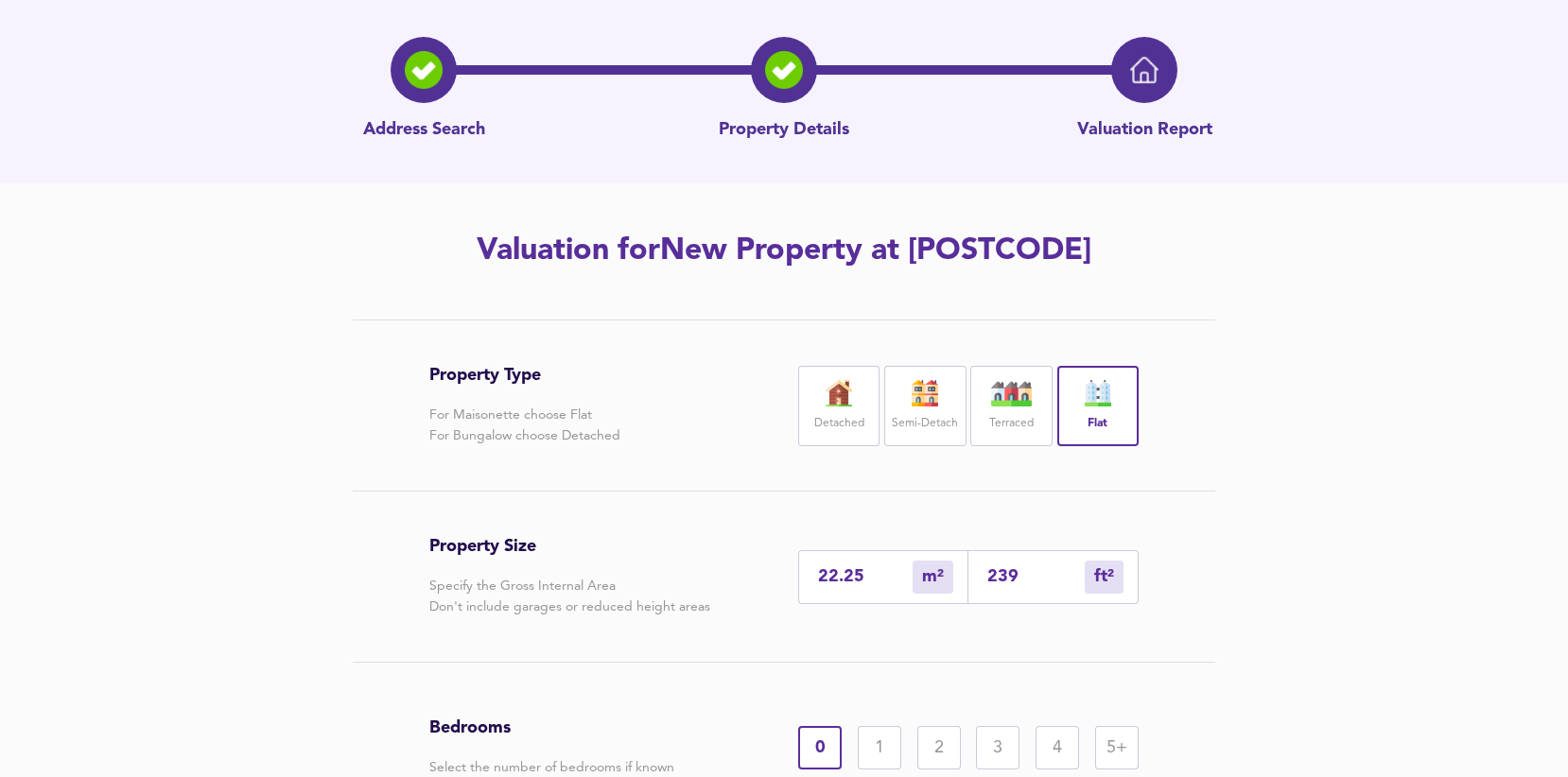 scroll, scrollTop: 0, scrollLeft: 0, axis: both 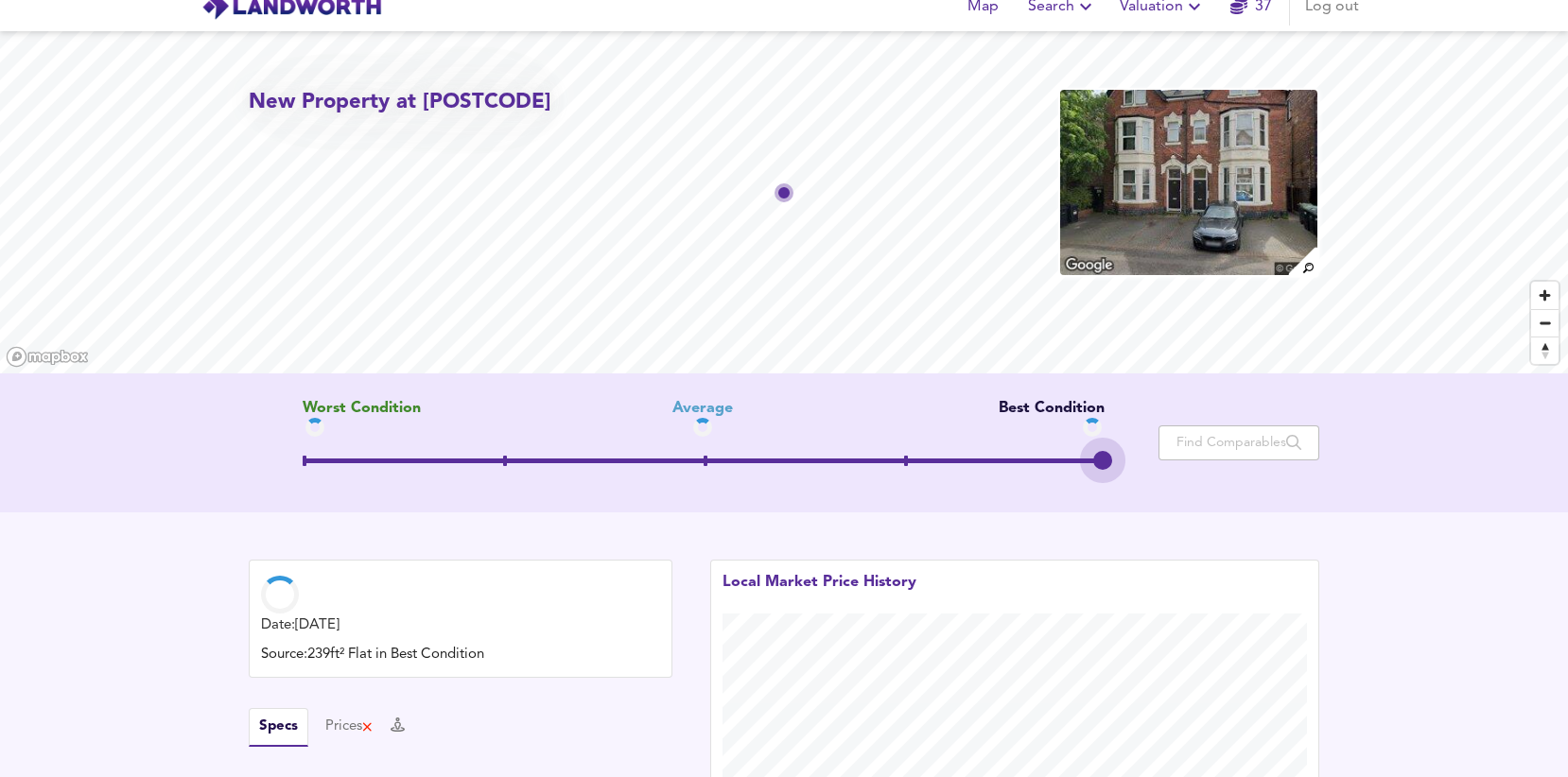 drag, startPoint x: 704, startPoint y: 465, endPoint x: 1053, endPoint y: 391, distance: 356.759 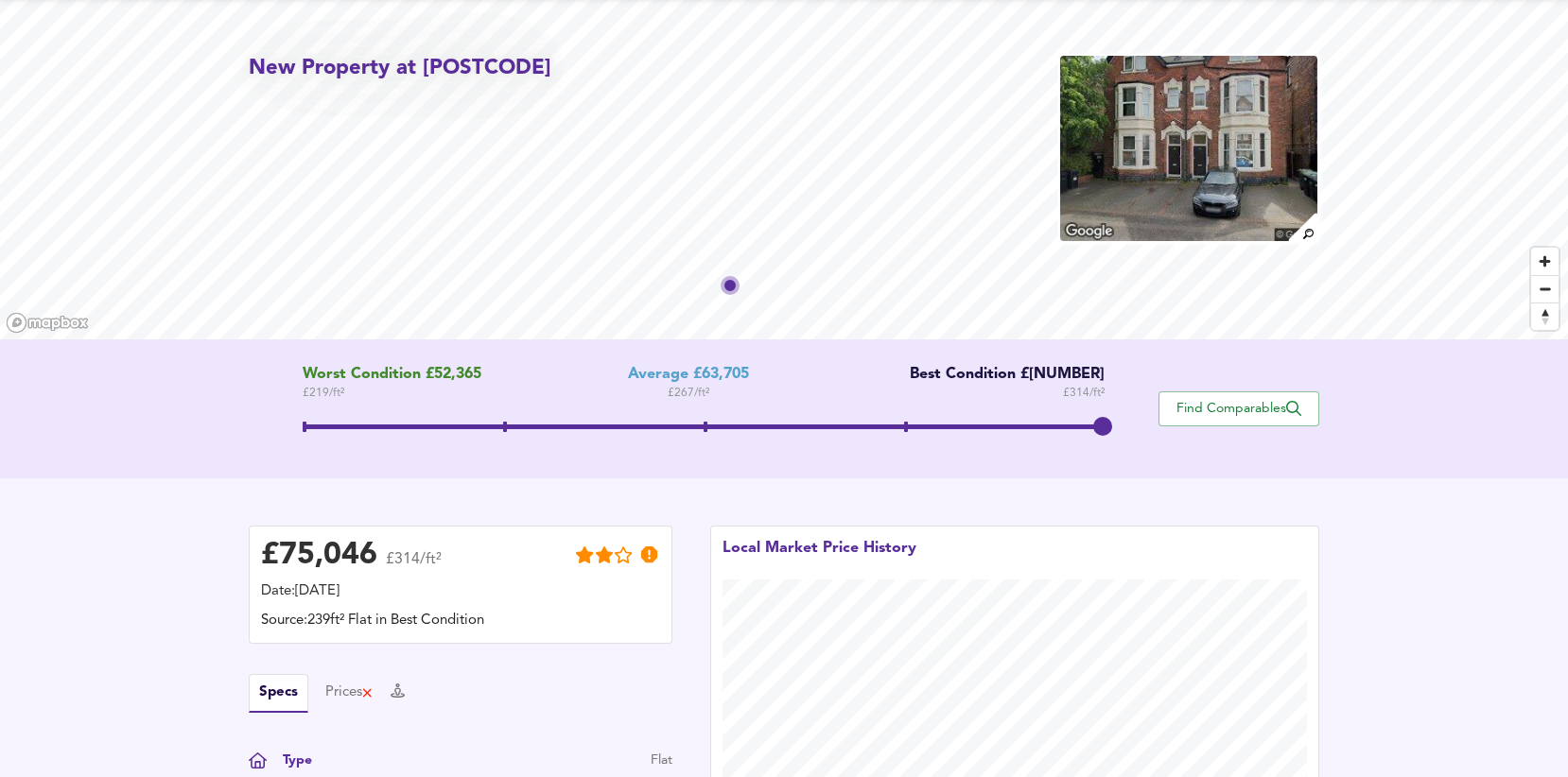 scroll, scrollTop: 0, scrollLeft: 0, axis: both 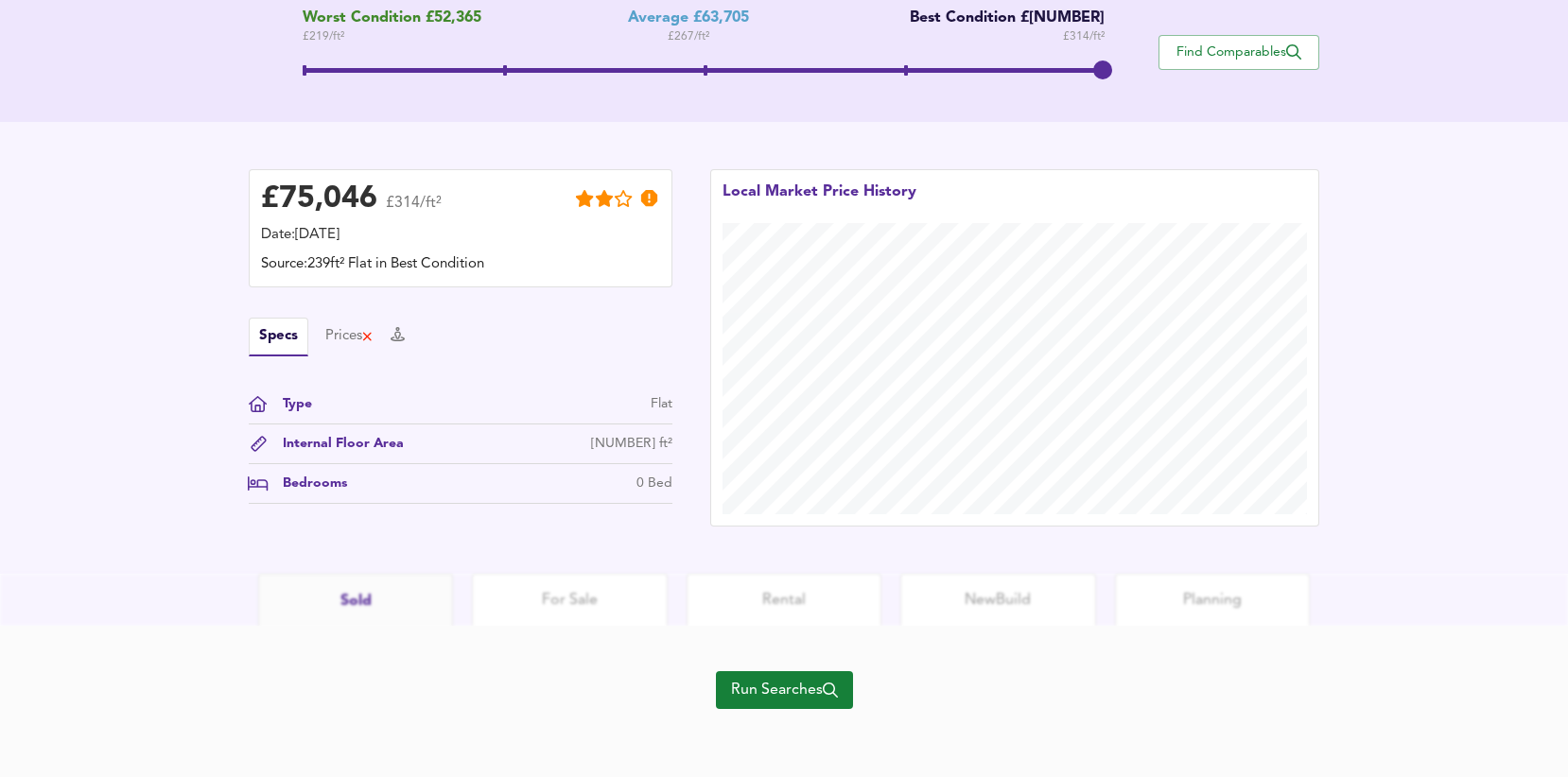 click on "Run Searches" at bounding box center (784, 690) 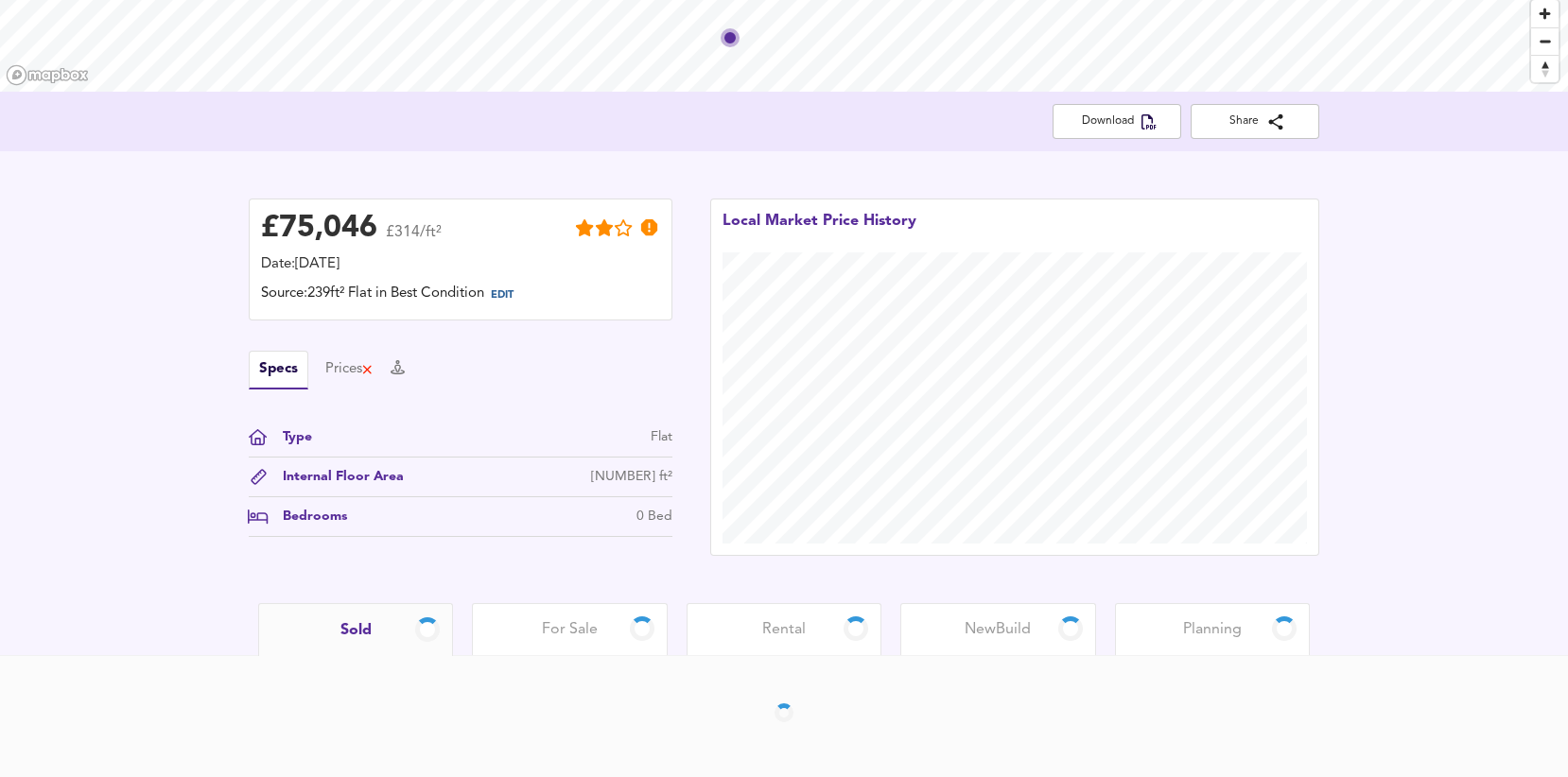 scroll, scrollTop: 300, scrollLeft: 0, axis: vertical 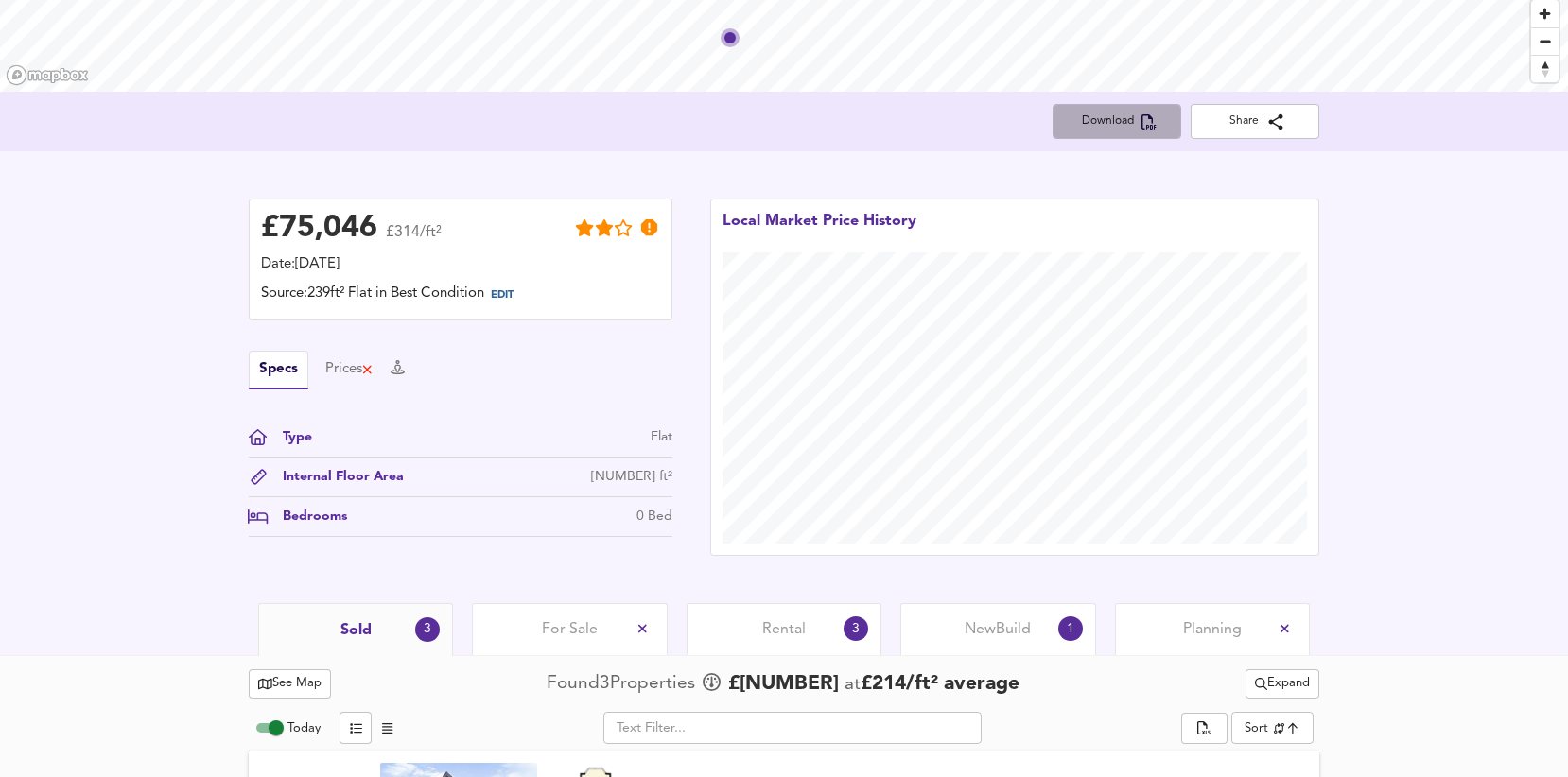 click on "Download" at bounding box center [1117, 121] 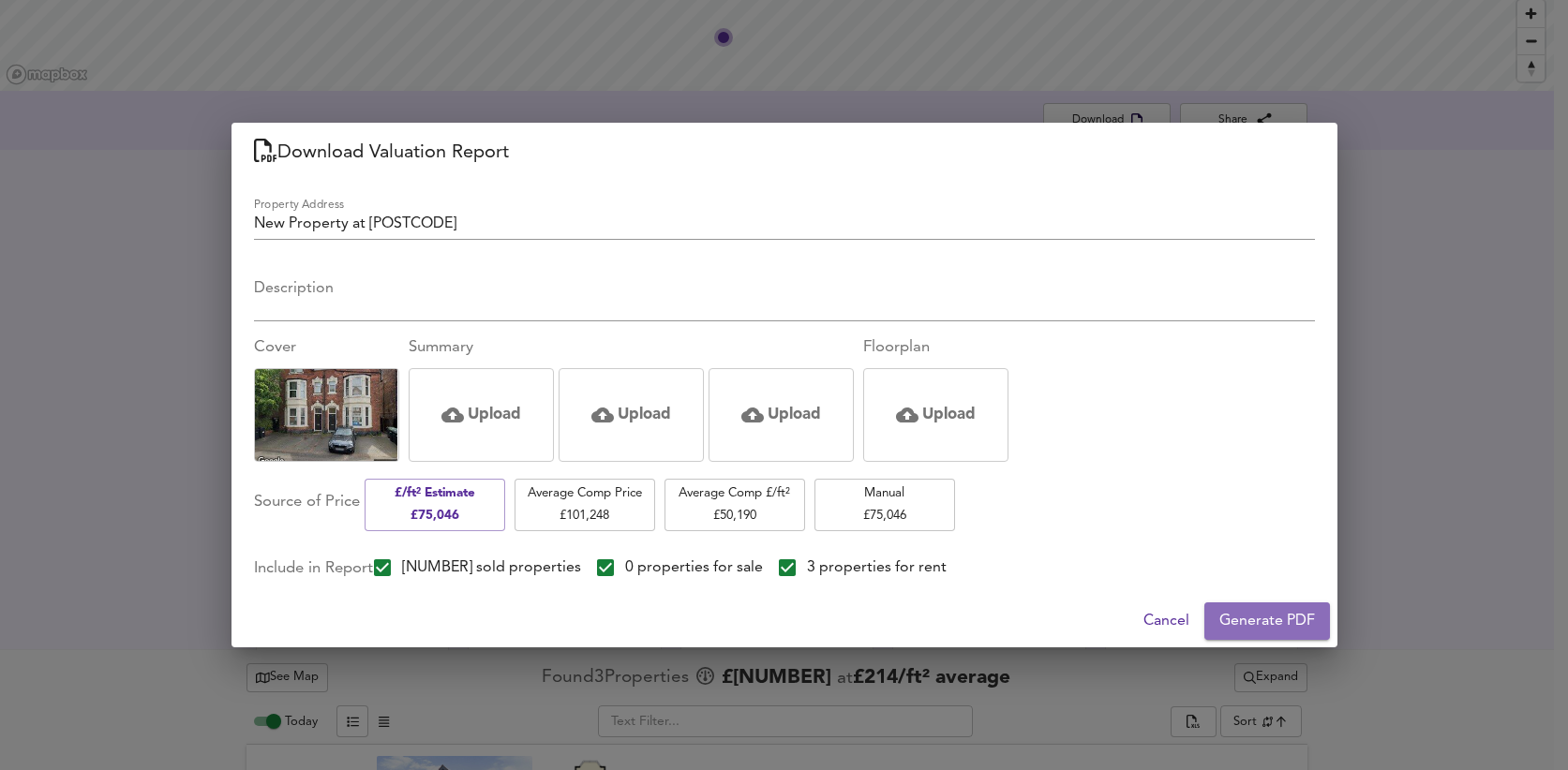 click on "Generate PDF" at bounding box center [1267, 621] 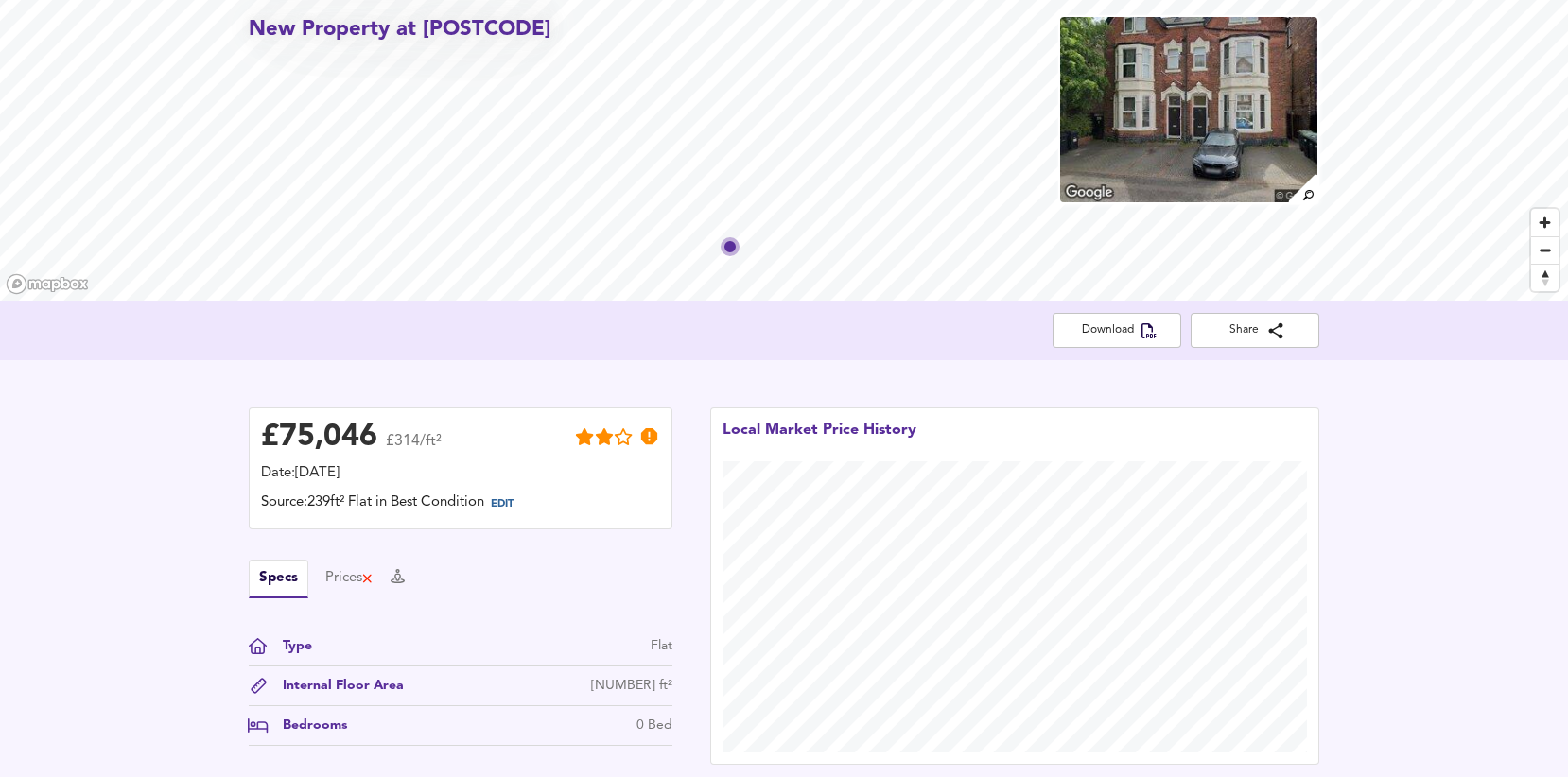 scroll, scrollTop: 0, scrollLeft: 0, axis: both 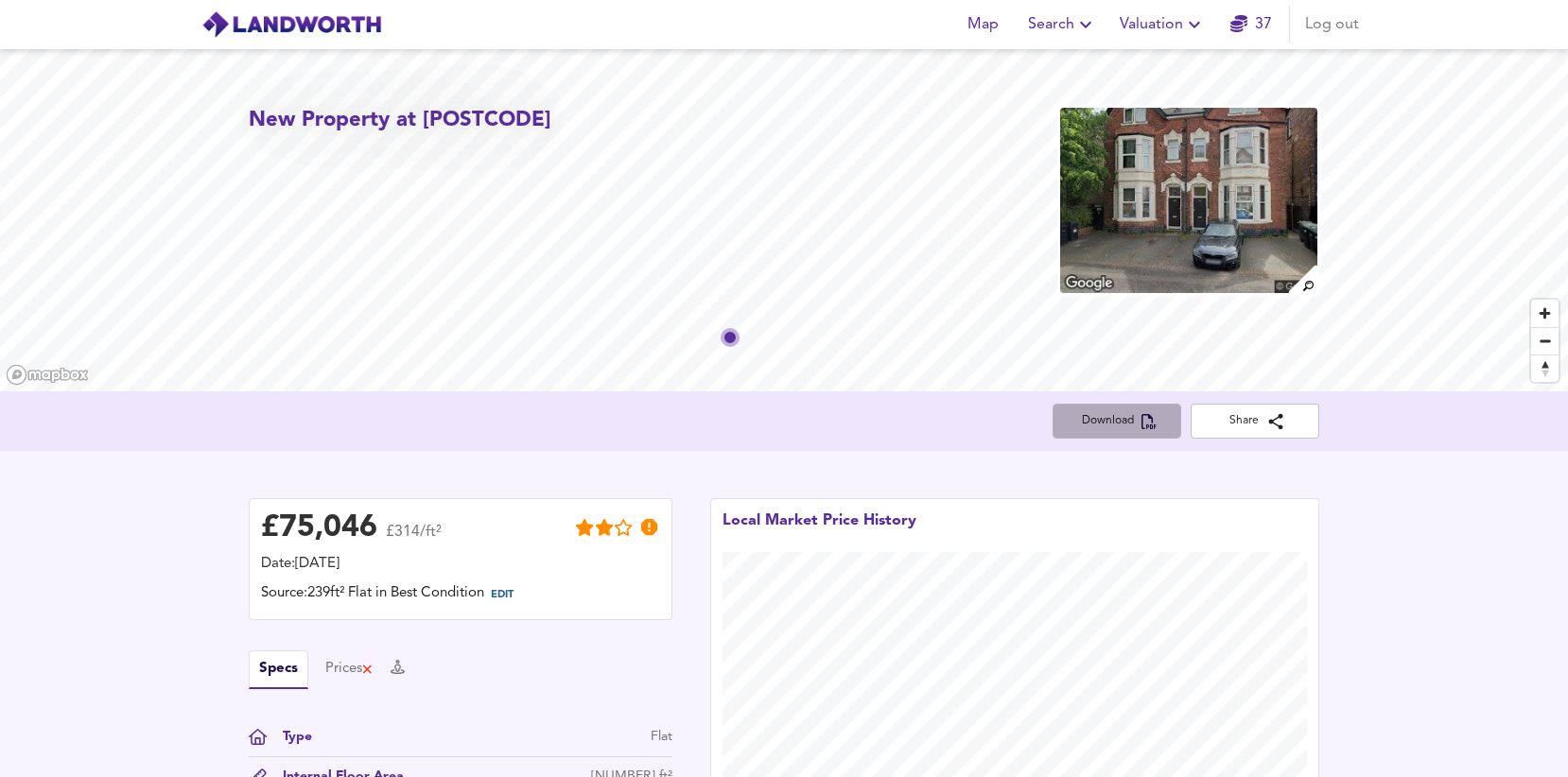 click on "Download" at bounding box center [1117, 421] 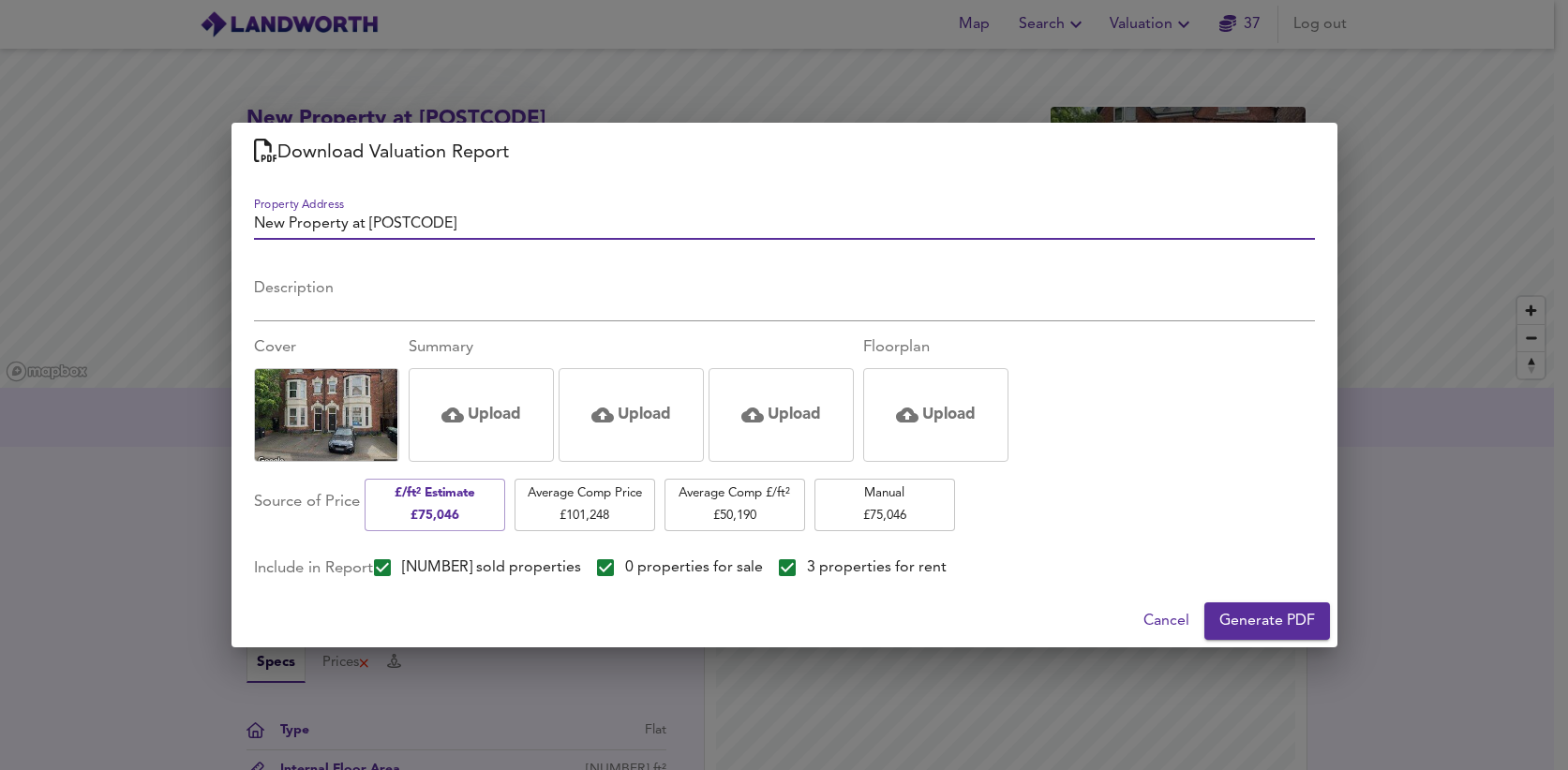 drag, startPoint x: 292, startPoint y: 220, endPoint x: 306, endPoint y: 235, distance: 20.518285 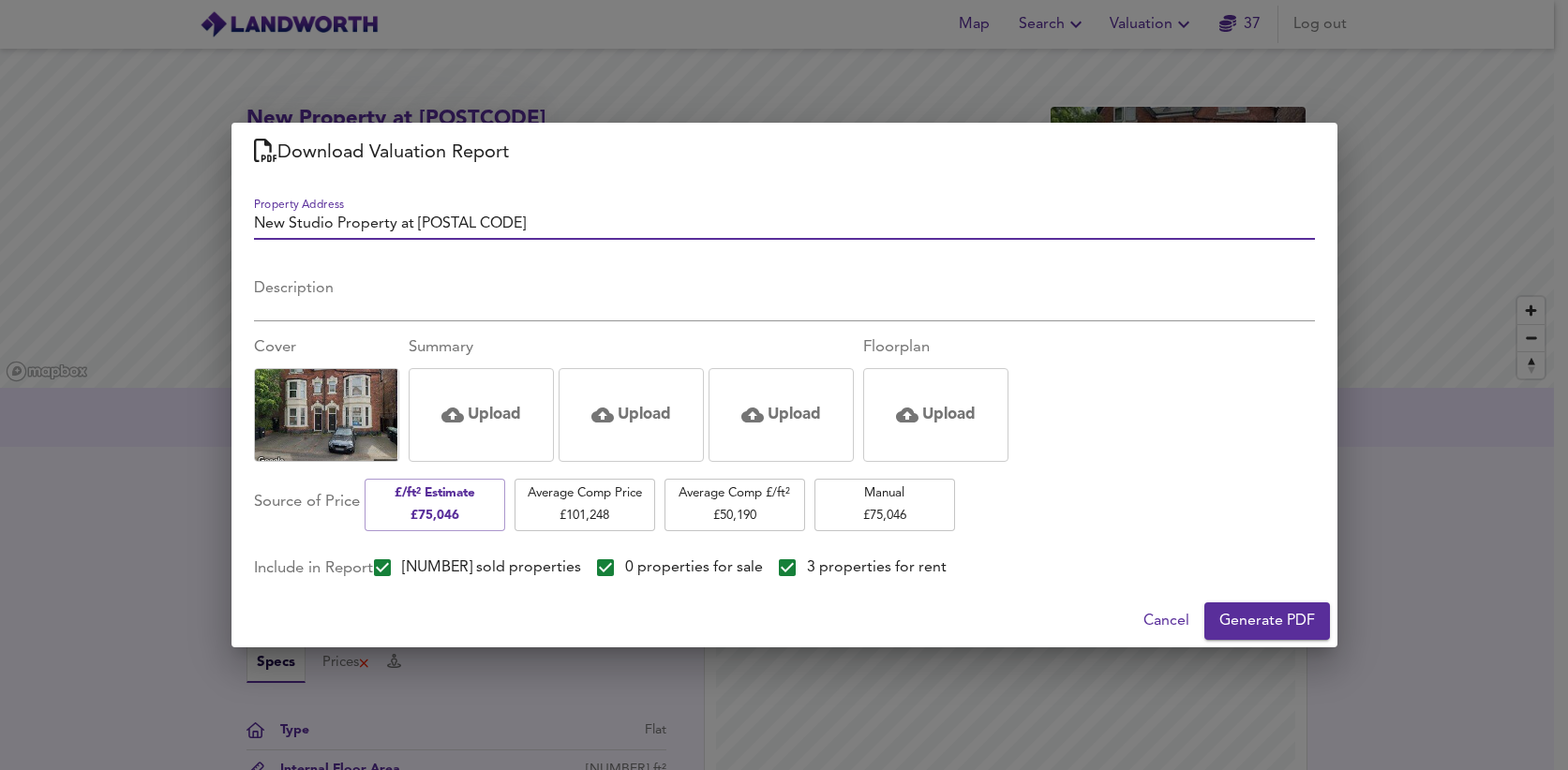 type on "New Studio Property at [POSTAL CODE]" 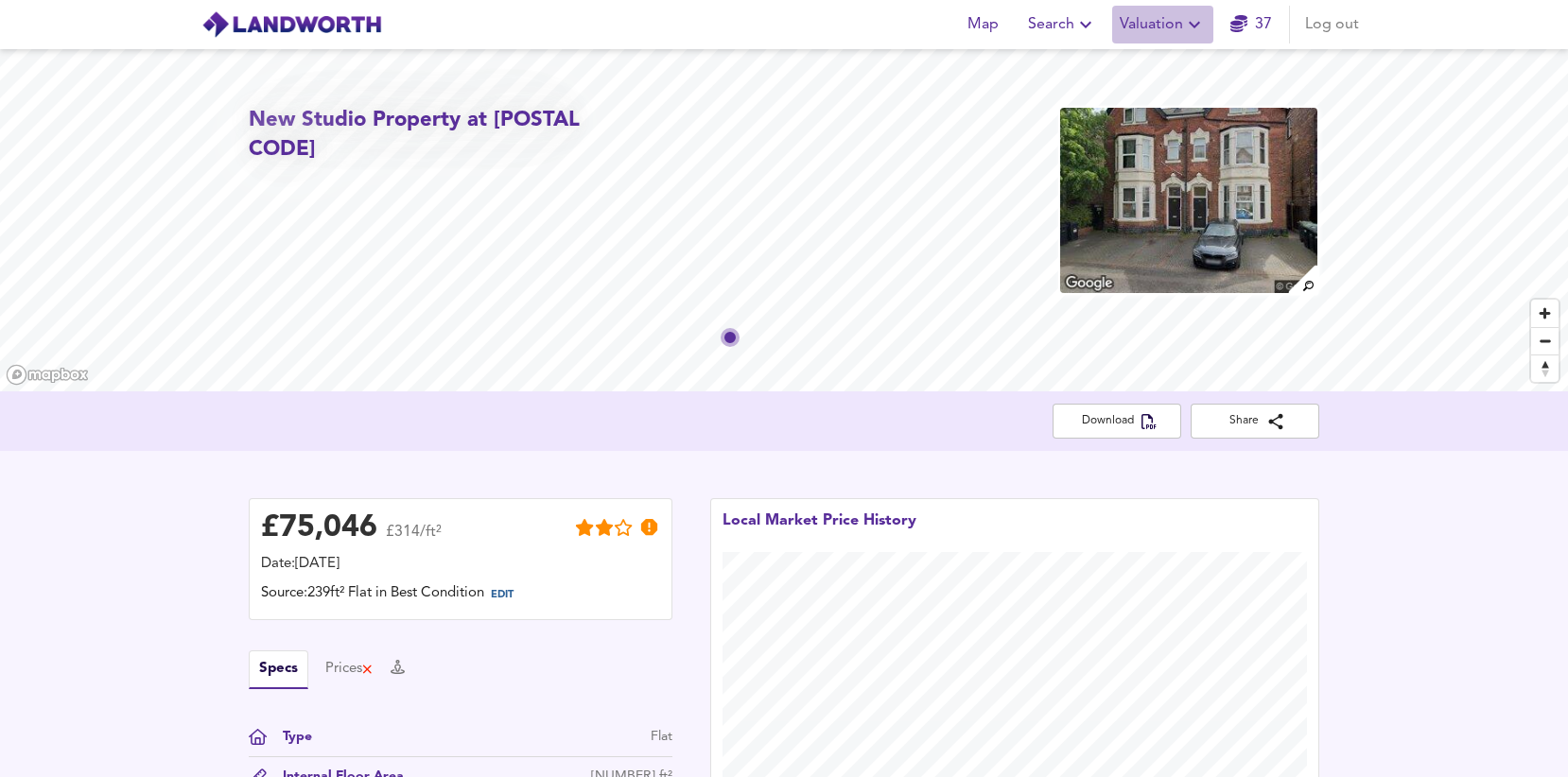 click on "Valuation" at bounding box center (1162, 25) 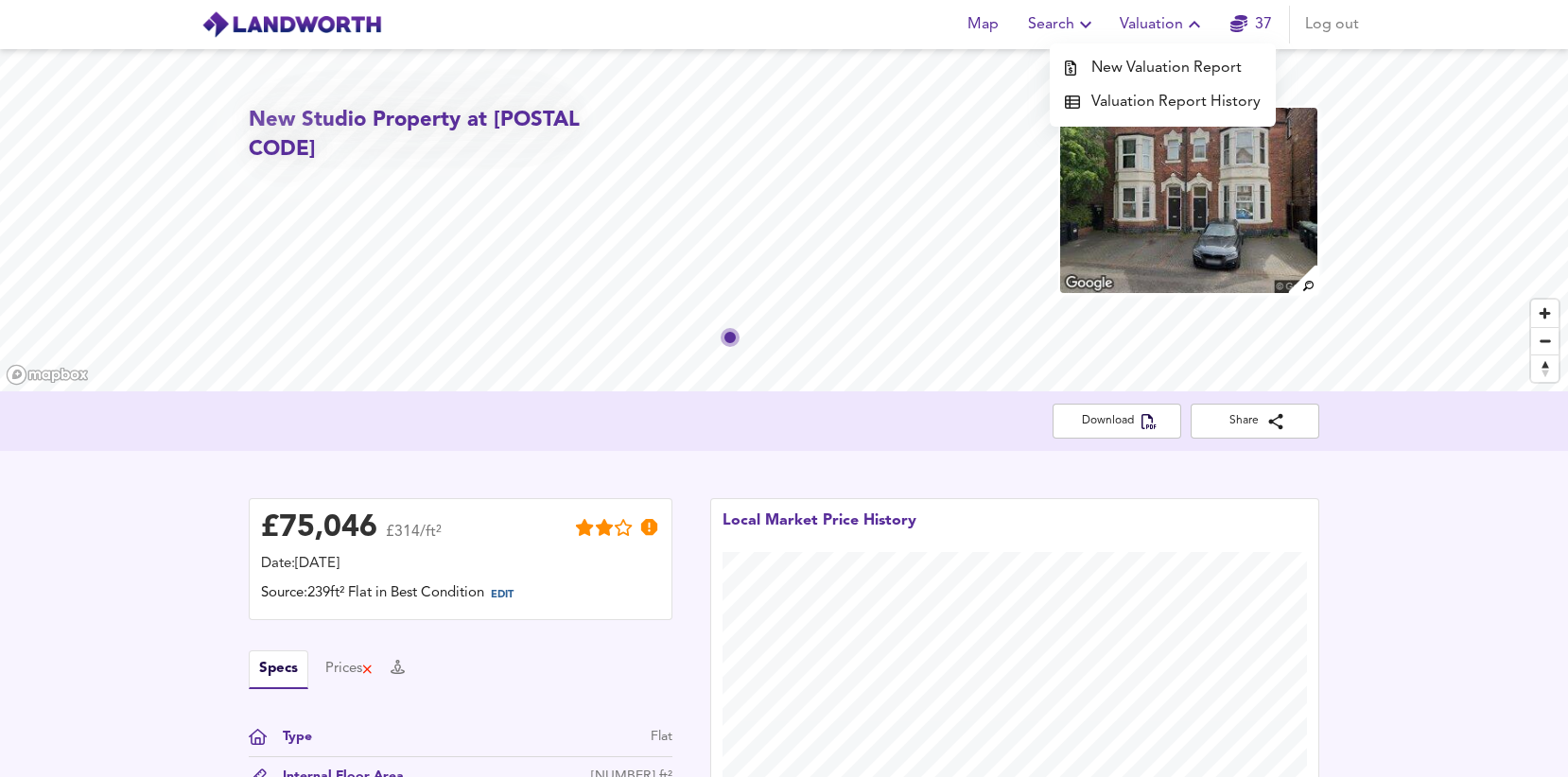 click on "New Valuation Report" at bounding box center [1162, 68] 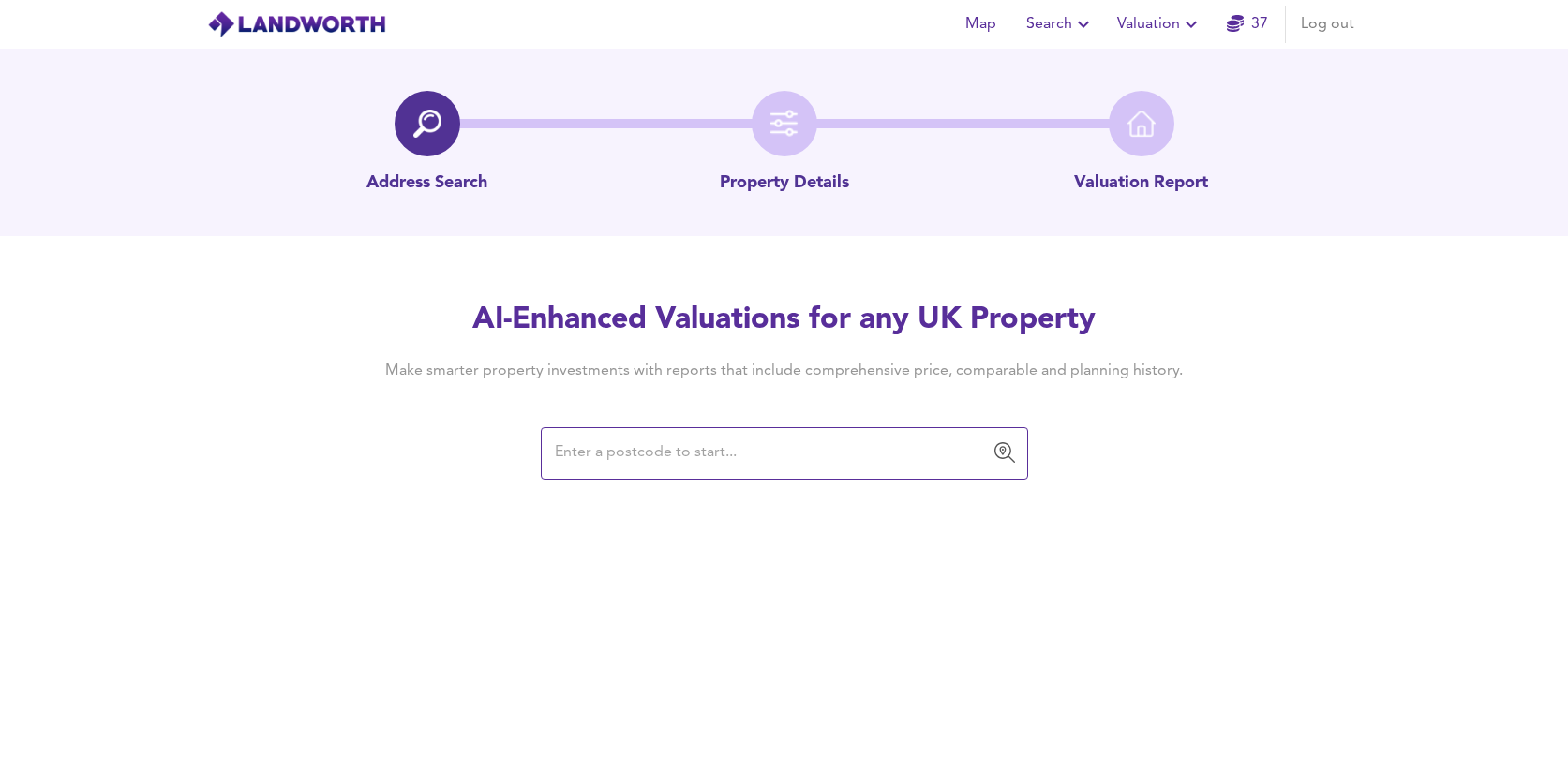 click at bounding box center [770, 453] 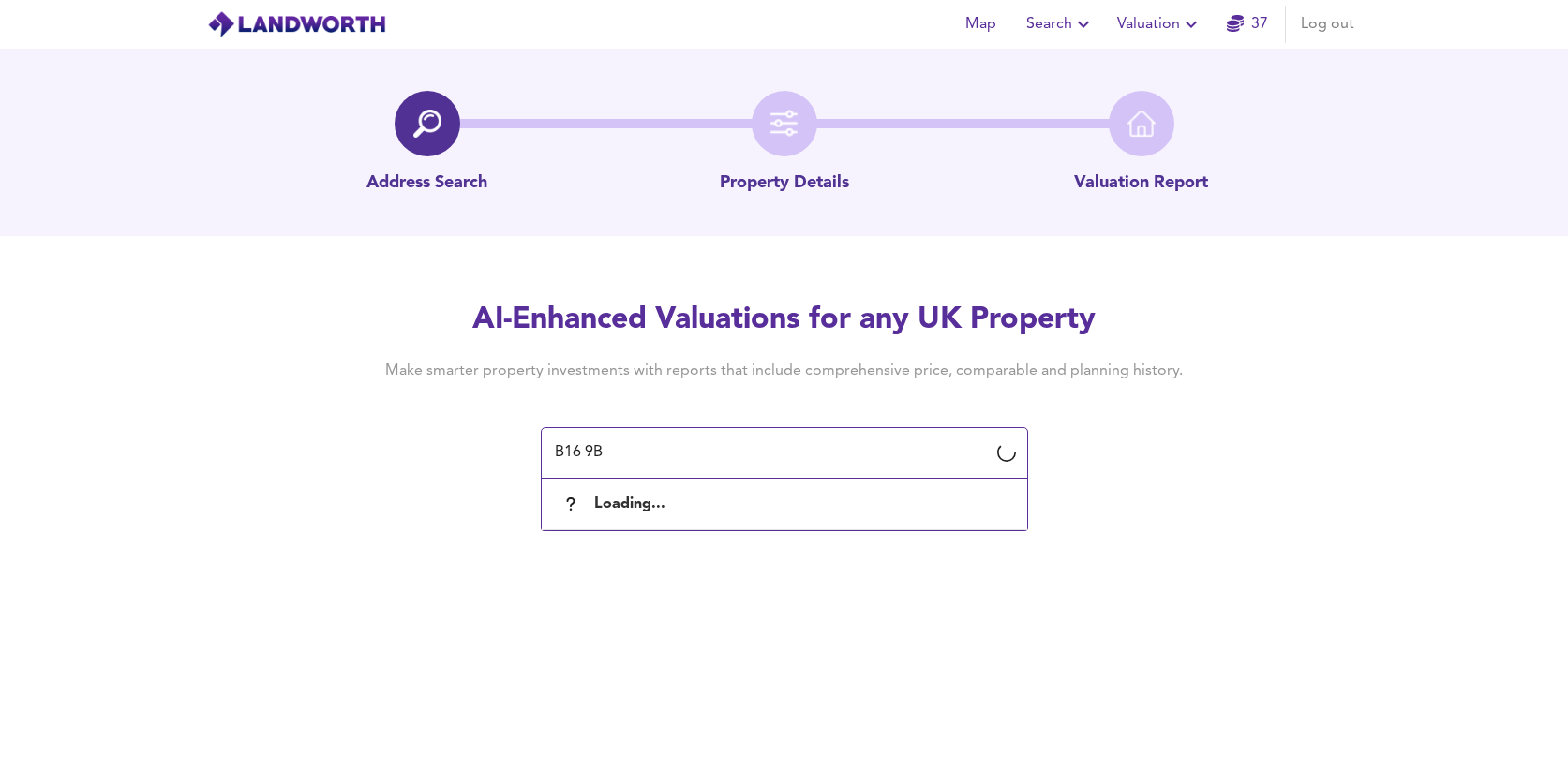 type on "[POSTCODE]" 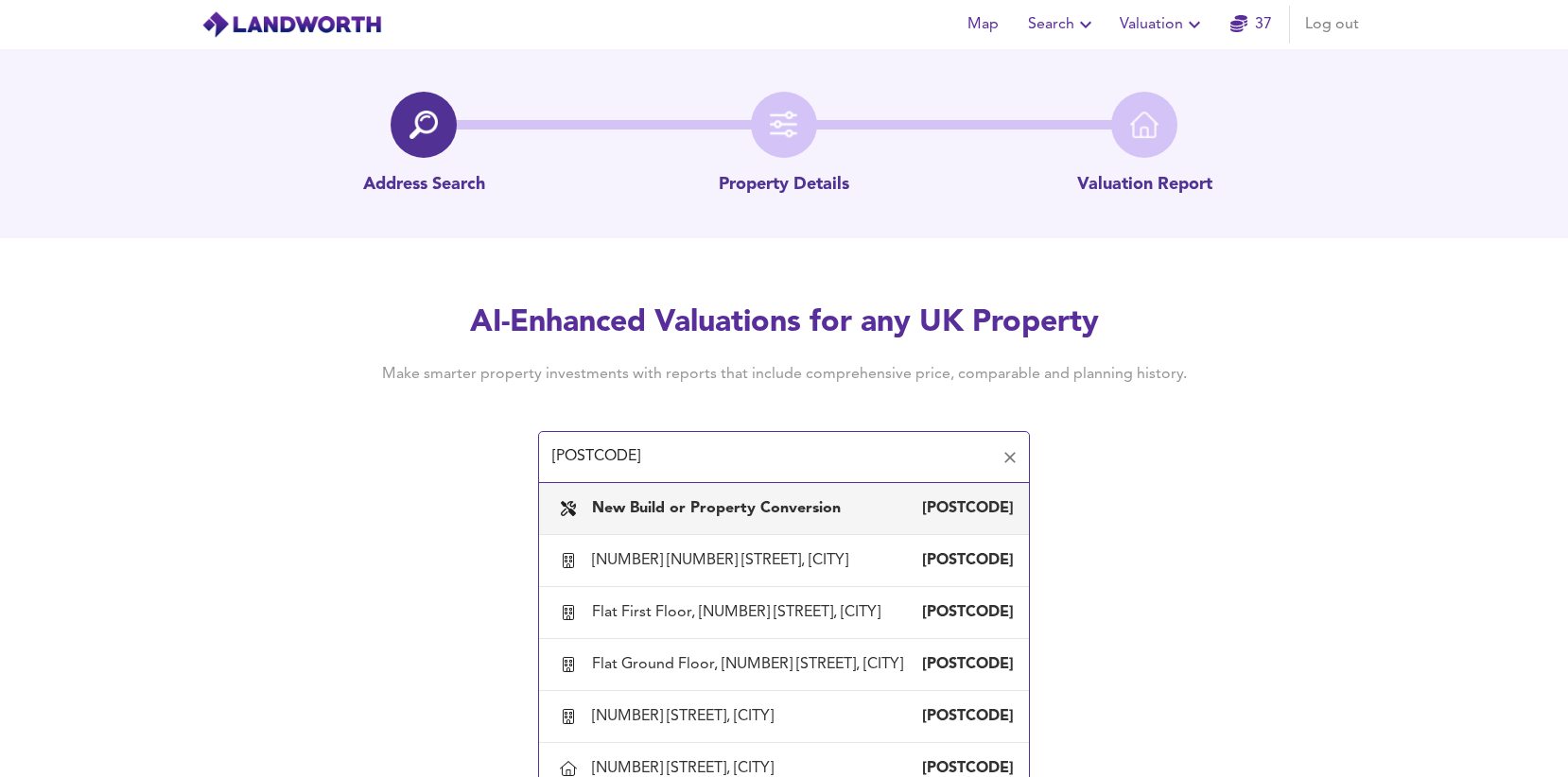click on "New Build or Property Conversion" at bounding box center [716, 509] 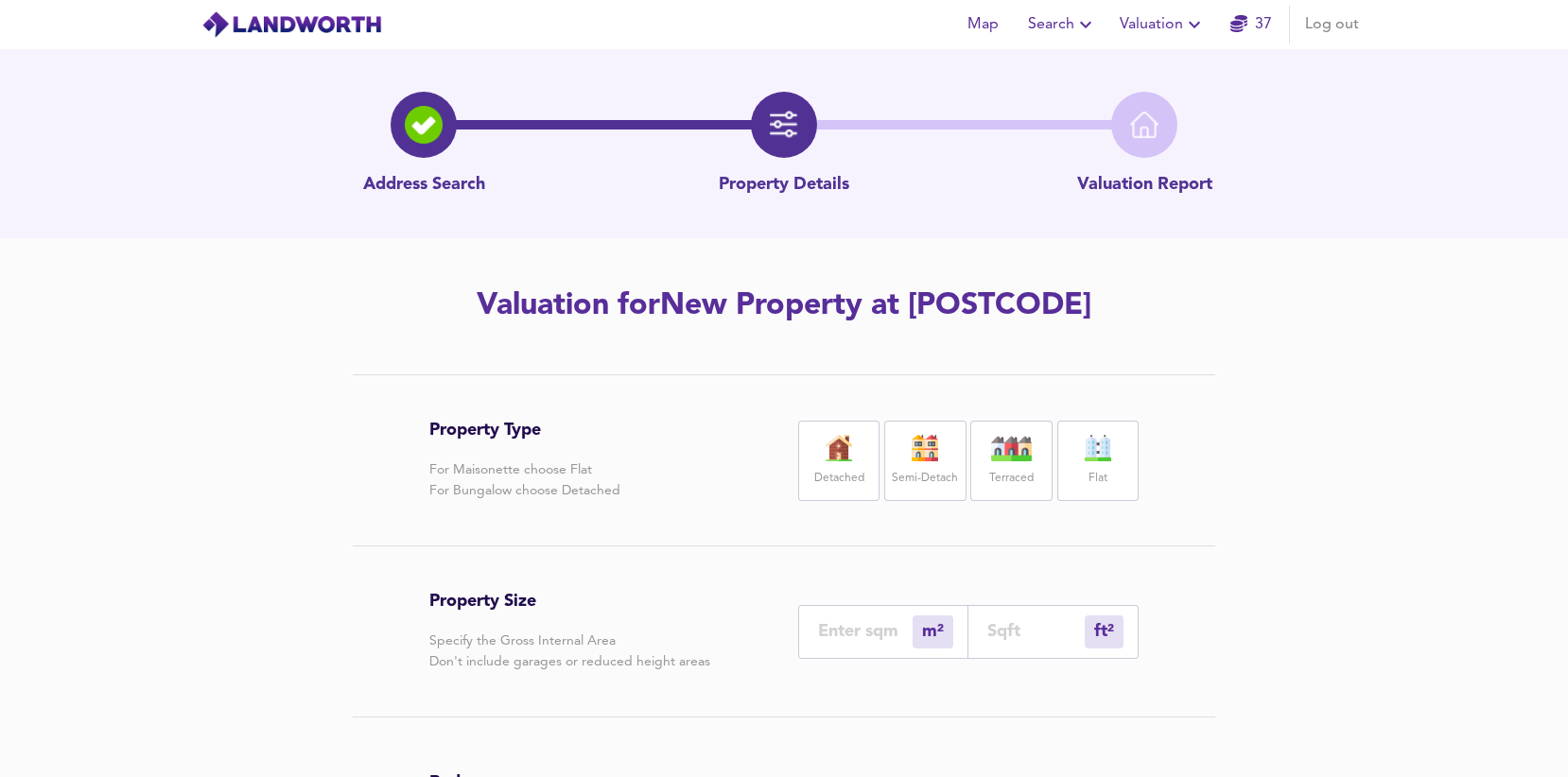 click on "Flat" at bounding box center (1098, 460) 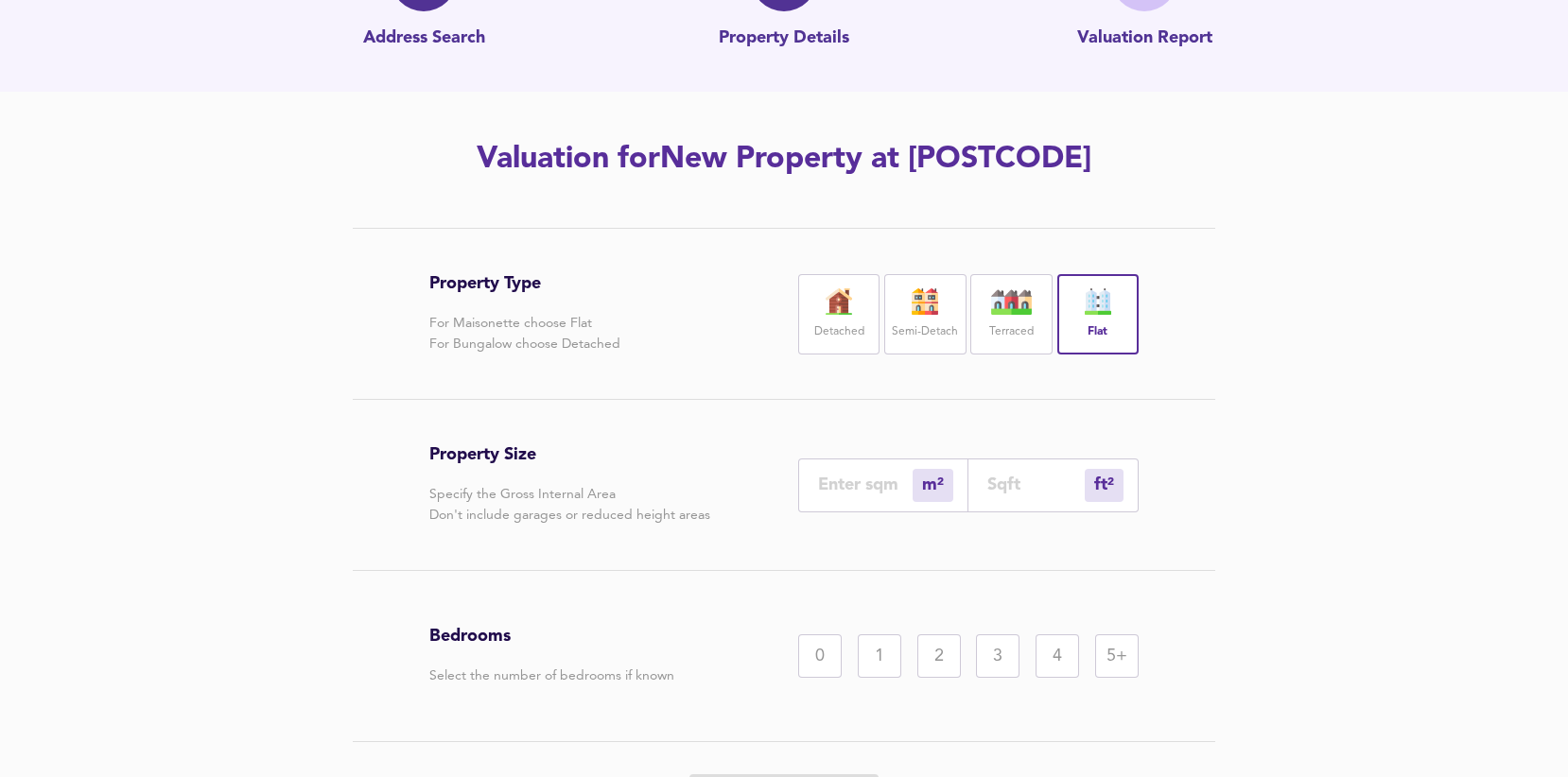 scroll, scrollTop: 264, scrollLeft: 0, axis: vertical 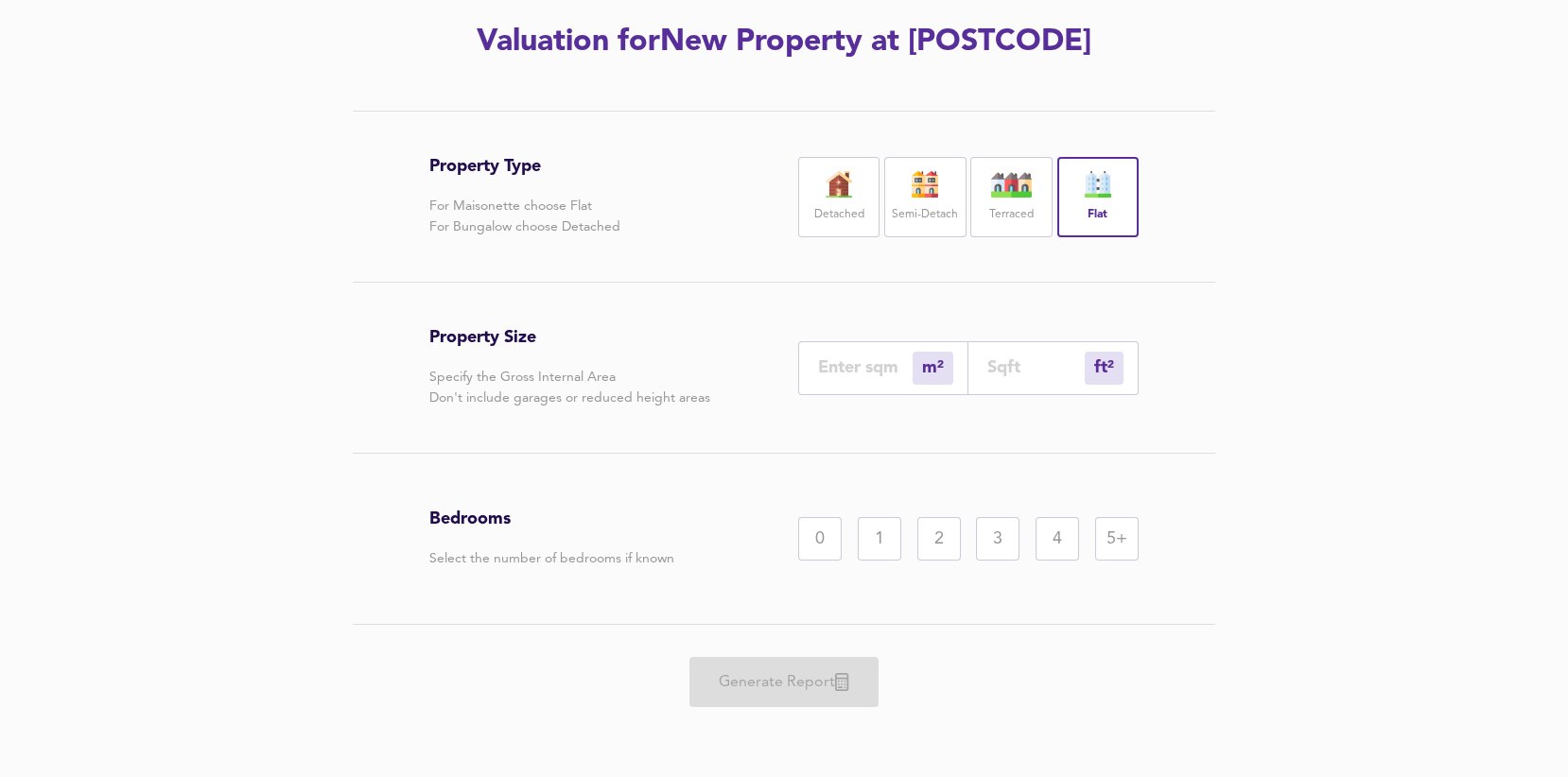 click at bounding box center [865, 367] 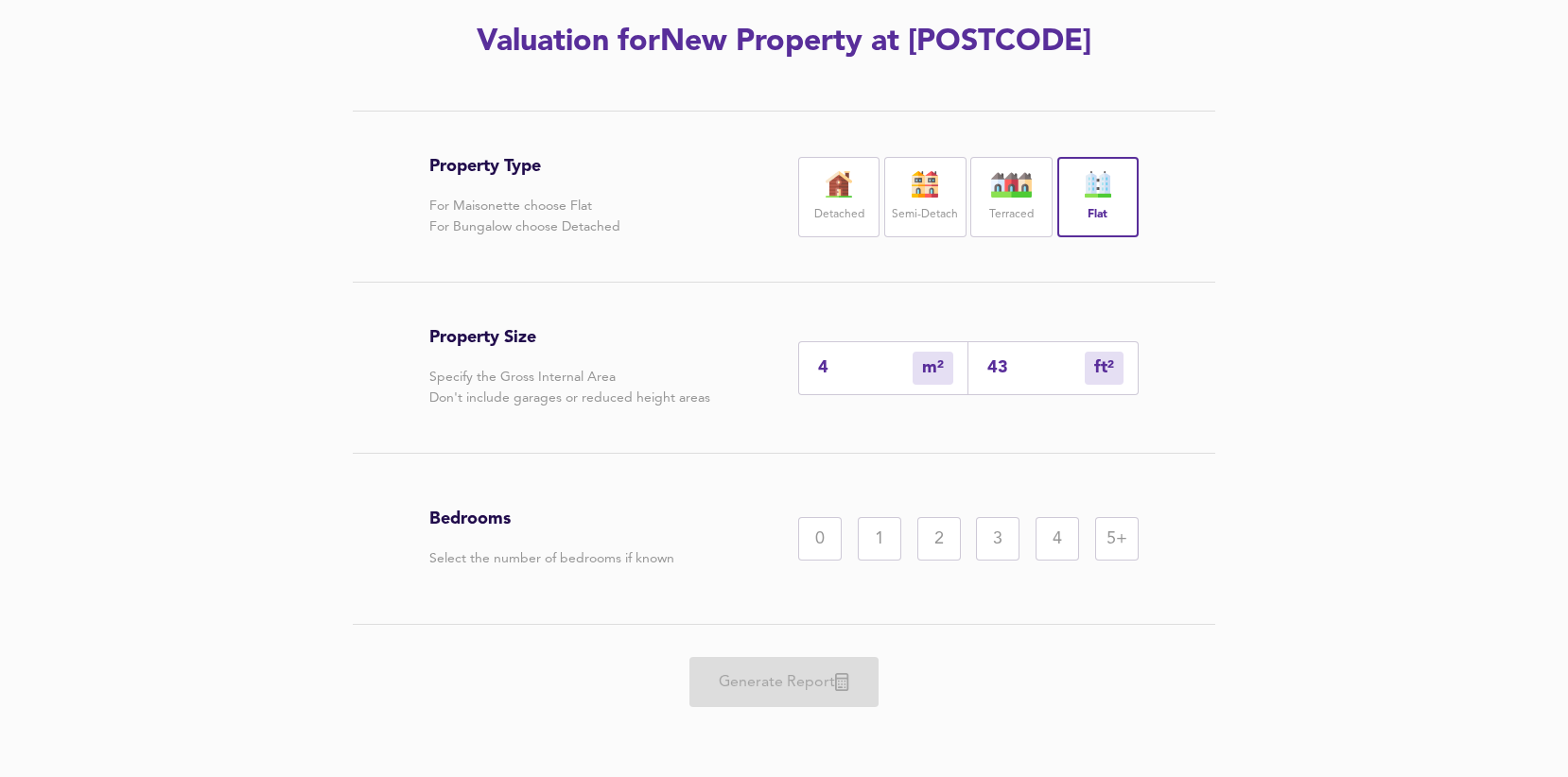 type on "41" 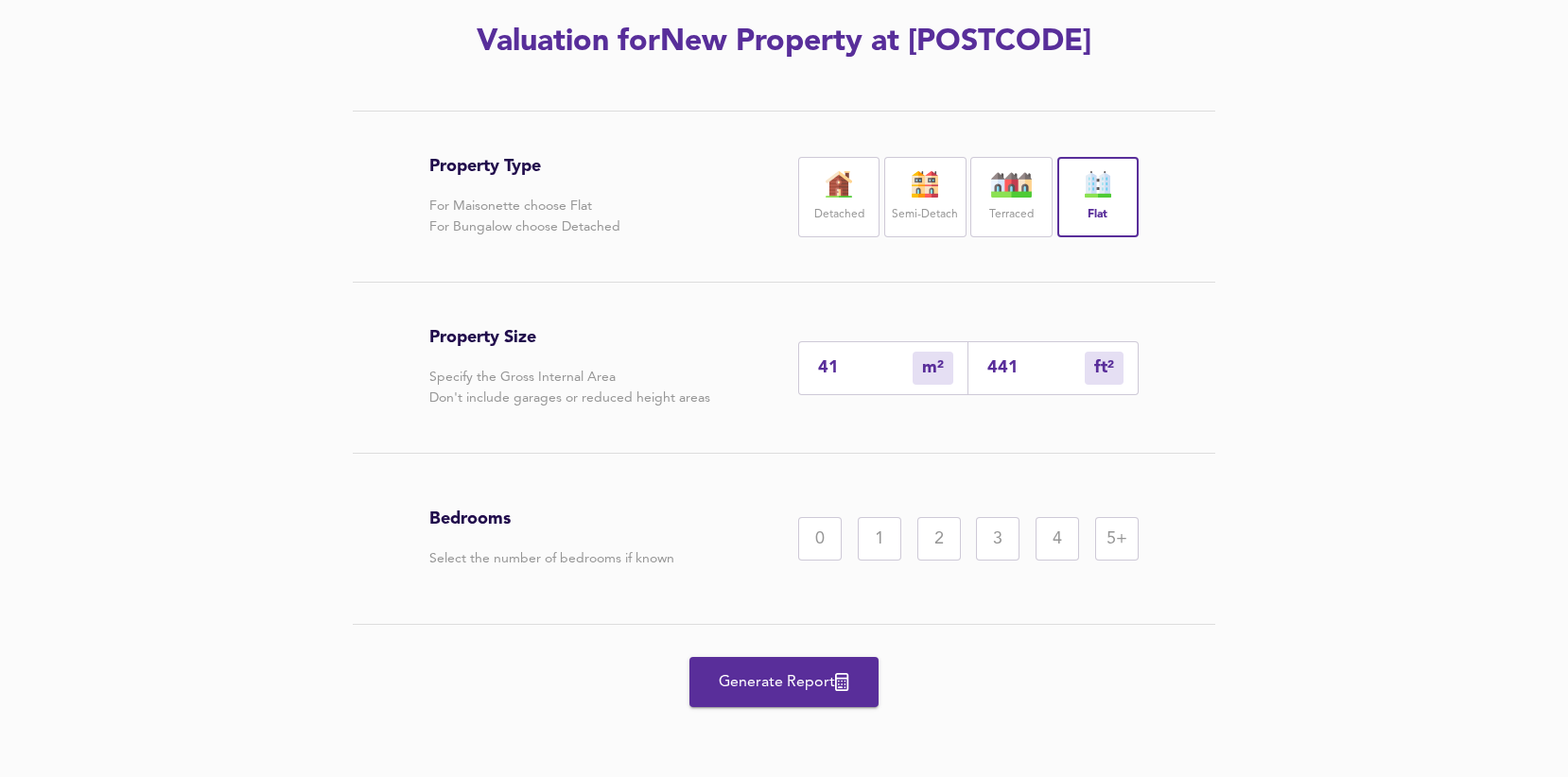 type on "41.2" 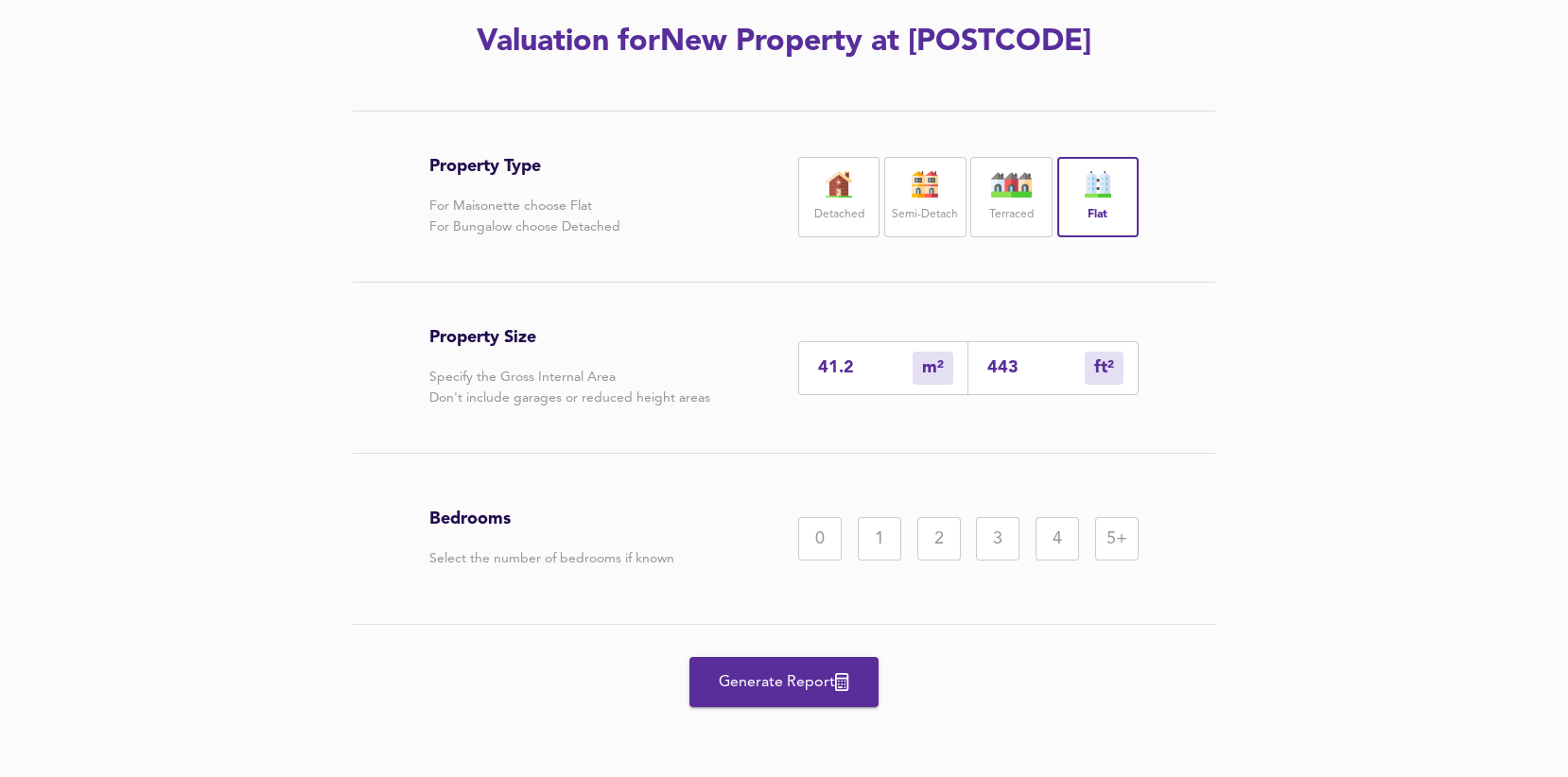 type on "41.23" 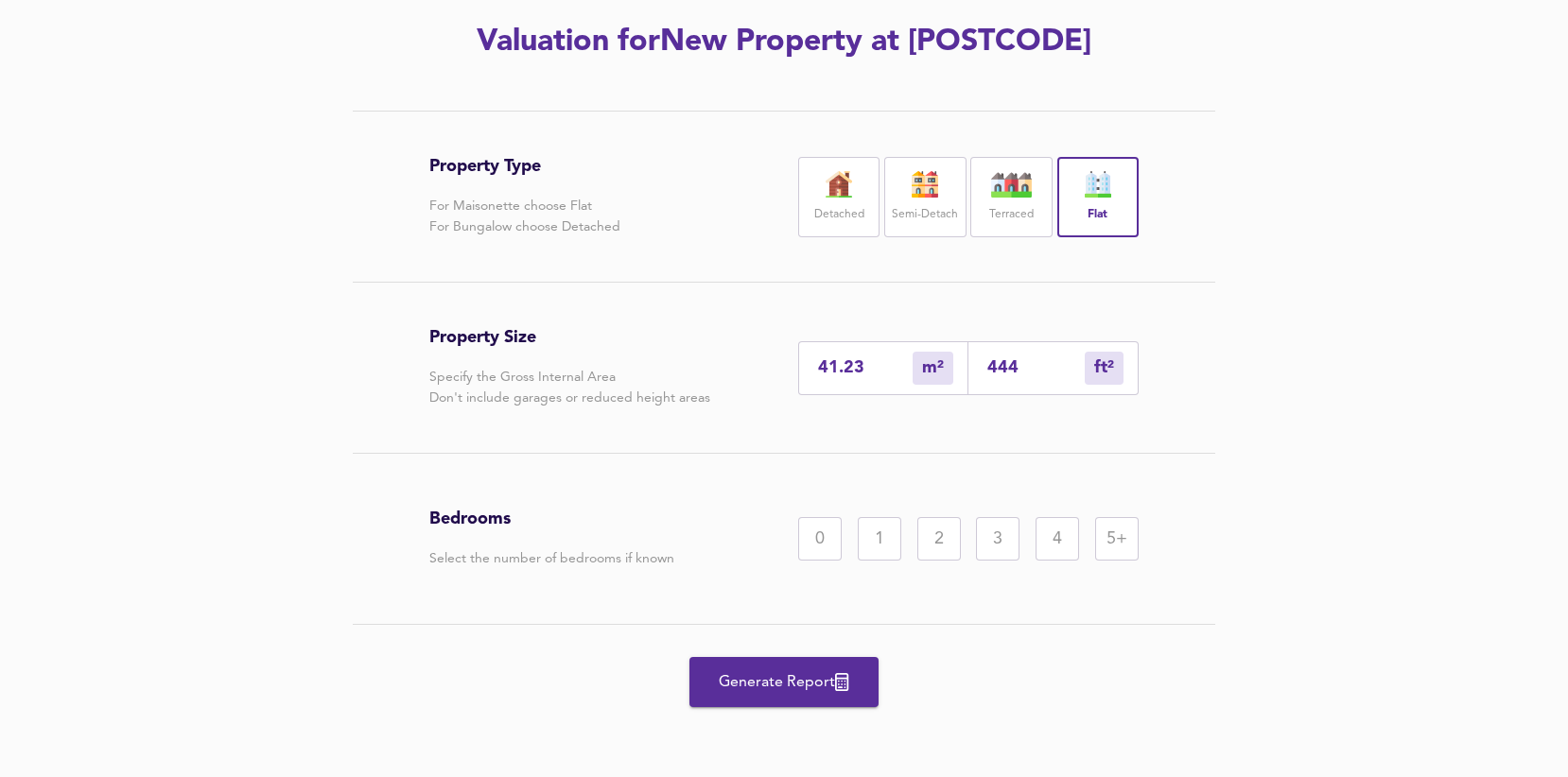 type on "41.23" 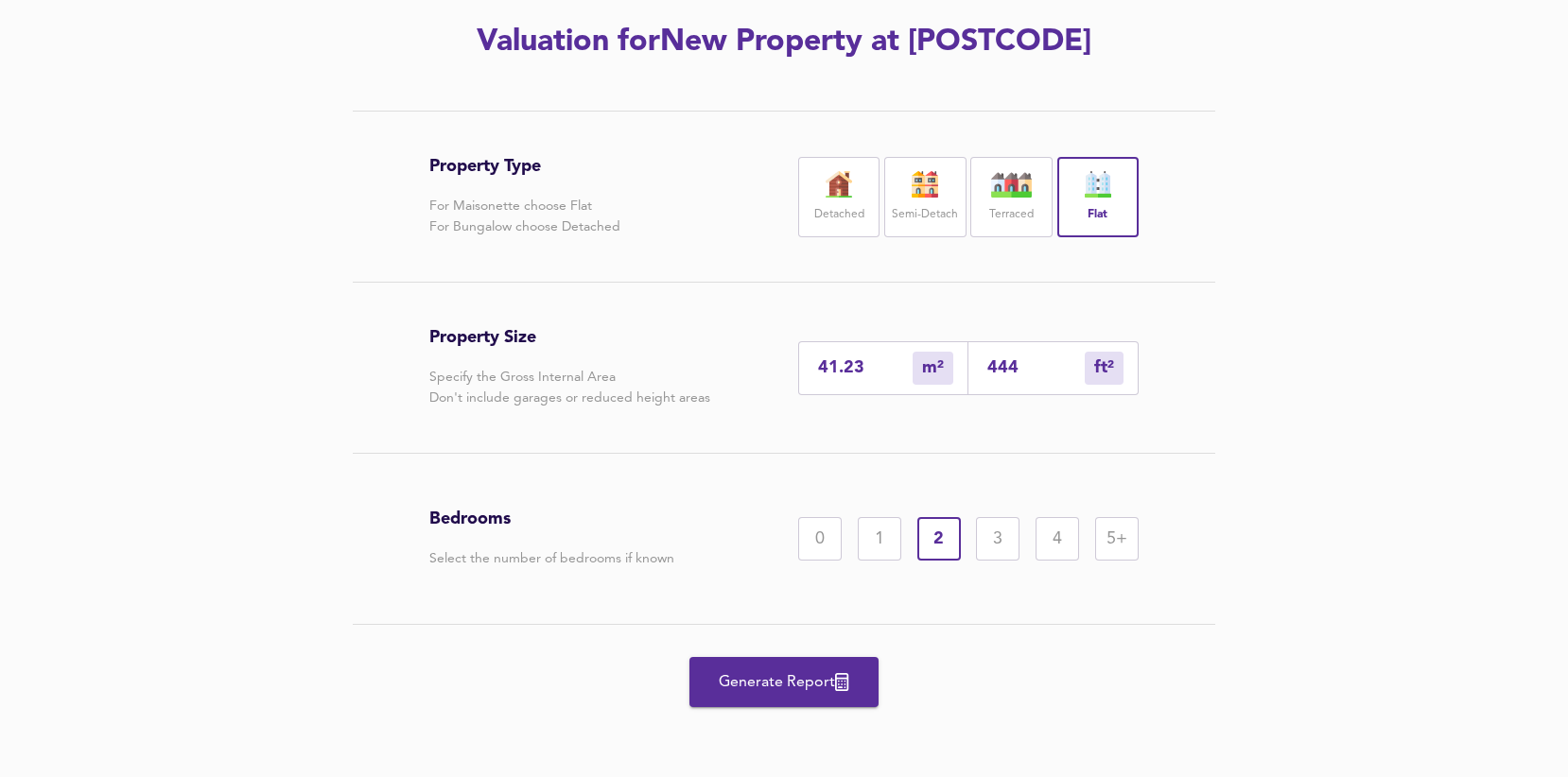 click on "Generate Report" at bounding box center (784, 682) 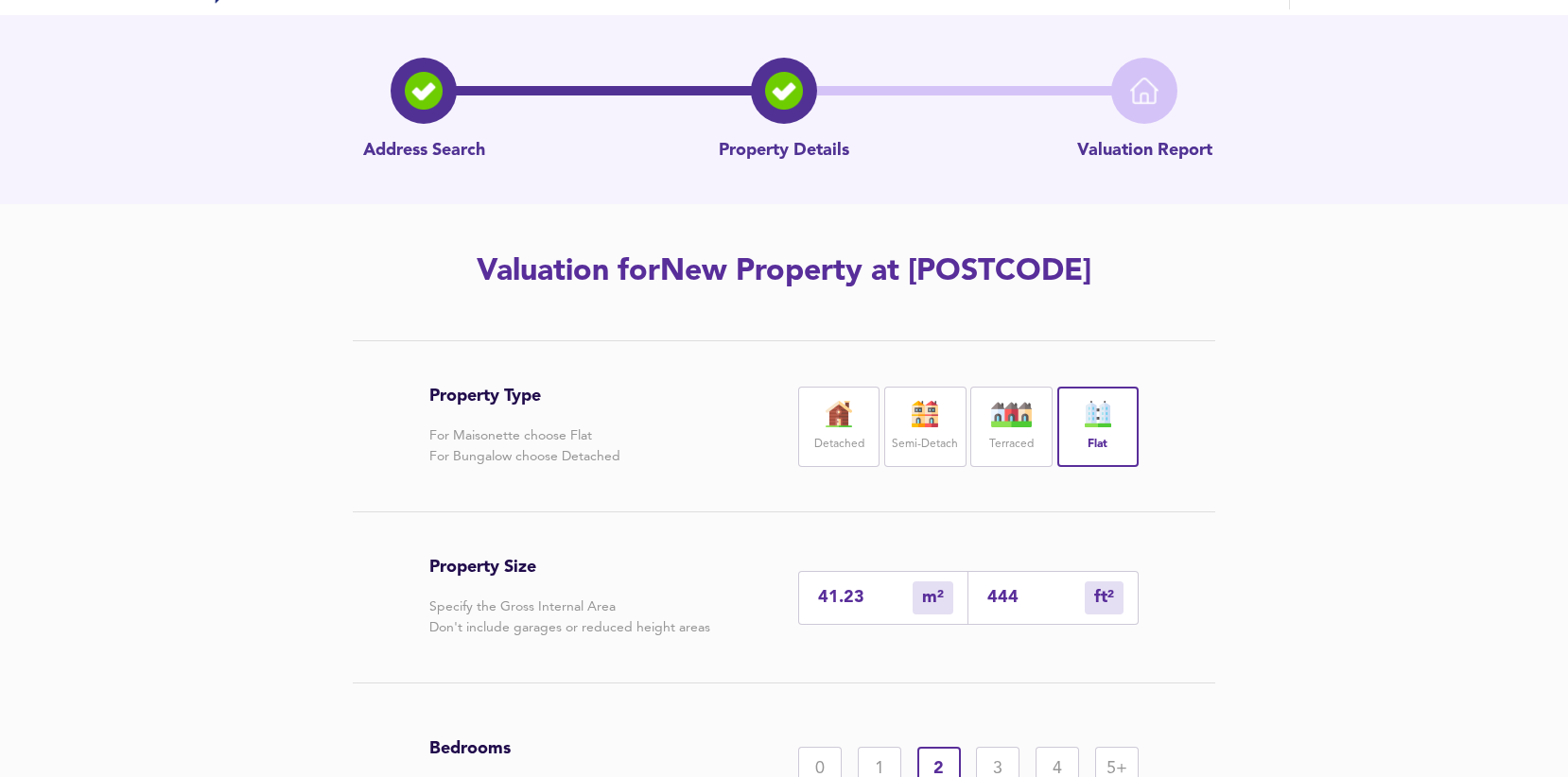 scroll, scrollTop: 0, scrollLeft: 0, axis: both 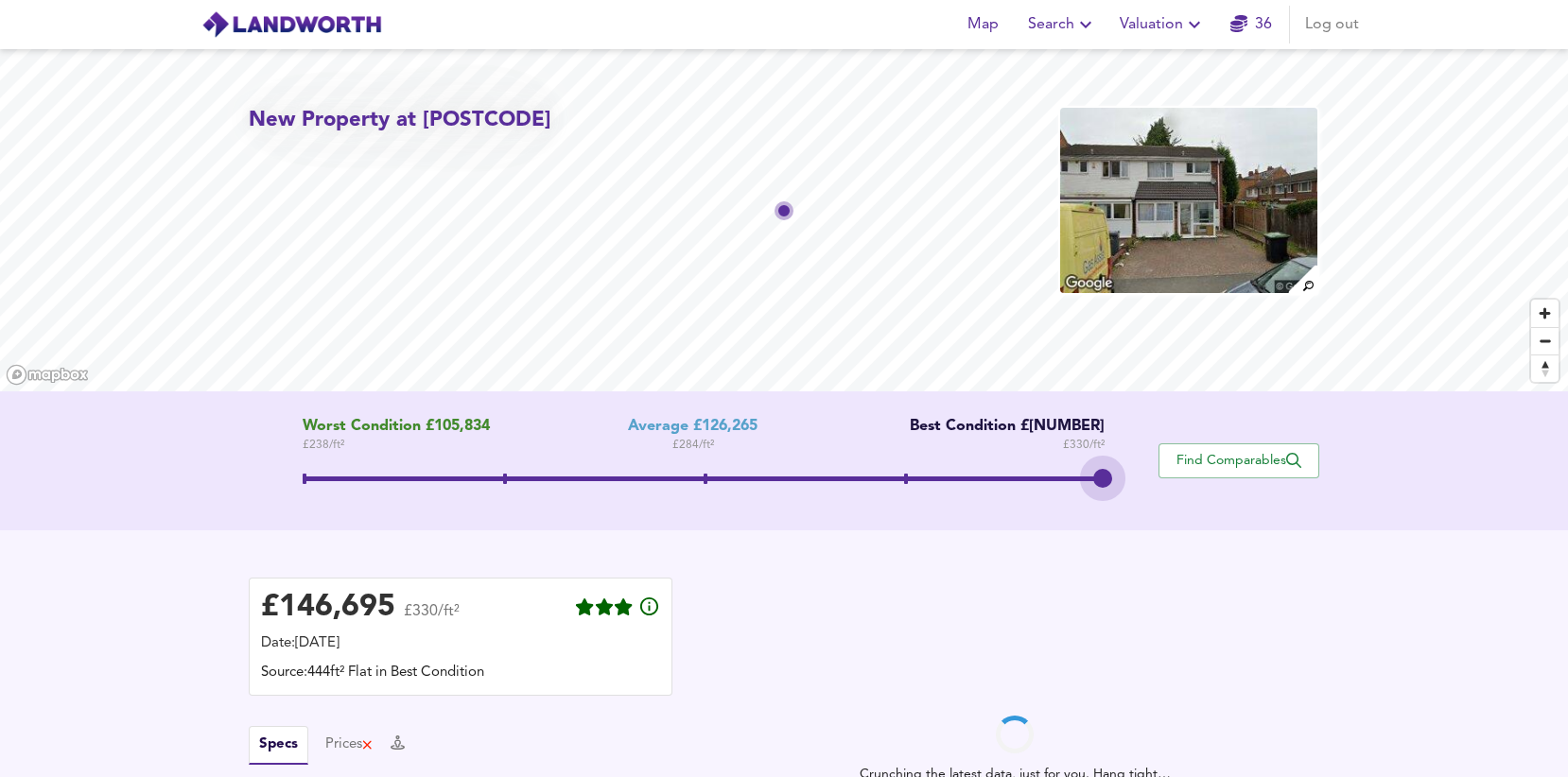drag, startPoint x: 711, startPoint y: 484, endPoint x: 1282, endPoint y: 501, distance: 571.253 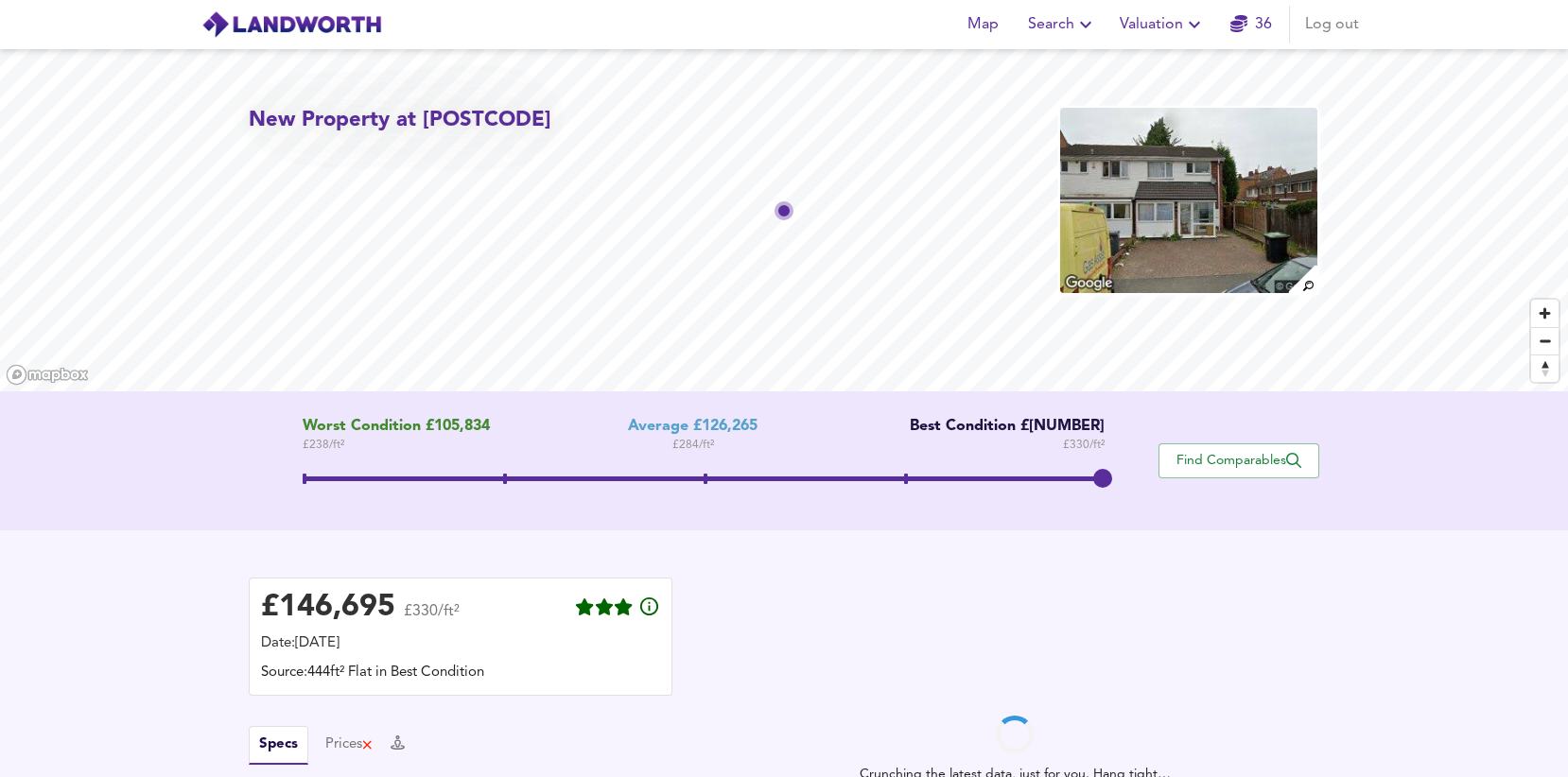 click on "Crunching the latest data, just for you. Hang tight…" at bounding box center [1015, 750] 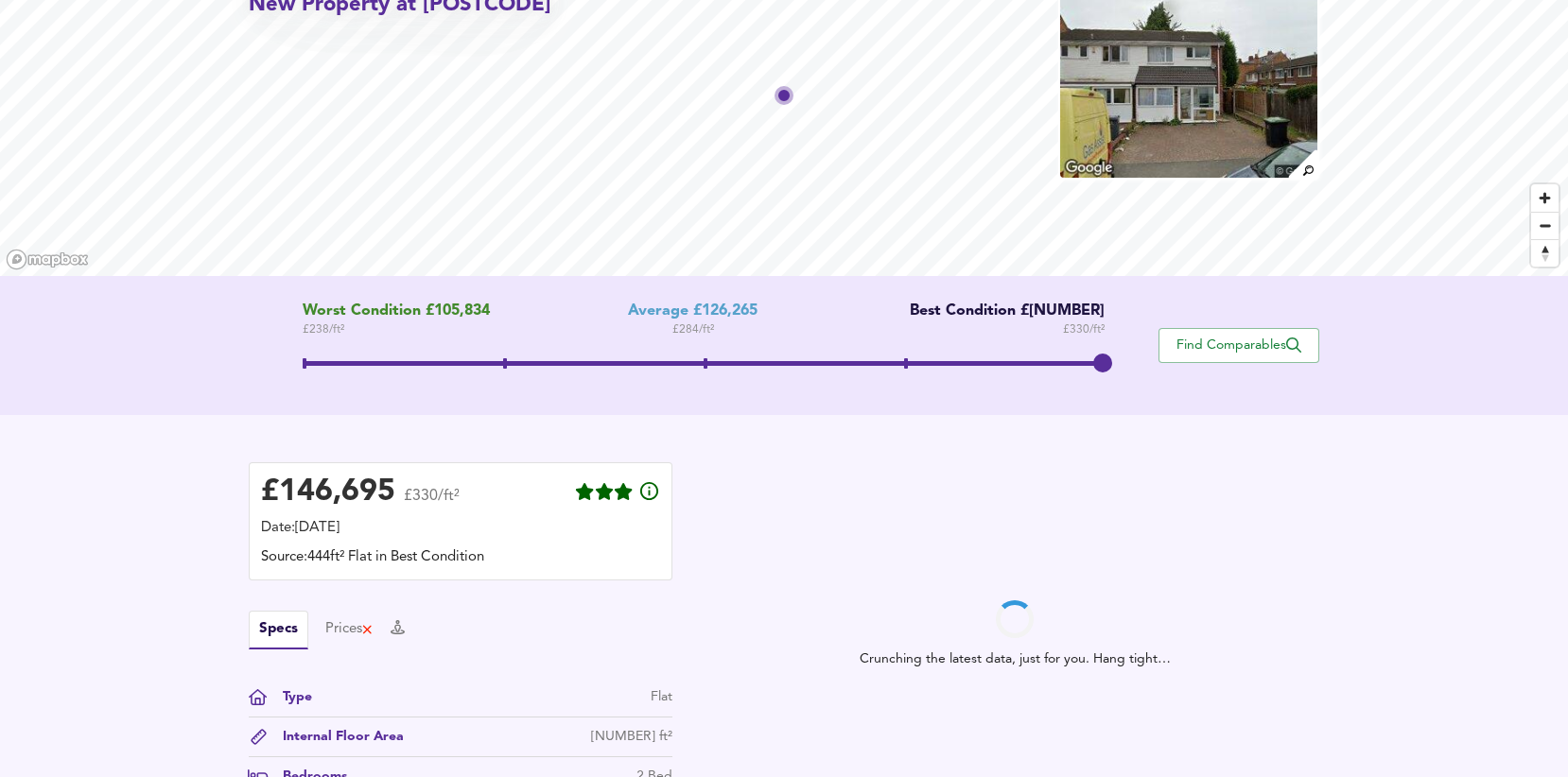 scroll, scrollTop: 396, scrollLeft: 0, axis: vertical 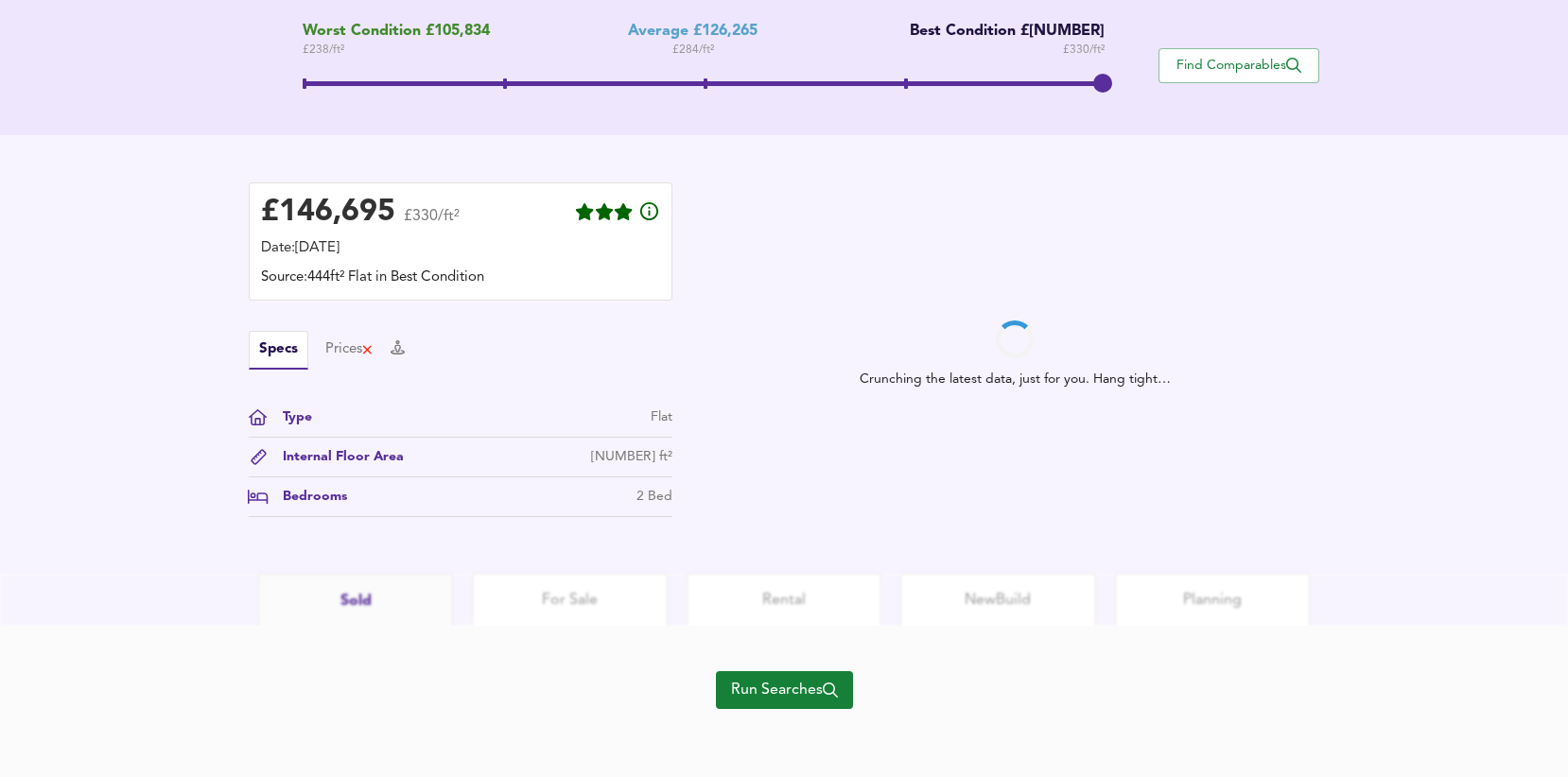 click 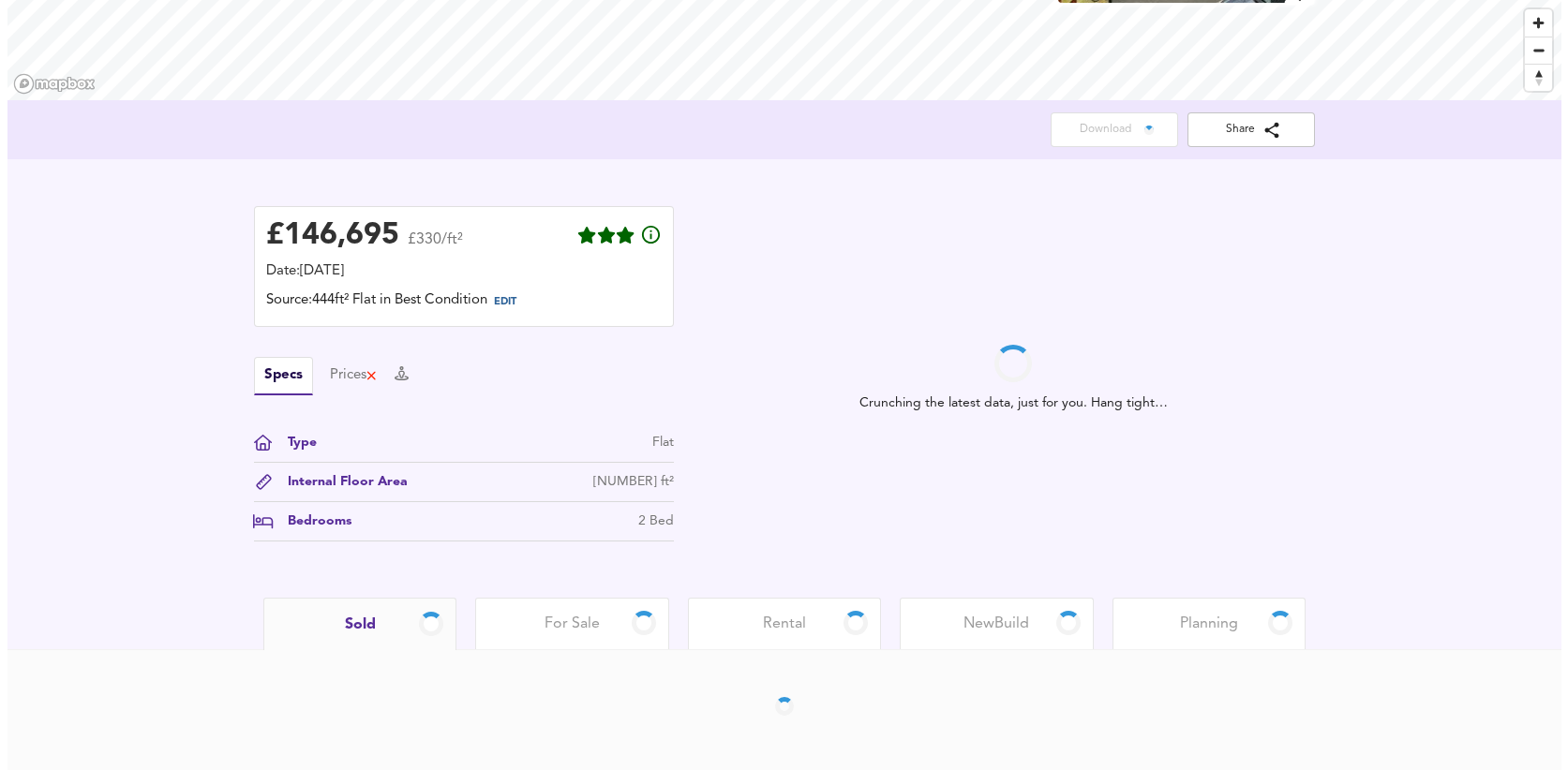scroll, scrollTop: 289, scrollLeft: 0, axis: vertical 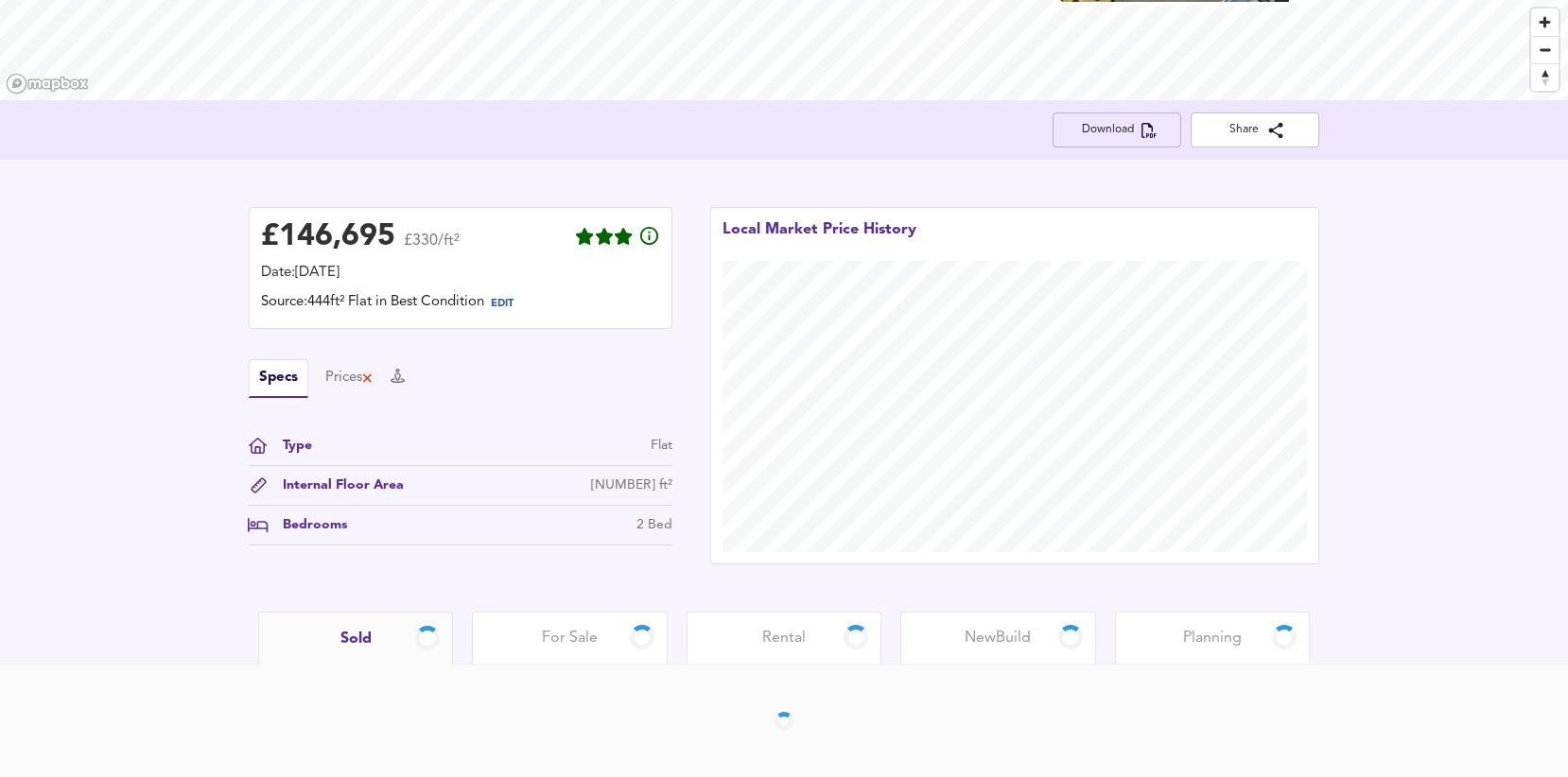 click 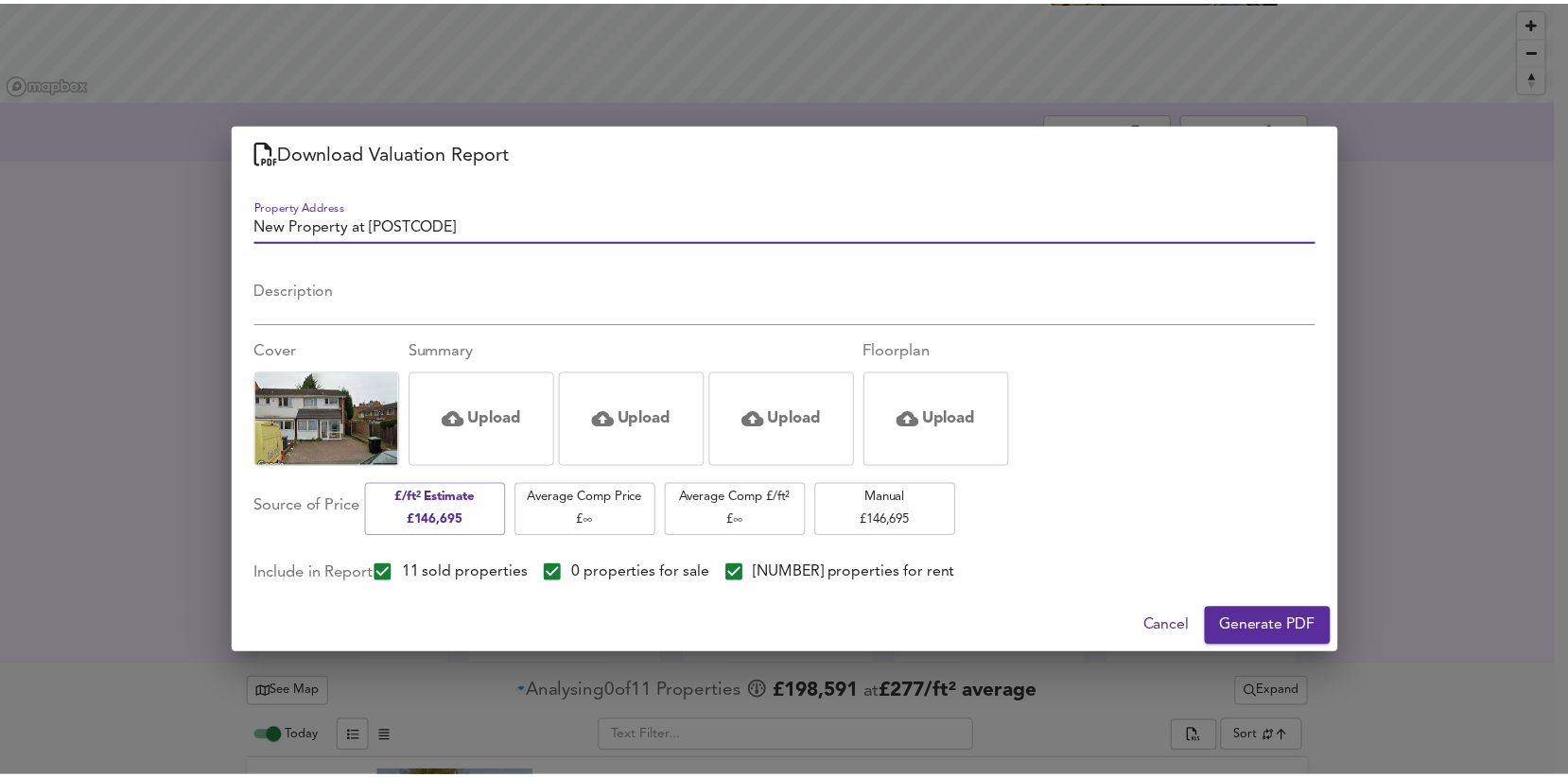 scroll, scrollTop: 283, scrollLeft: 0, axis: vertical 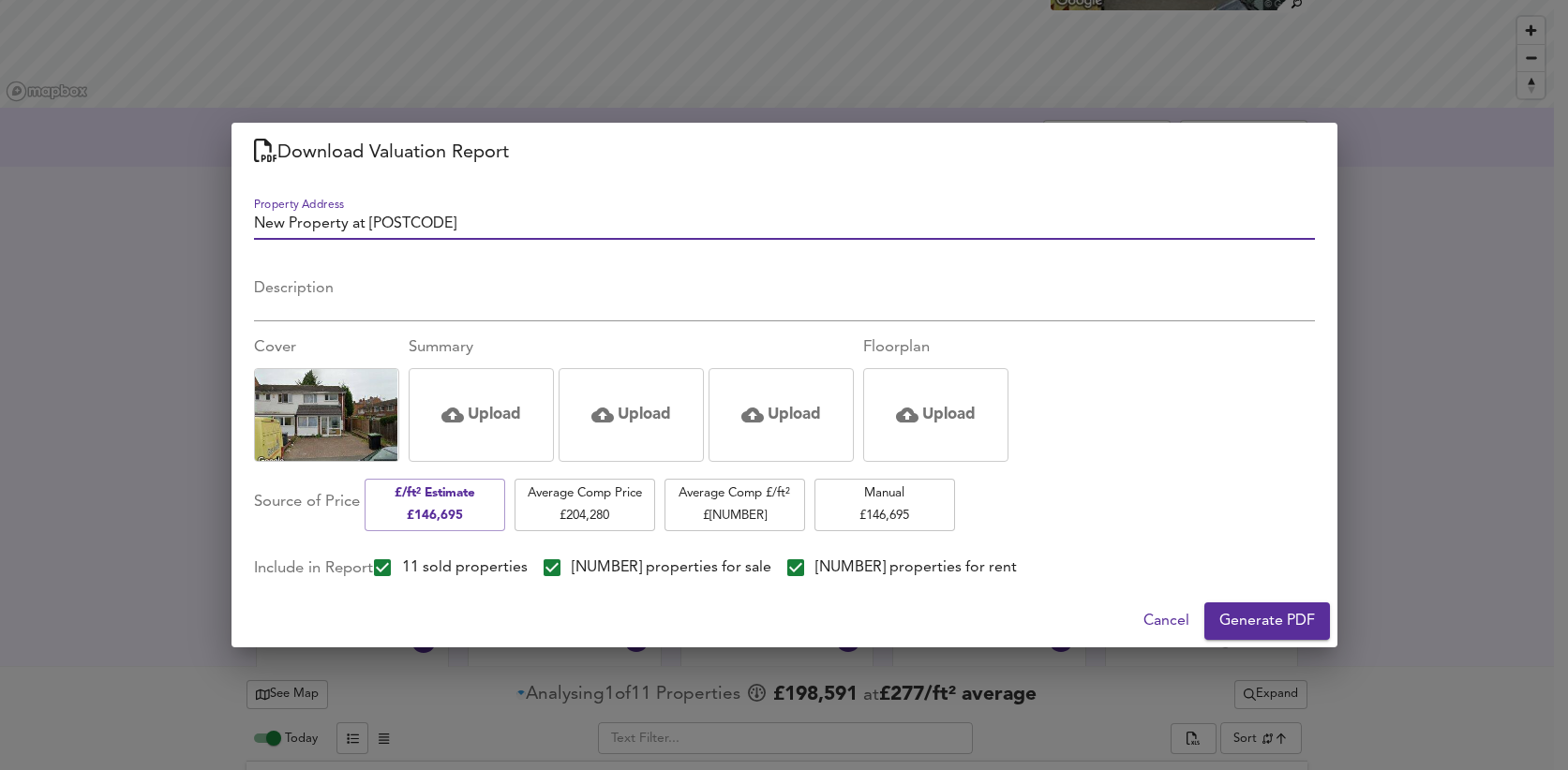 click on "New Property at [POSTCODE]" at bounding box center [784, 226] 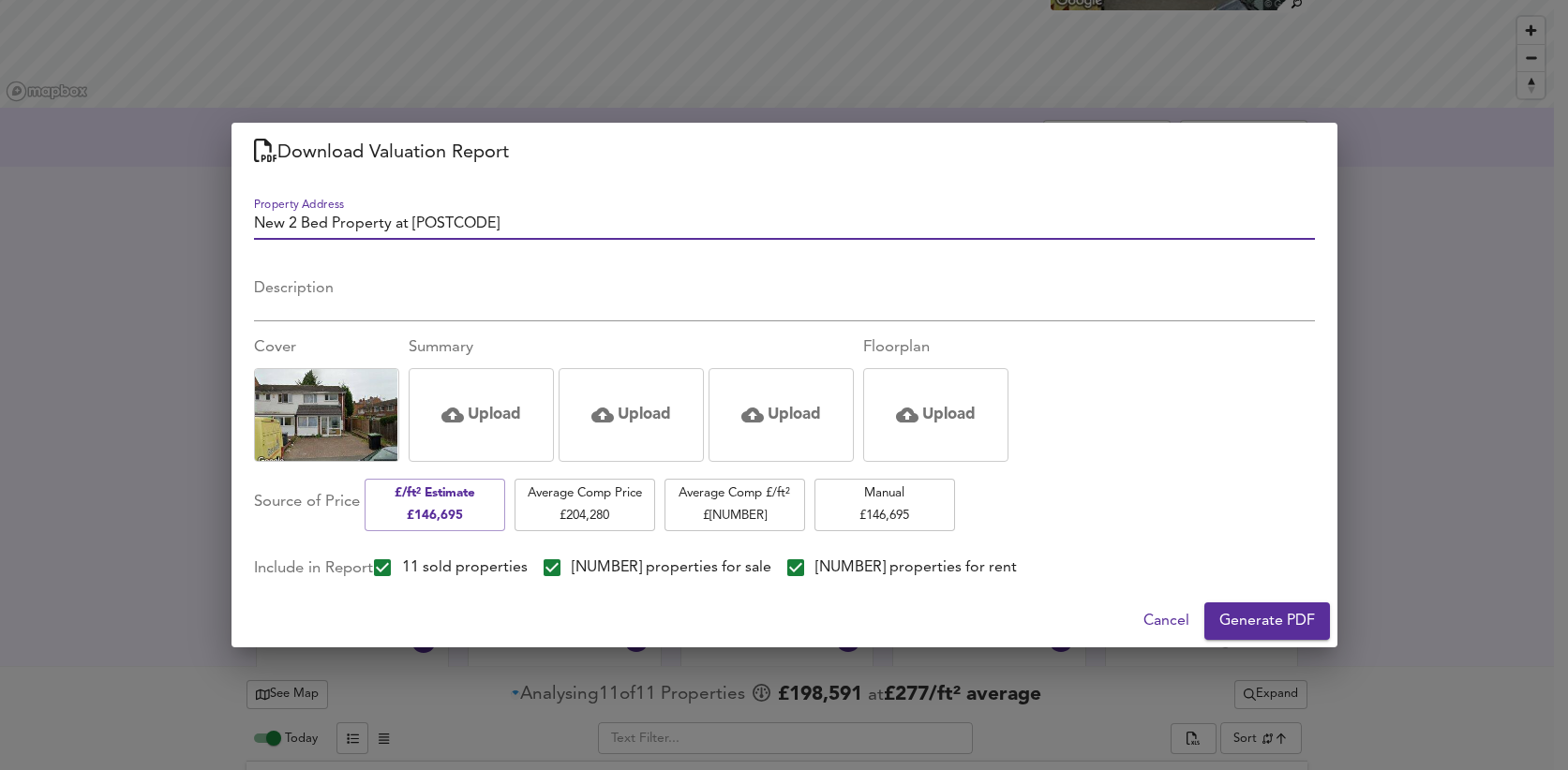 type on "New 2 Bed Property at [POSTCODE]" 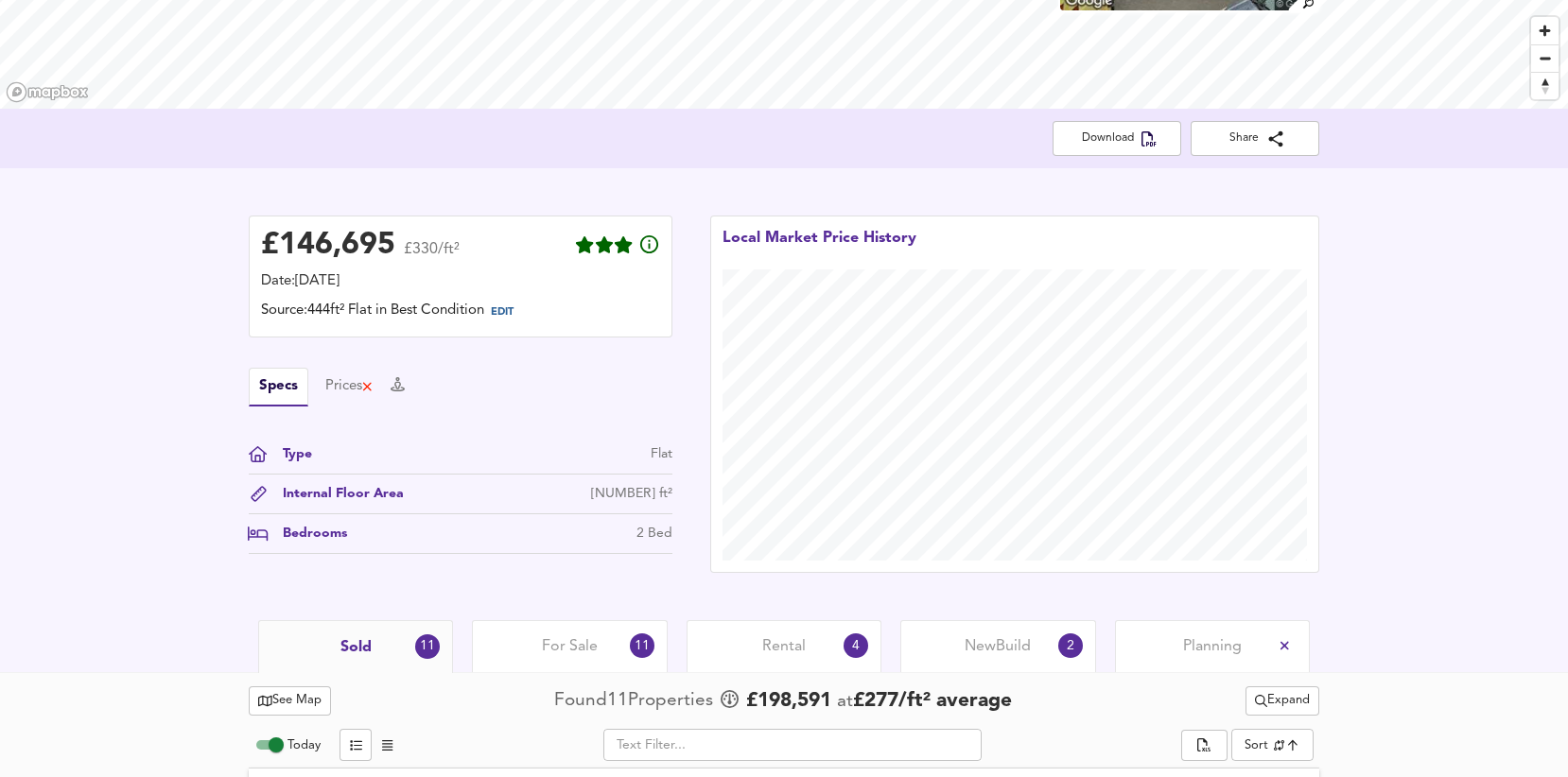type 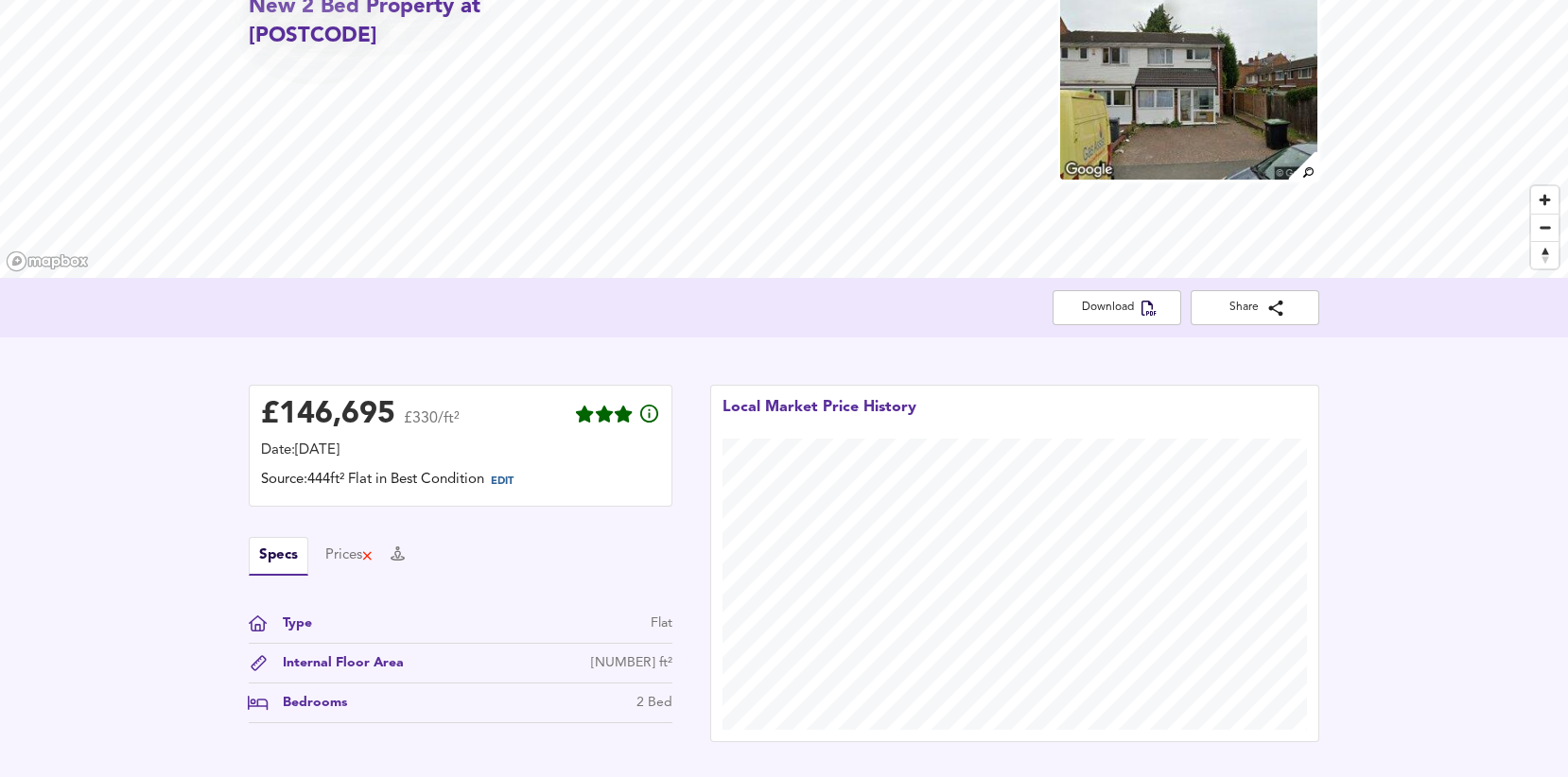 scroll, scrollTop: 0, scrollLeft: 0, axis: both 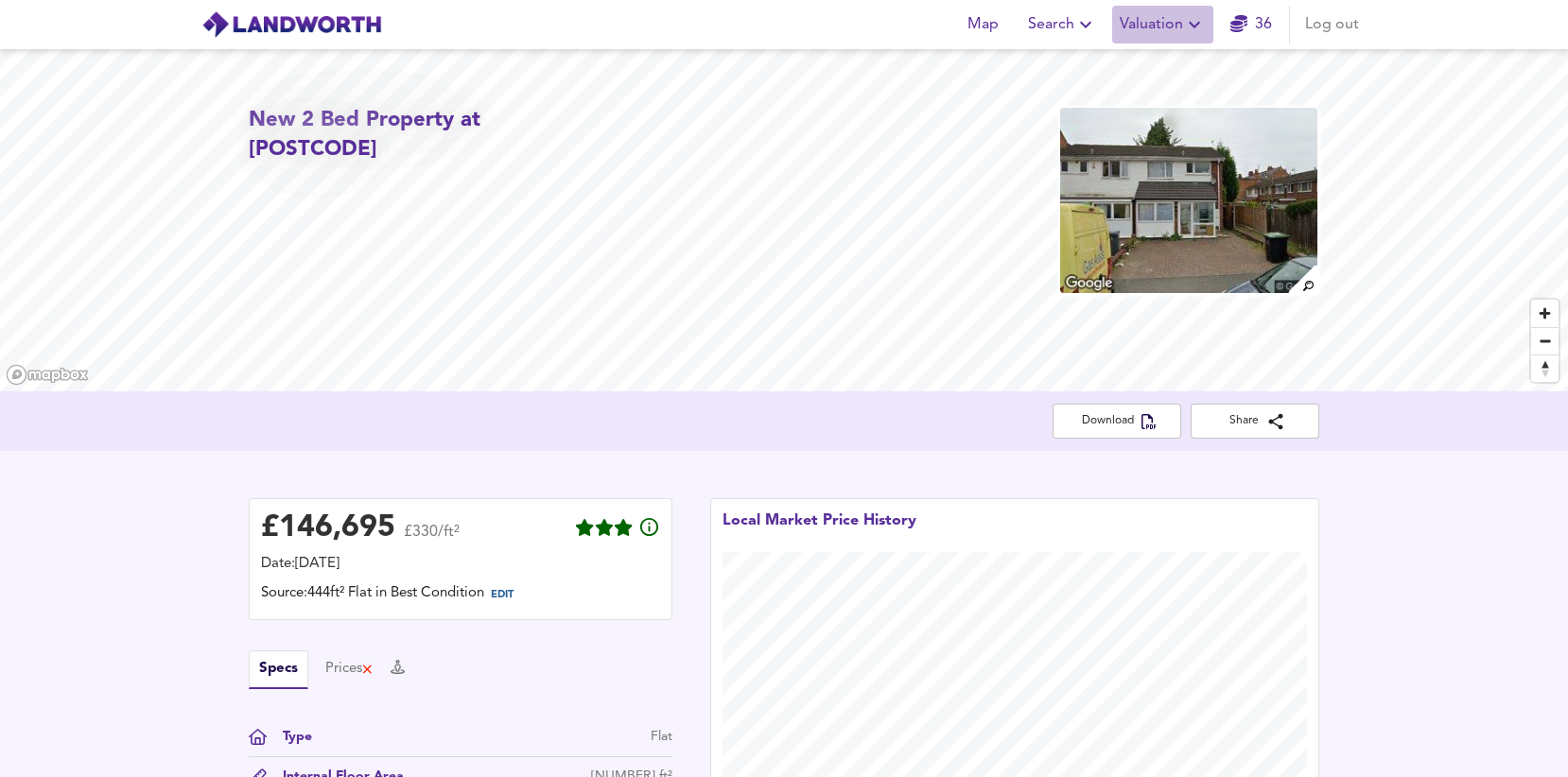 click on "Valuation" at bounding box center (1162, 25) 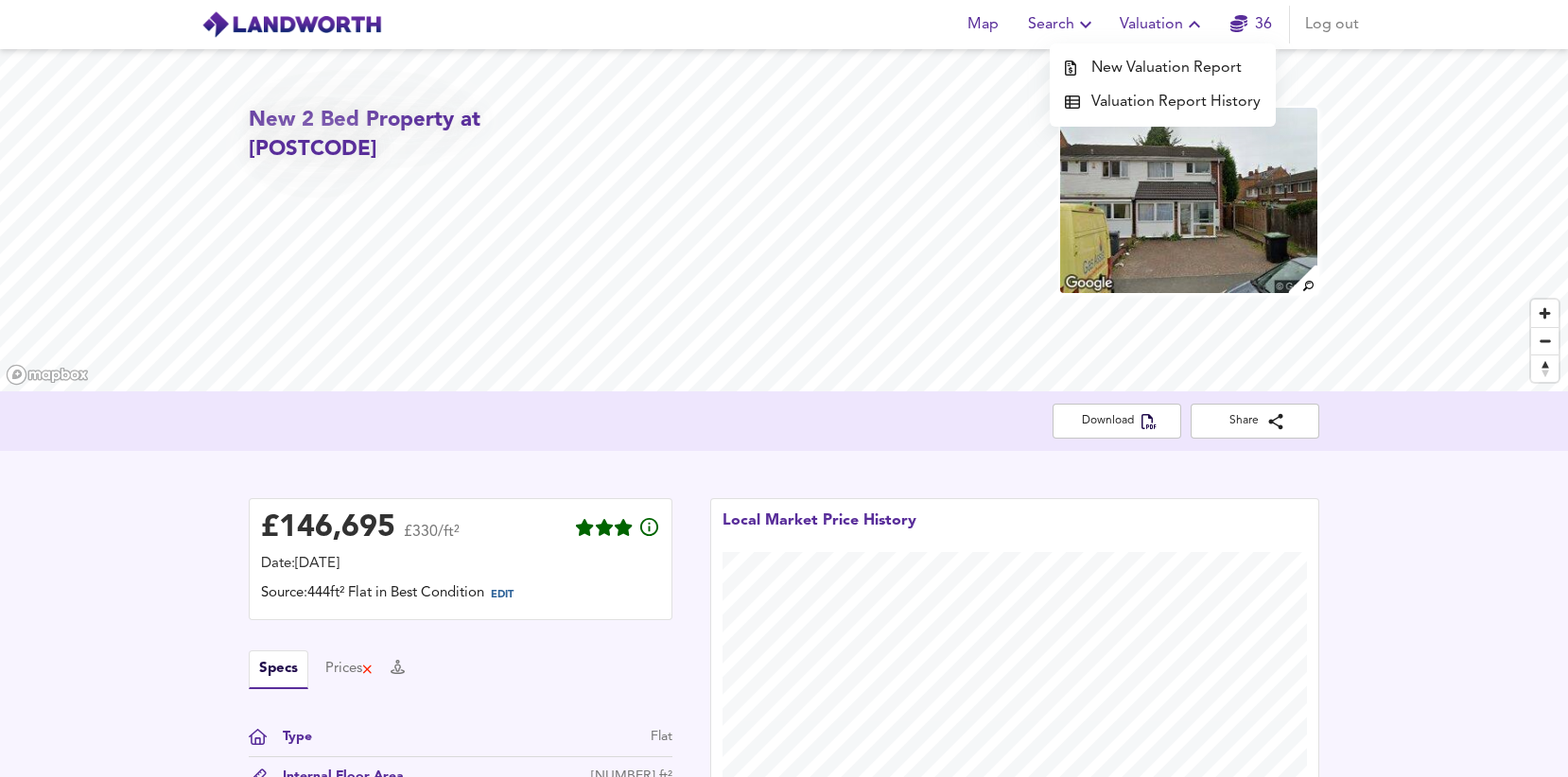 click on "New Valuation Report" at bounding box center [1162, 68] 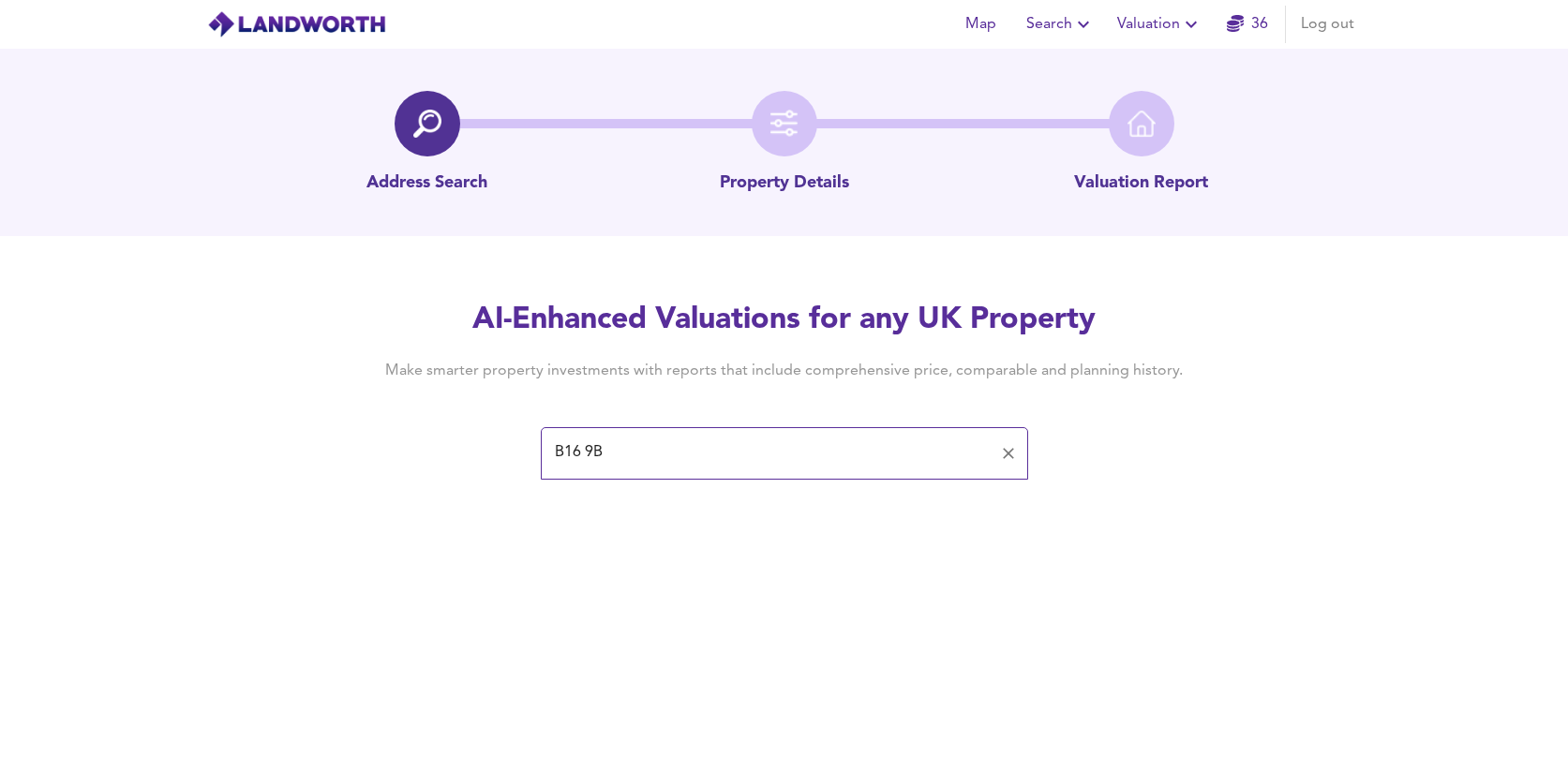 type on "[POSTCODE]" 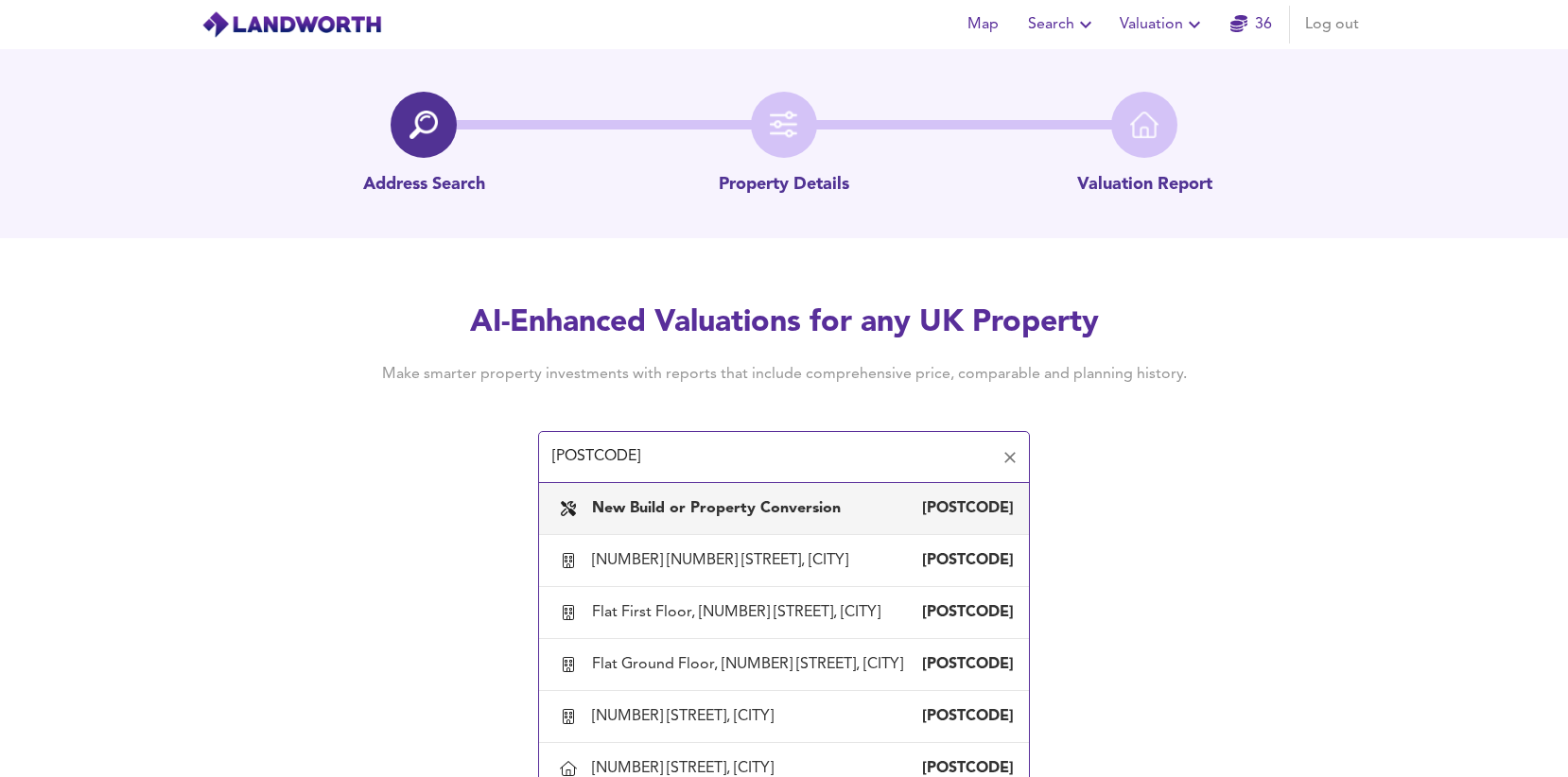 click on "New Build or Property Conversion    [POSTCODE]" at bounding box center (784, 509) 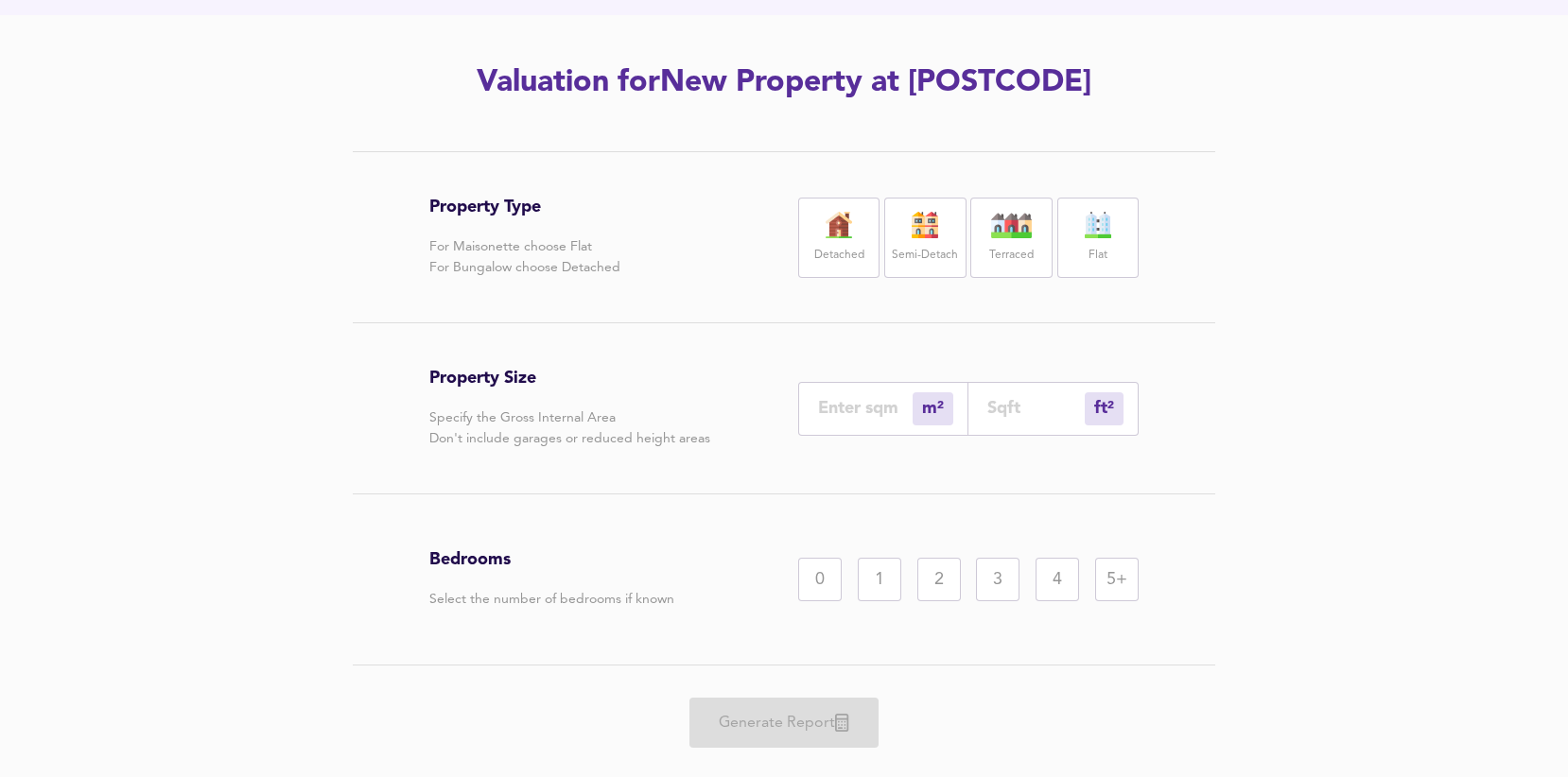 scroll, scrollTop: 244, scrollLeft: 0, axis: vertical 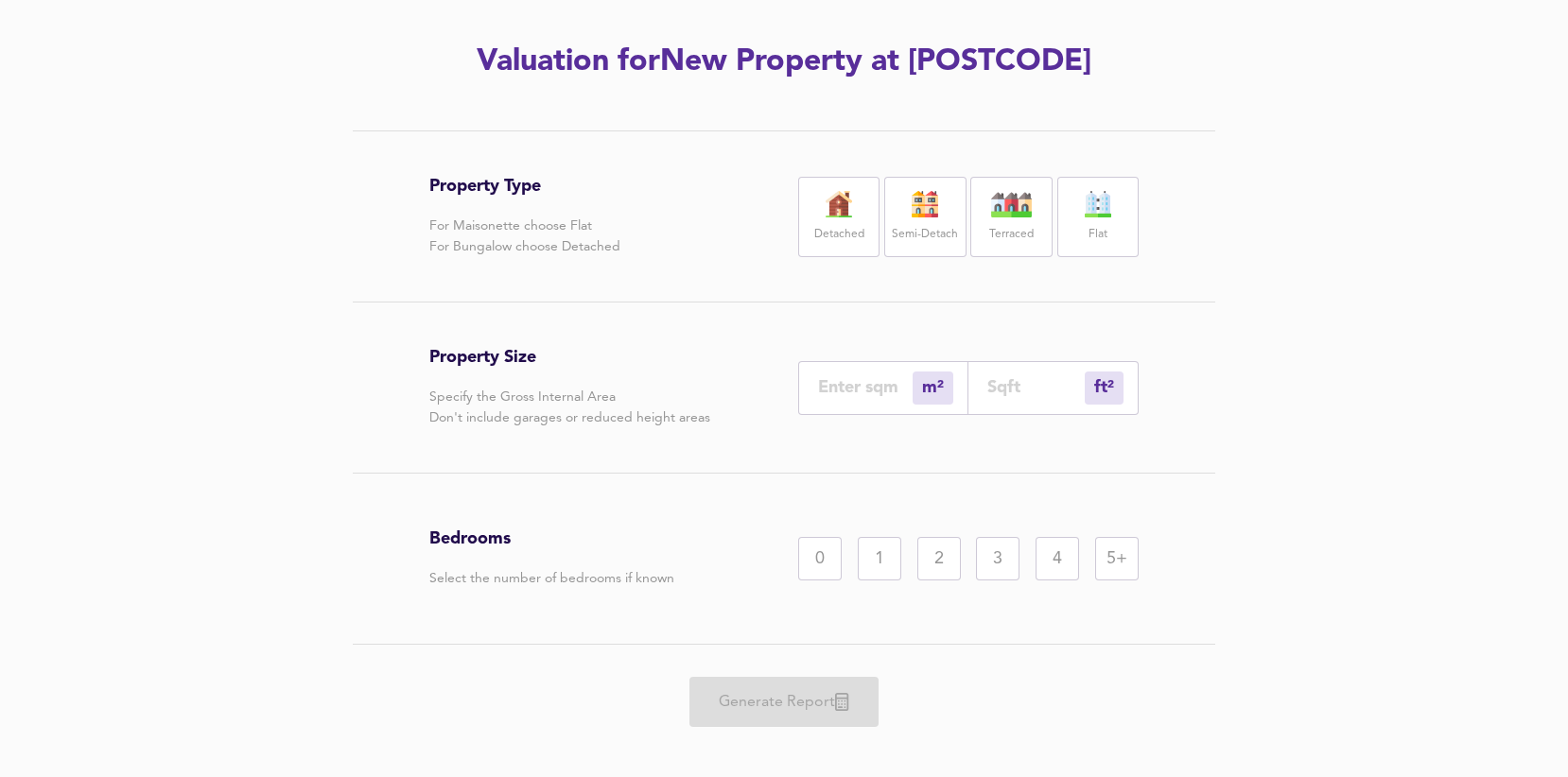 click on "Flat" at bounding box center [1098, 234] 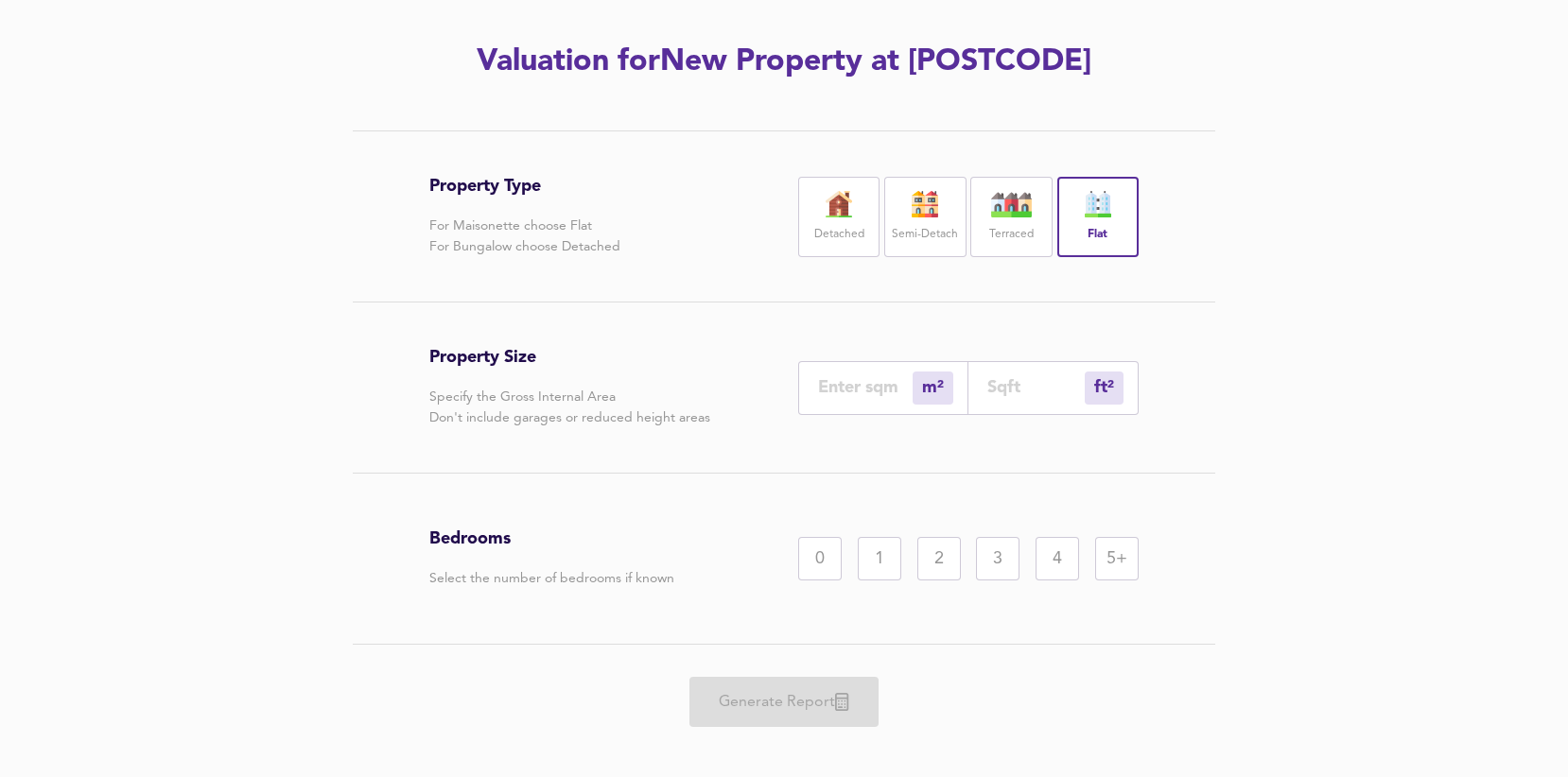 click on "m² sqm" at bounding box center (883, 388) 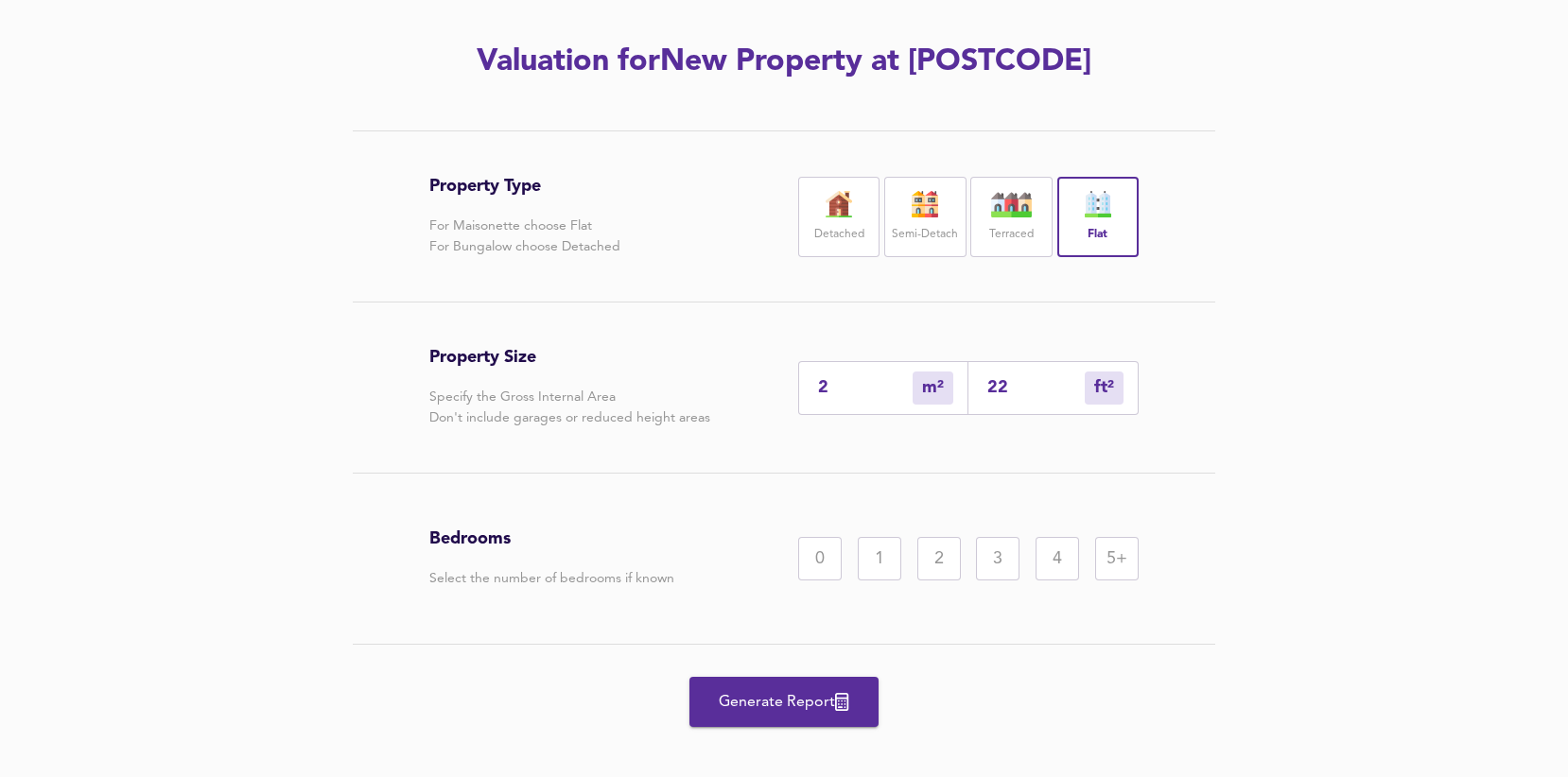 type on "22" 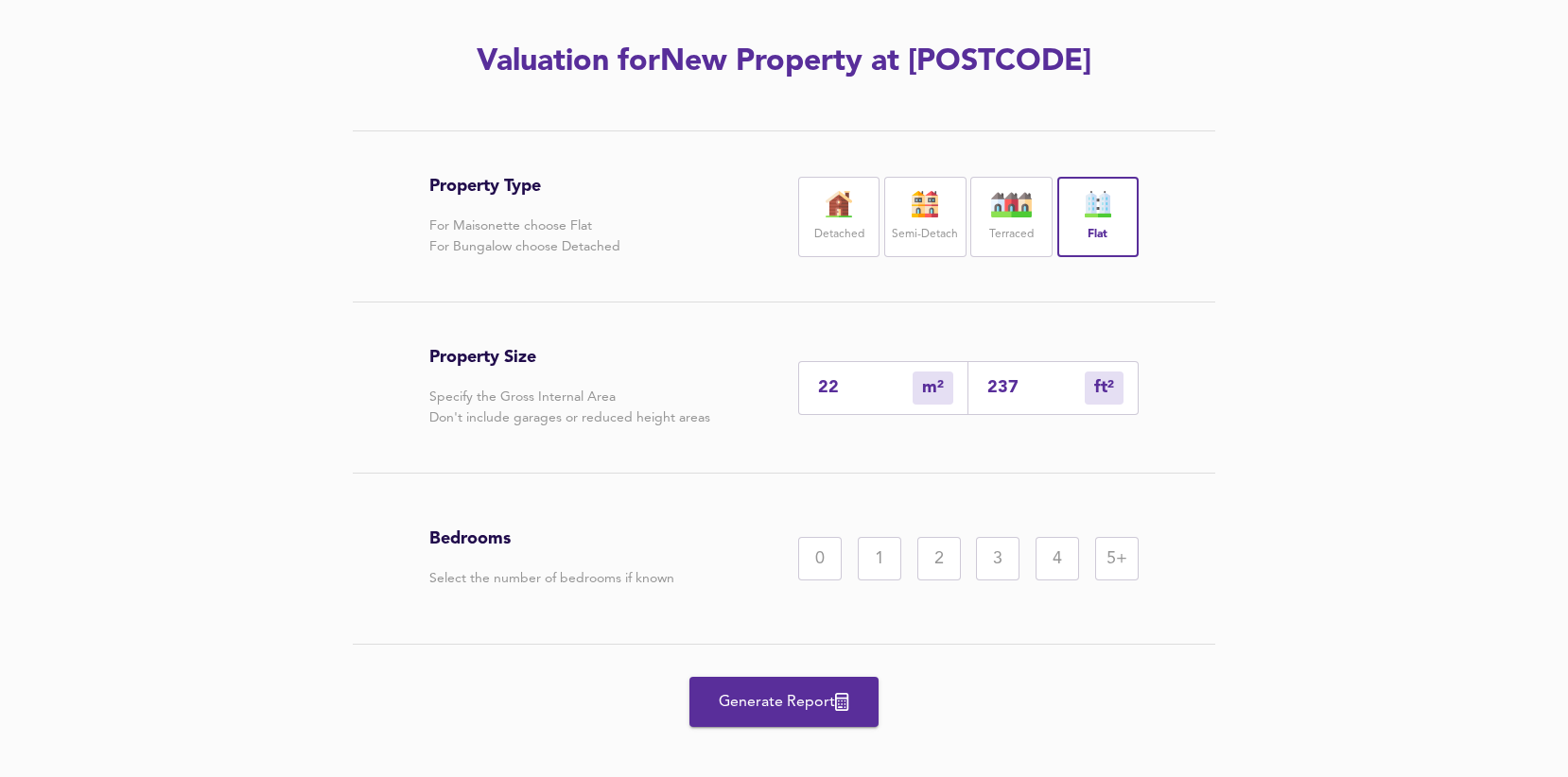type on "[NUMBER]" 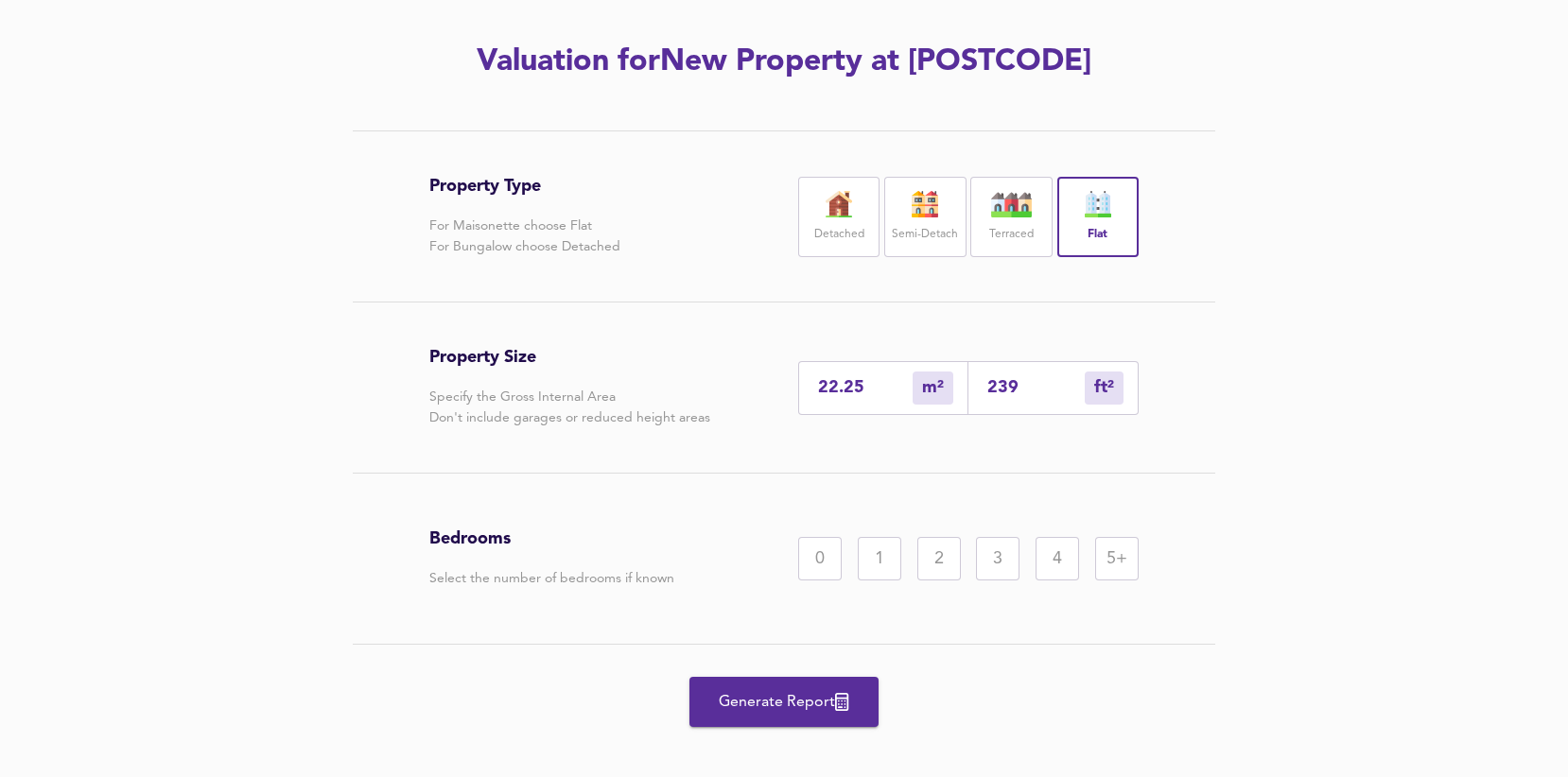 type on "22.25" 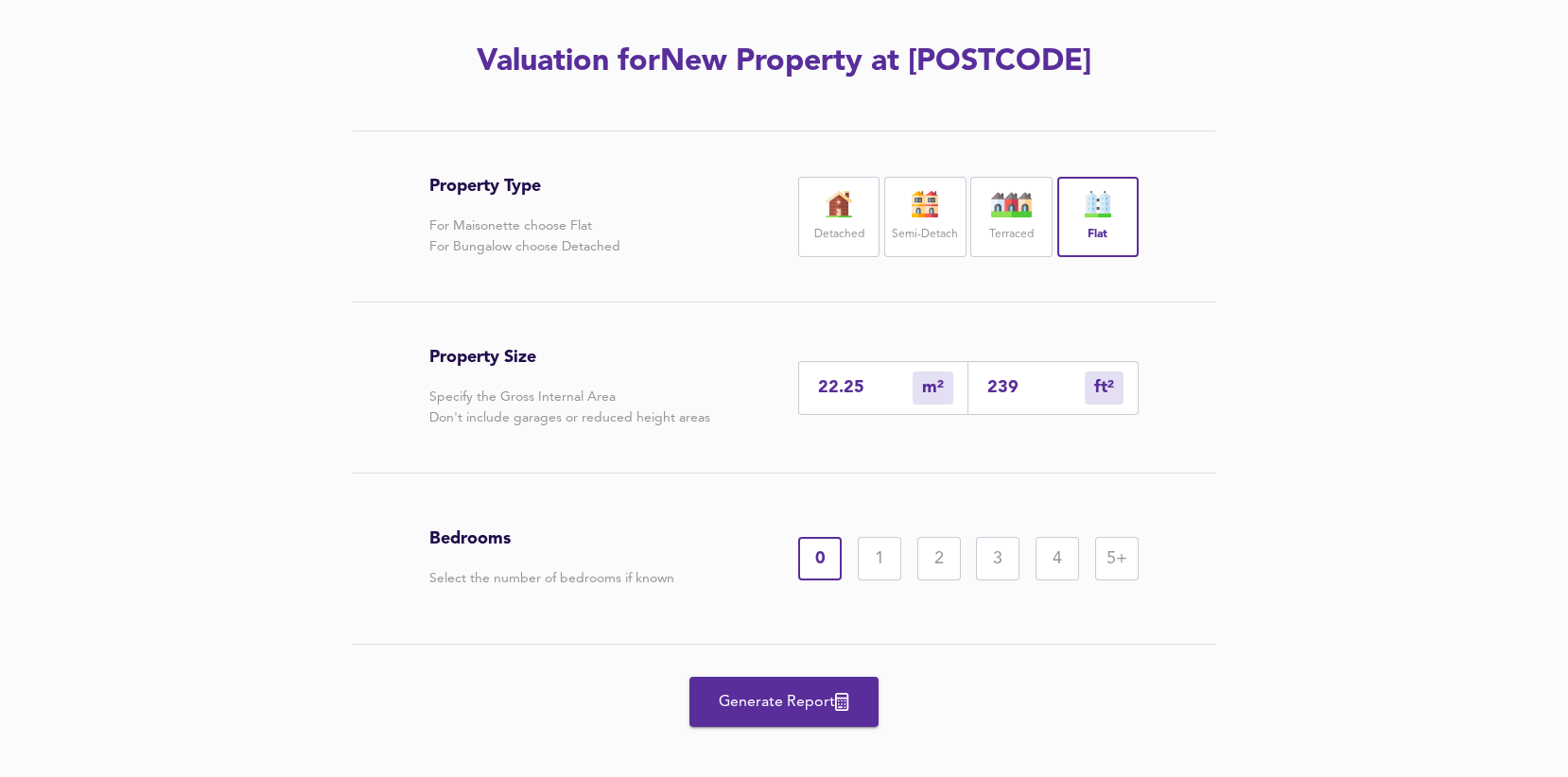 click on "Generate Report" at bounding box center (784, 702) 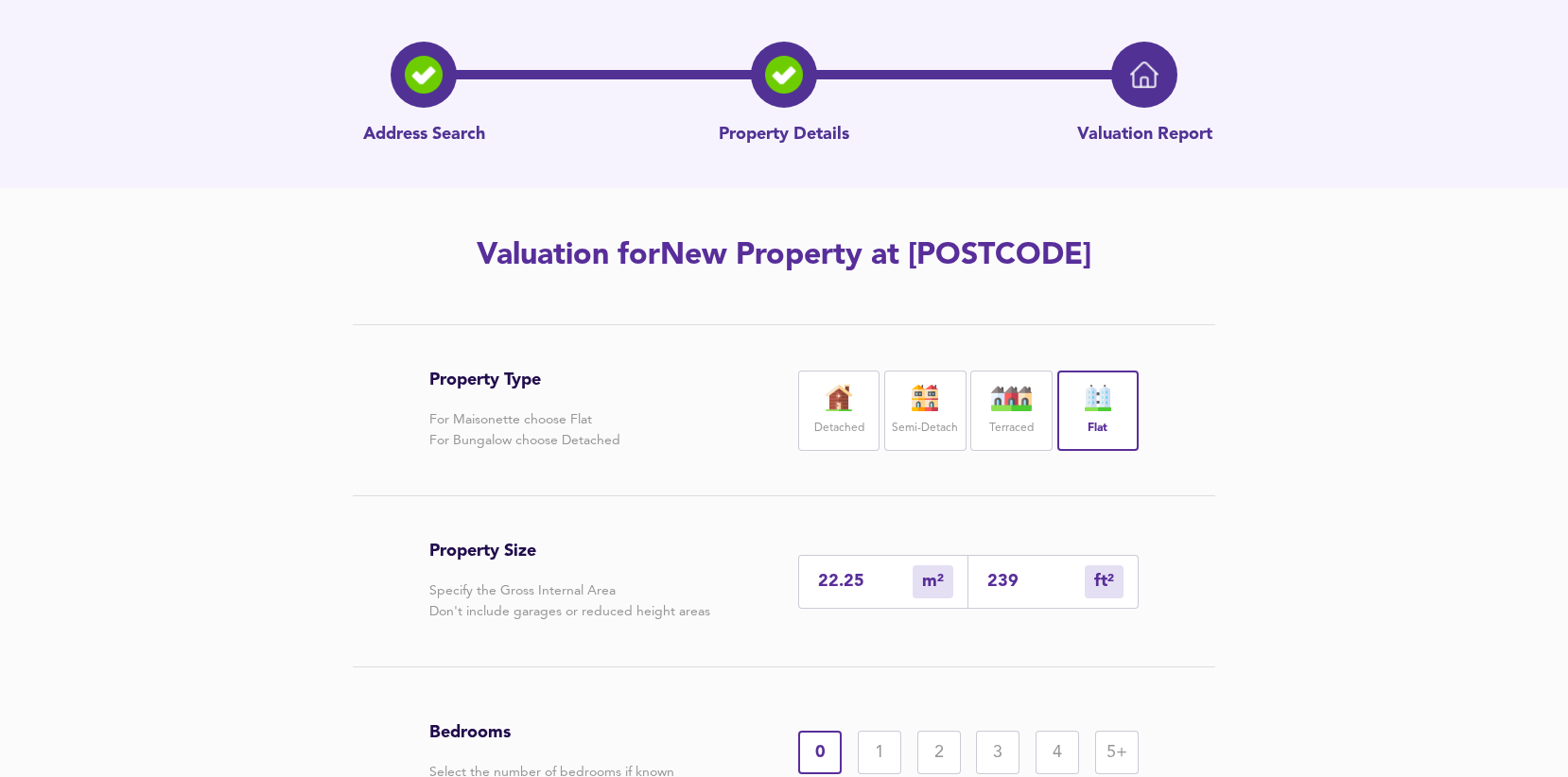 scroll, scrollTop: 0, scrollLeft: 0, axis: both 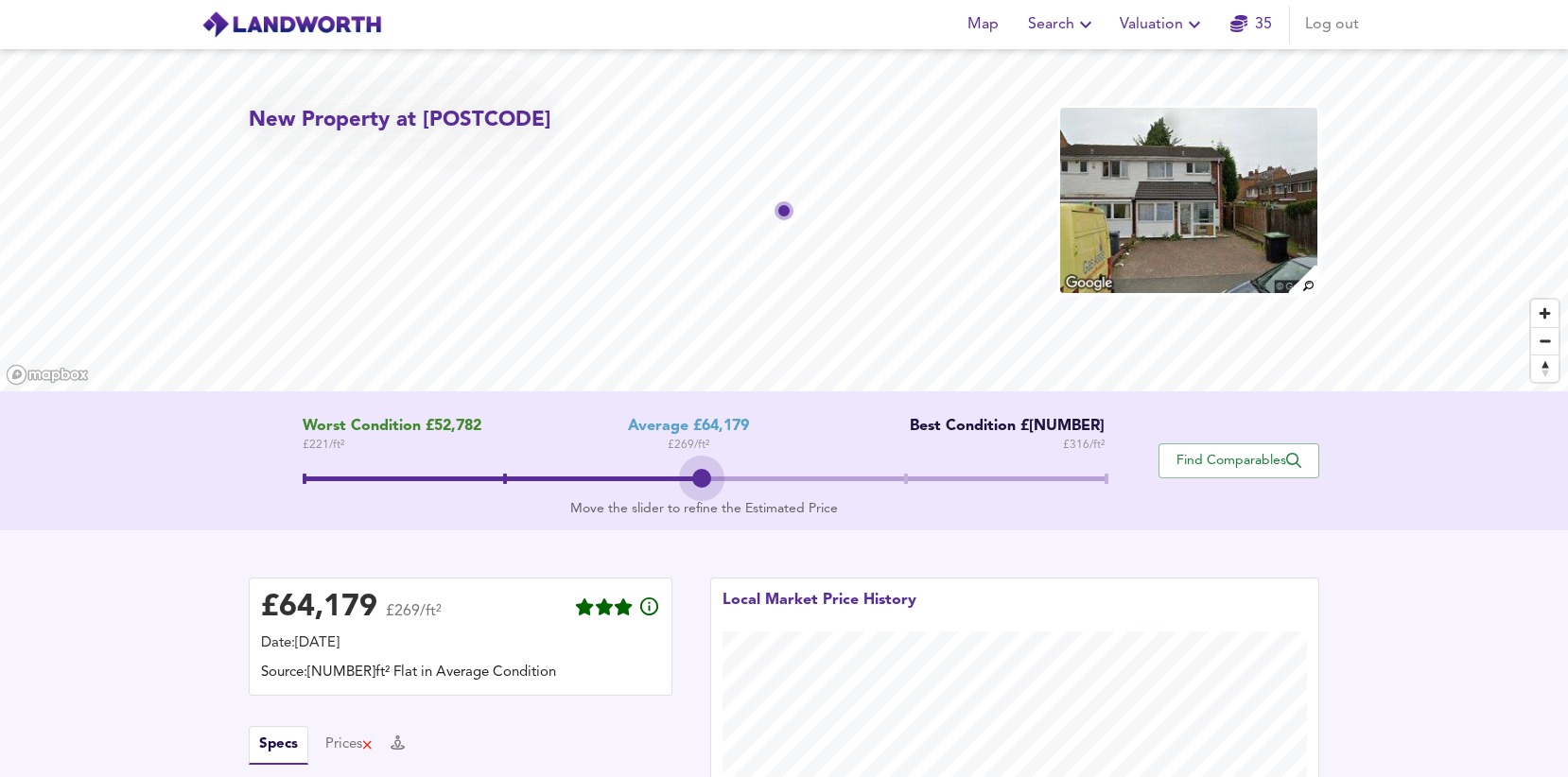 drag, startPoint x: 791, startPoint y: 469, endPoint x: 1171, endPoint y: 480, distance: 380.15918 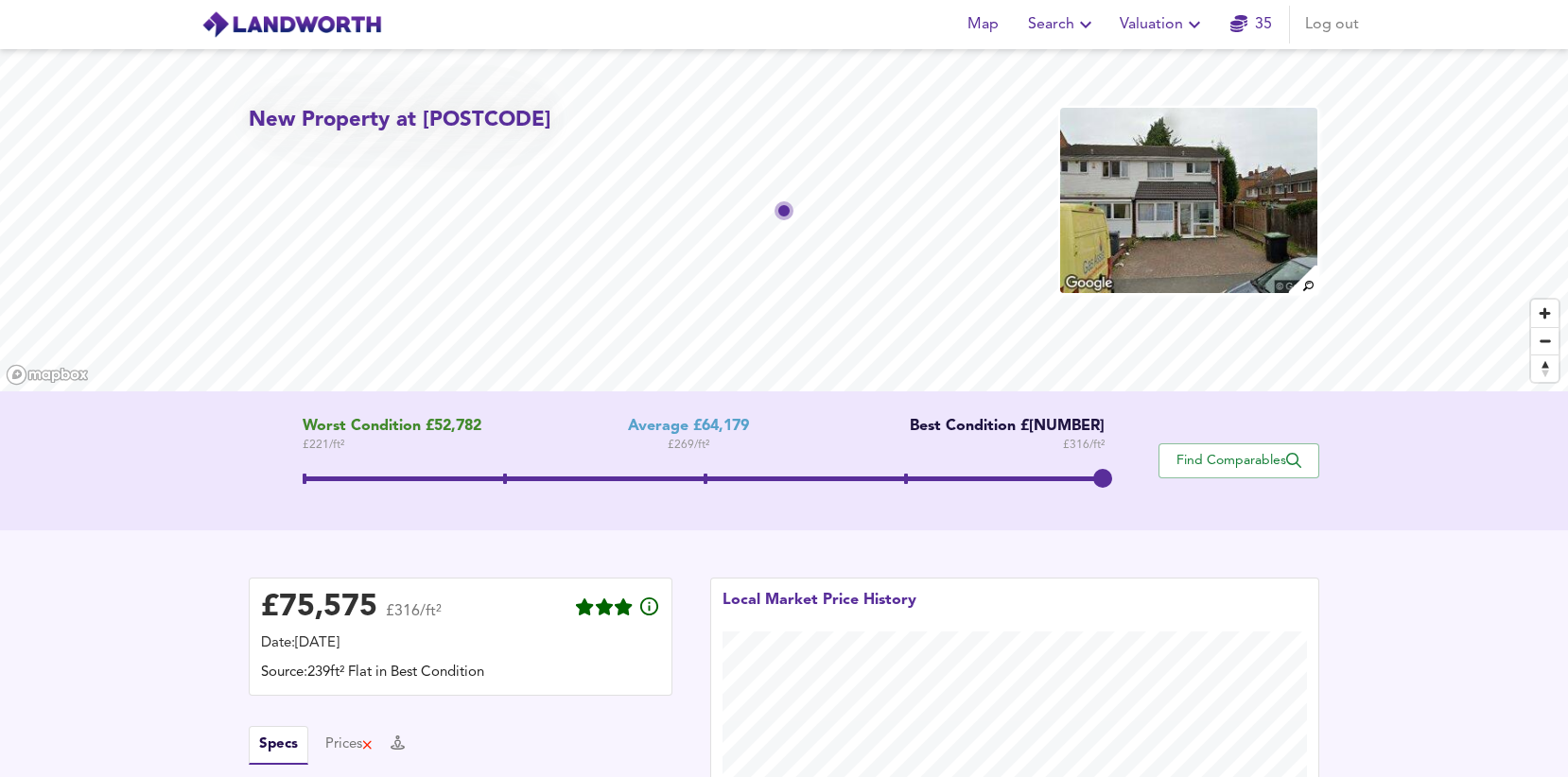 click on "Find Comparables" at bounding box center [1239, 460] 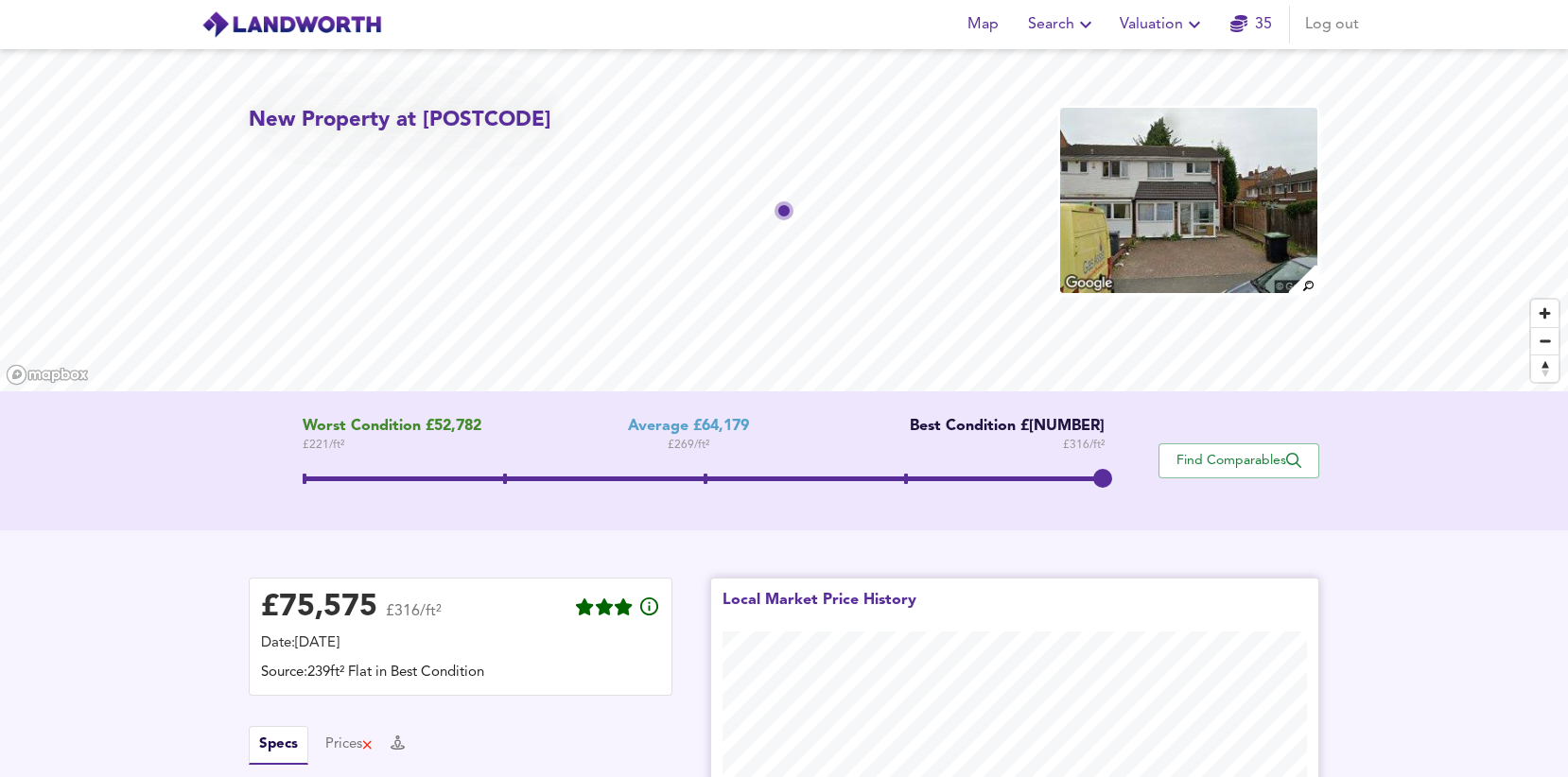 scroll, scrollTop: 408, scrollLeft: 0, axis: vertical 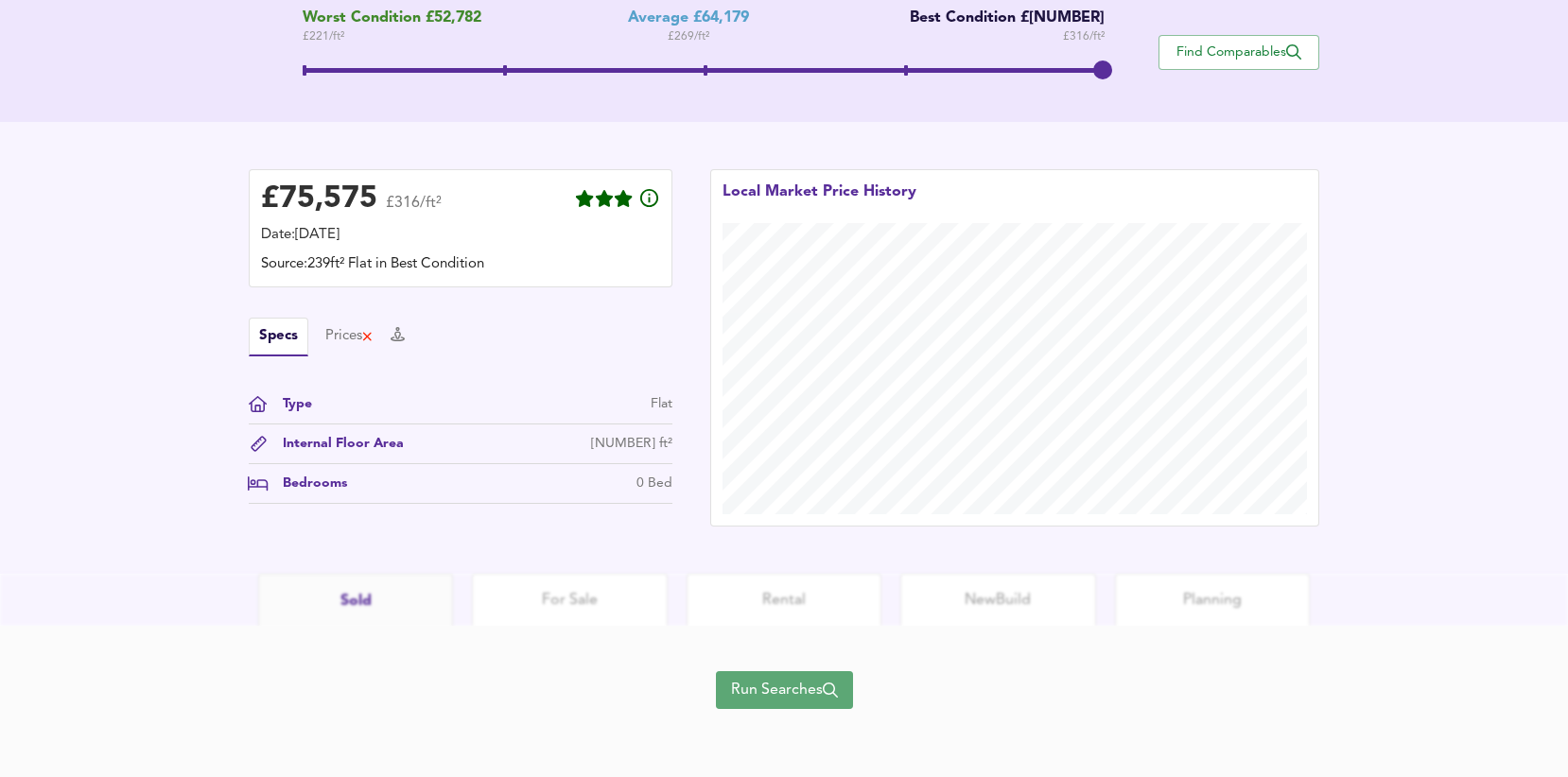 click on "Run Searches" at bounding box center (784, 690) 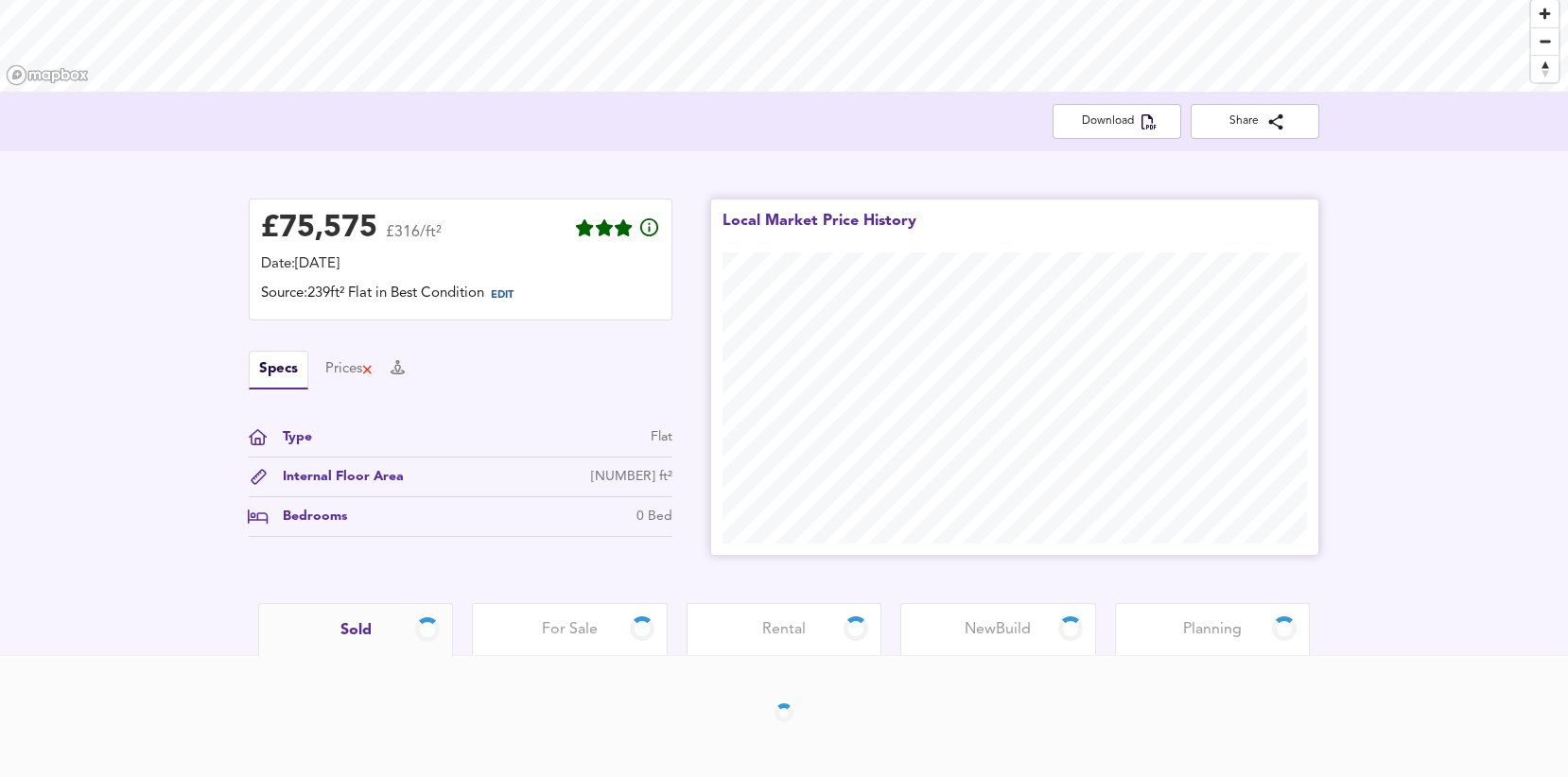 scroll, scrollTop: 174, scrollLeft: 0, axis: vertical 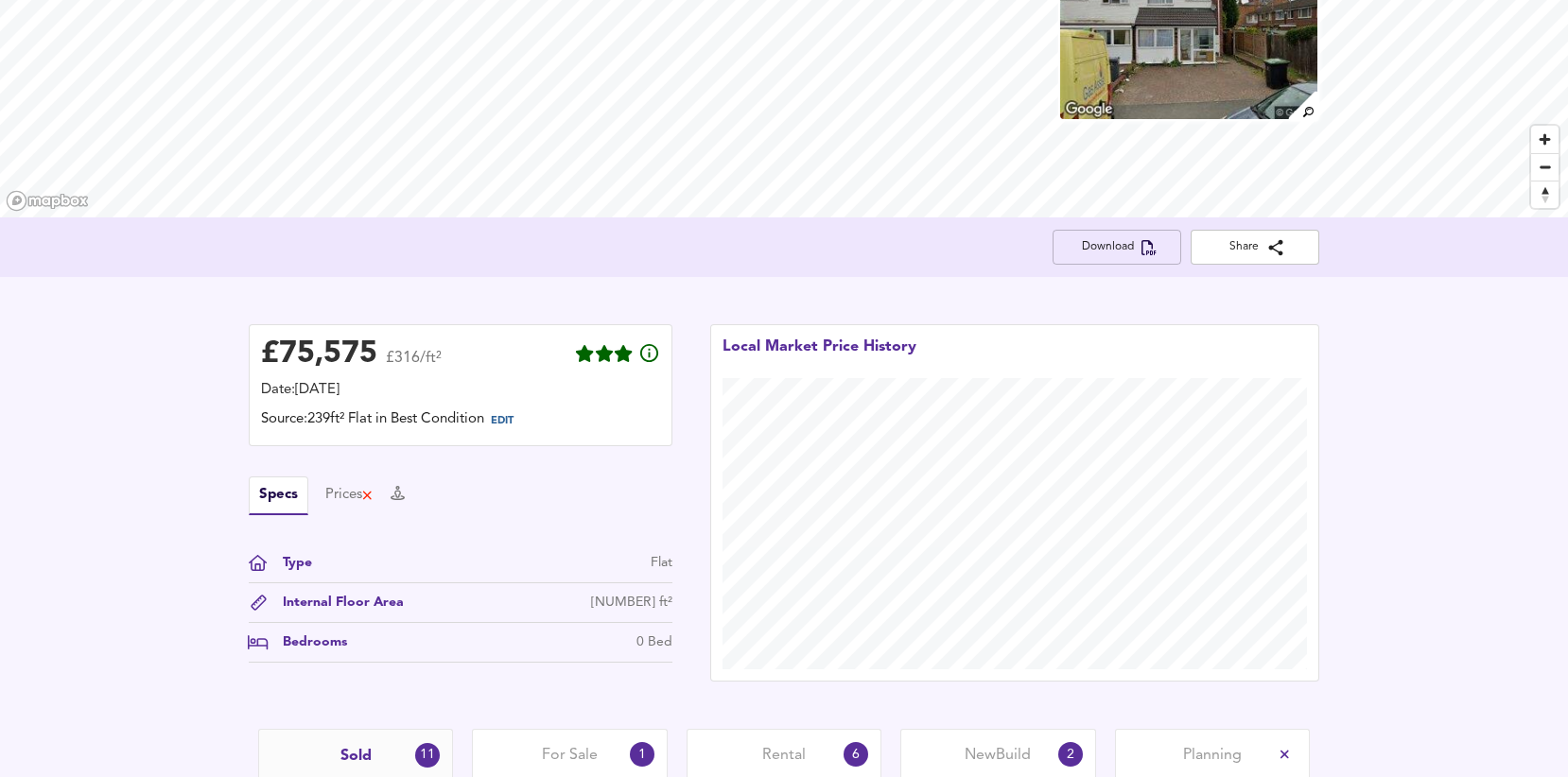 click 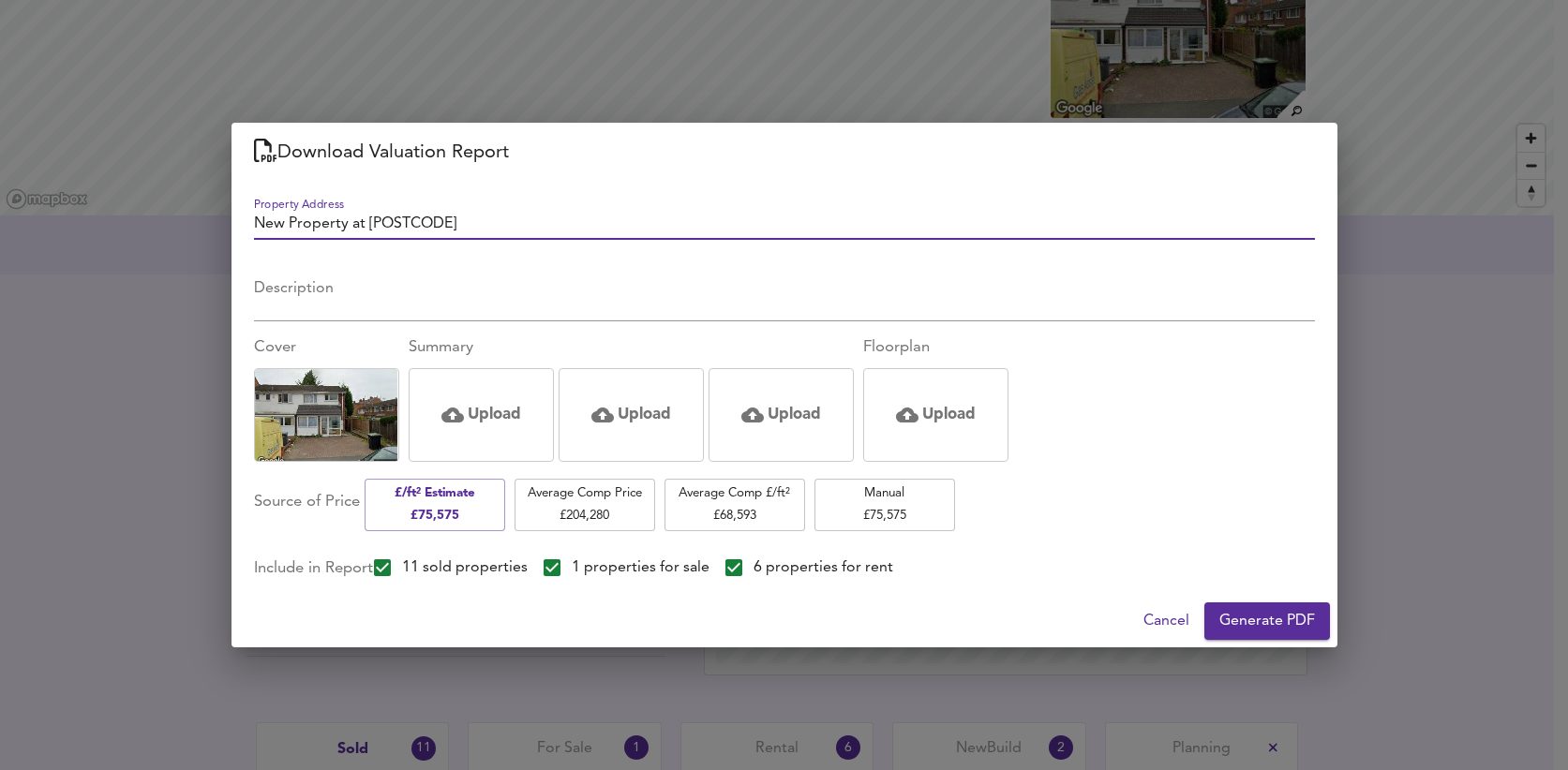 click on "New Property at [POSTCODE]" at bounding box center (784, 226) 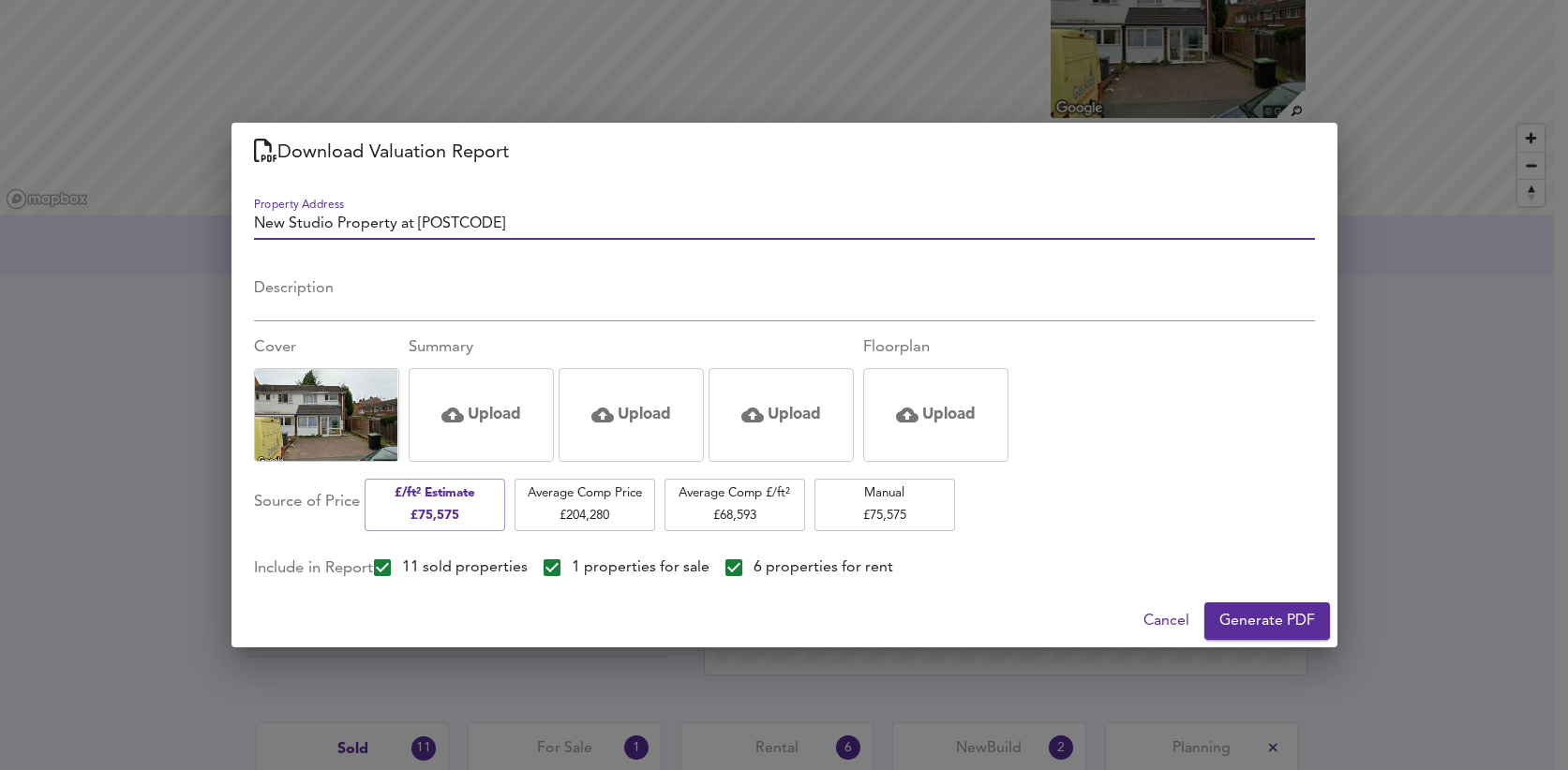 type on "New Studio Property at [POSTCODE]" 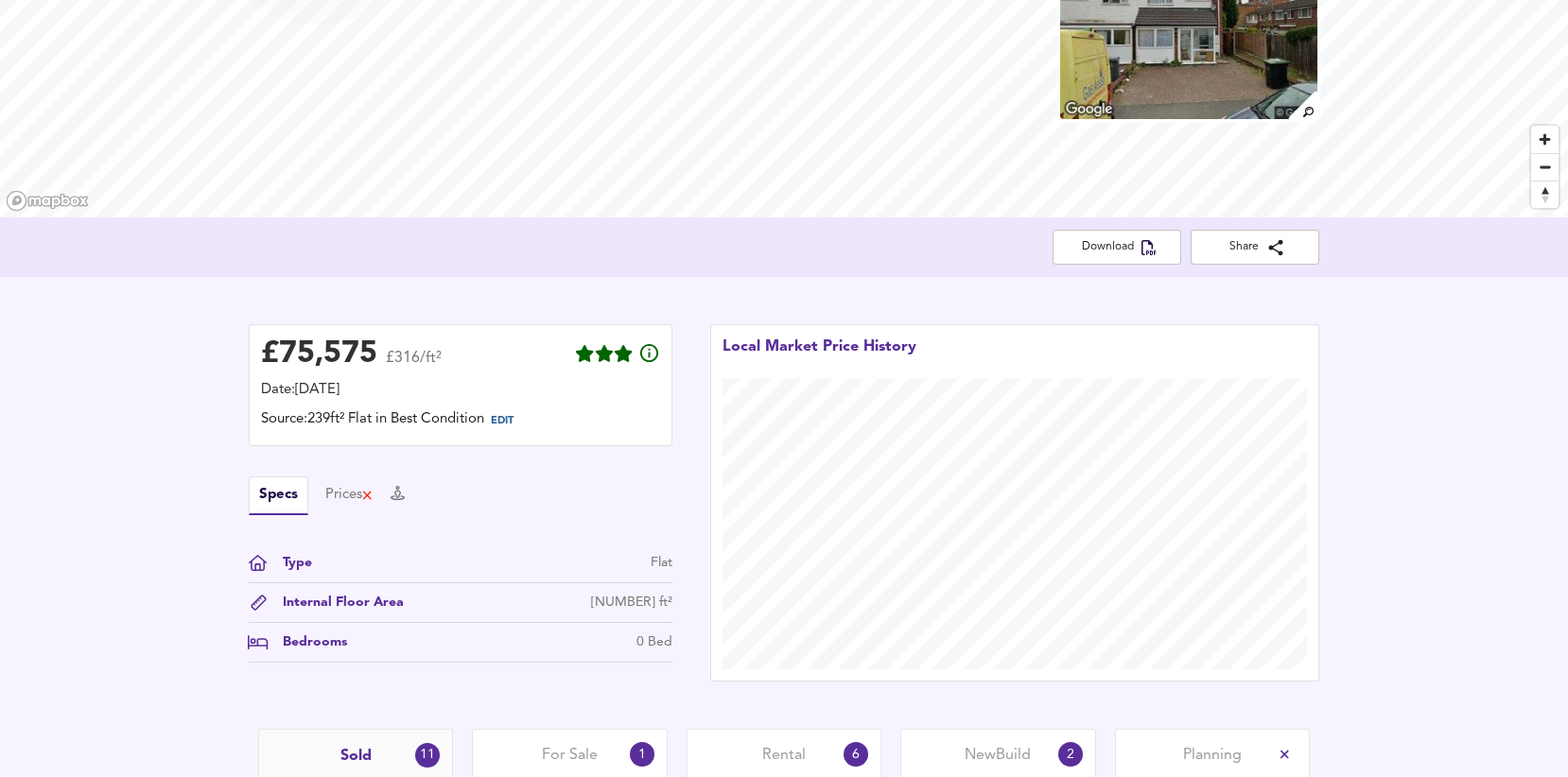 scroll, scrollTop: 0, scrollLeft: 0, axis: both 